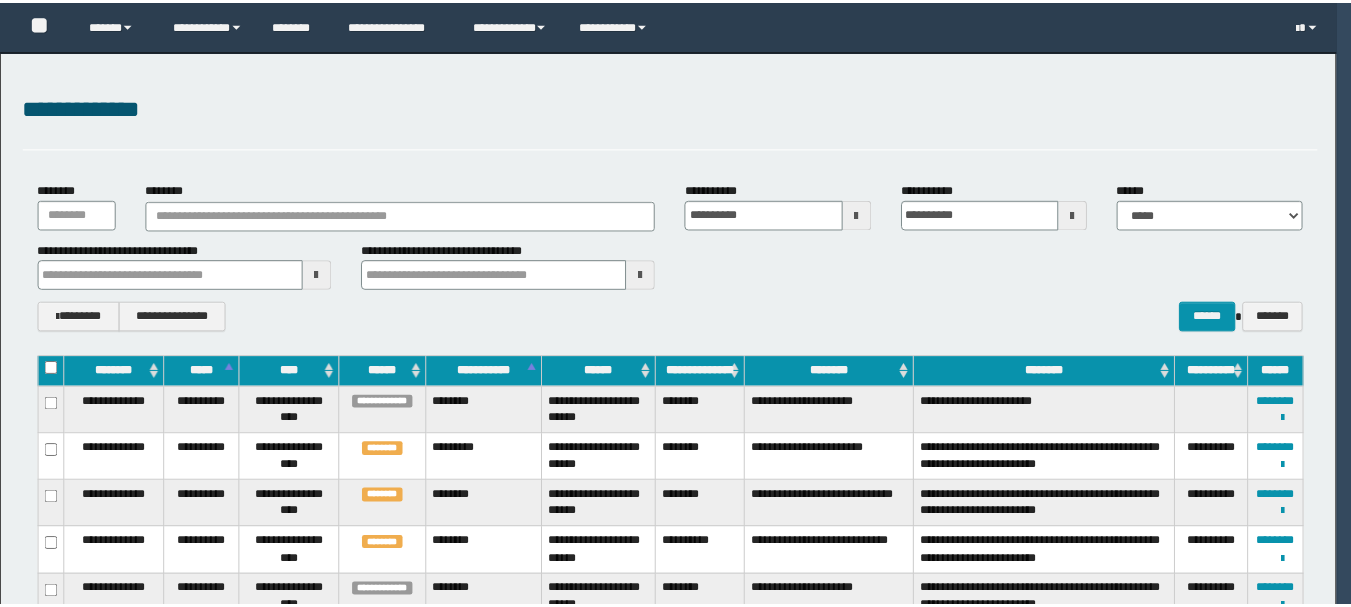 scroll, scrollTop: 0, scrollLeft: 0, axis: both 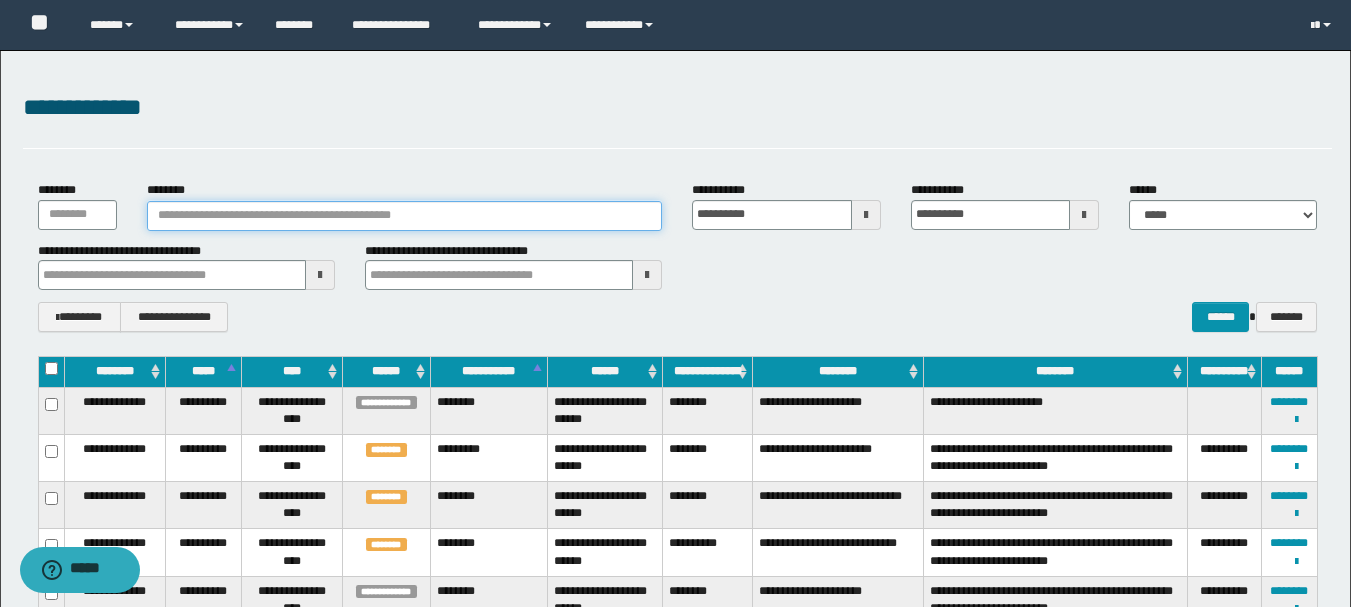 click on "********" at bounding box center (405, 216) 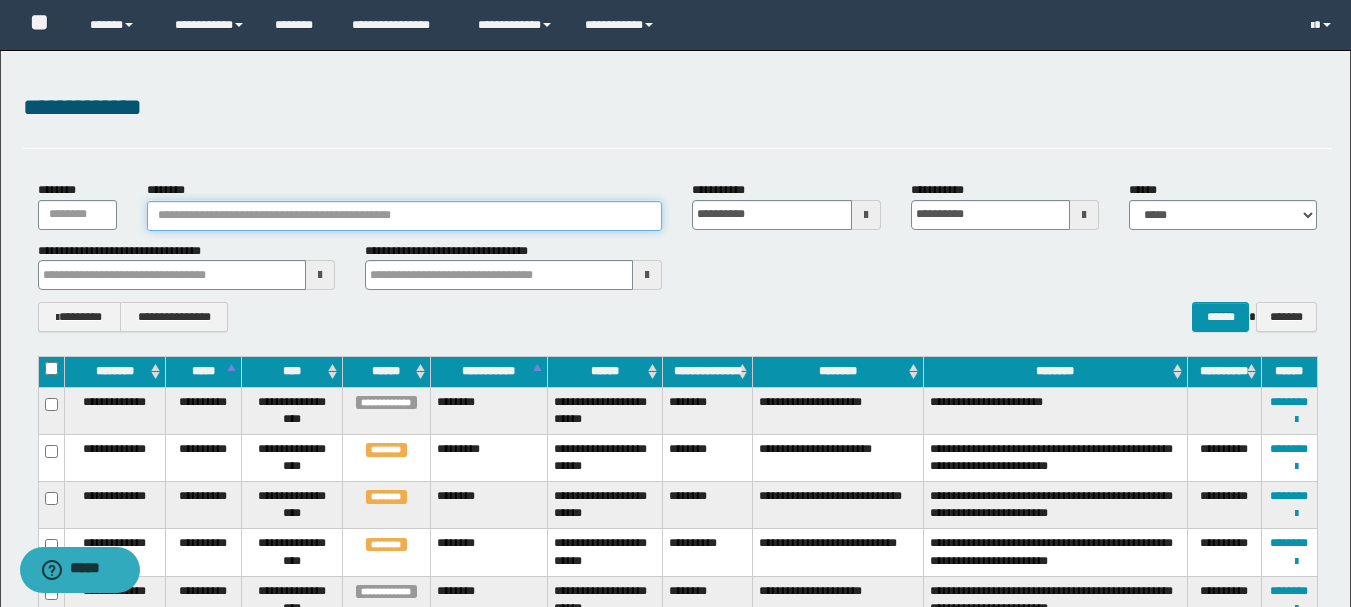 paste on "********" 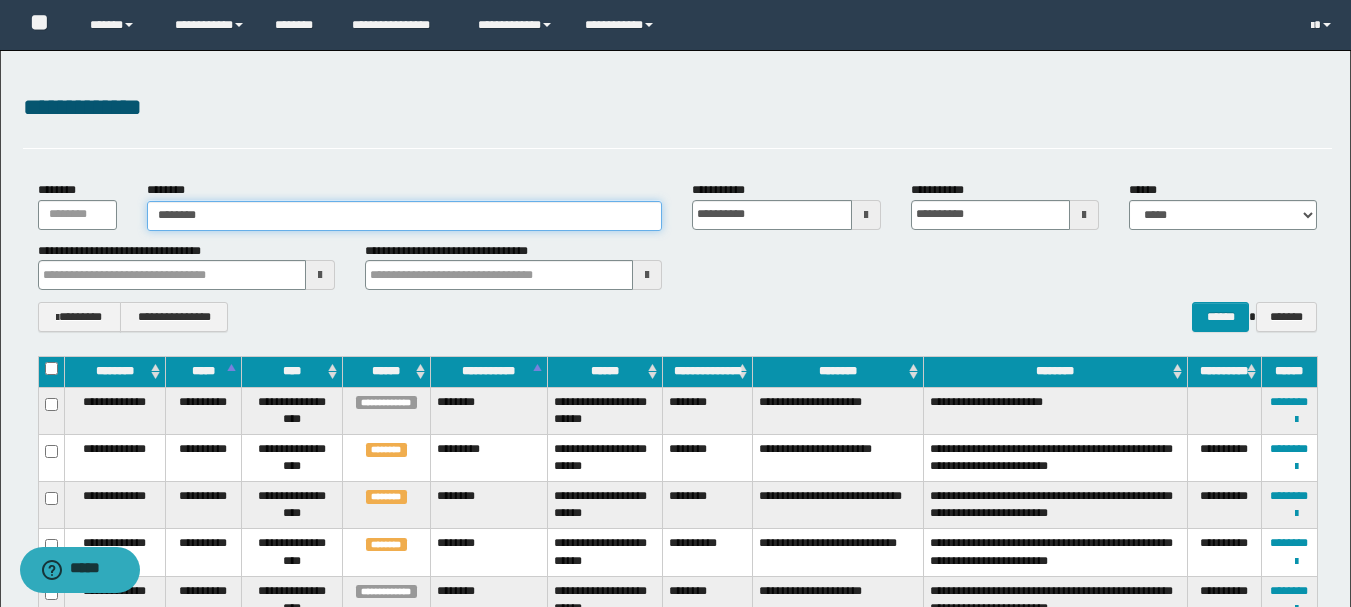 type on "********" 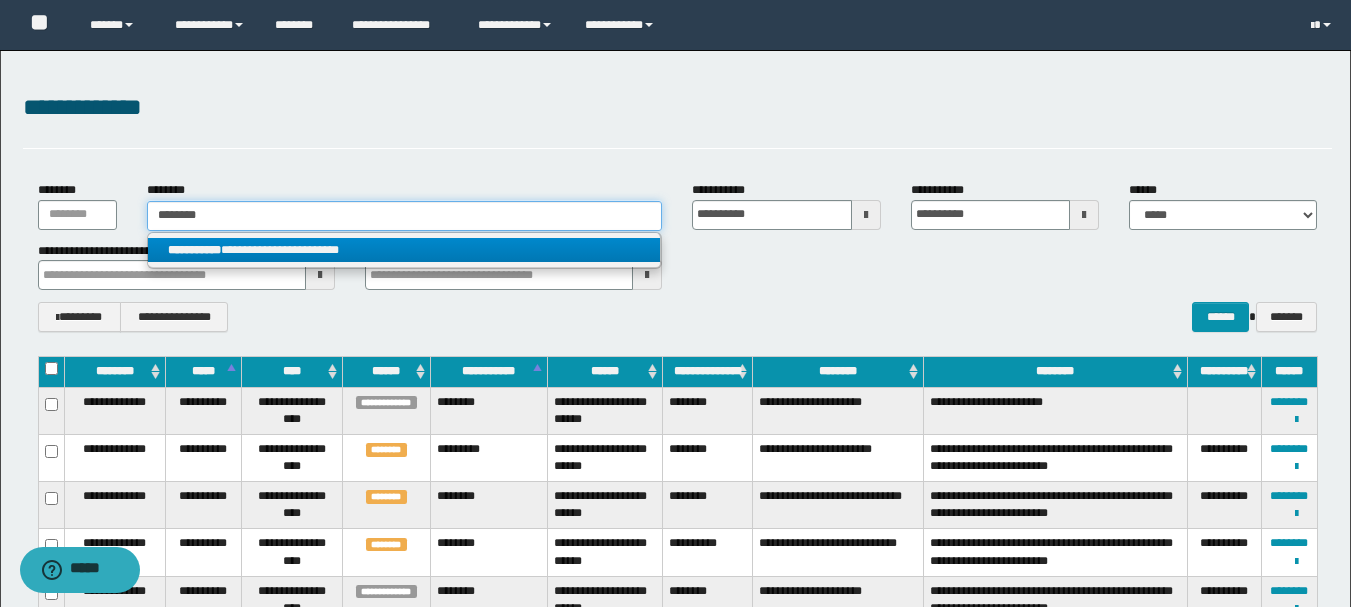 type on "********" 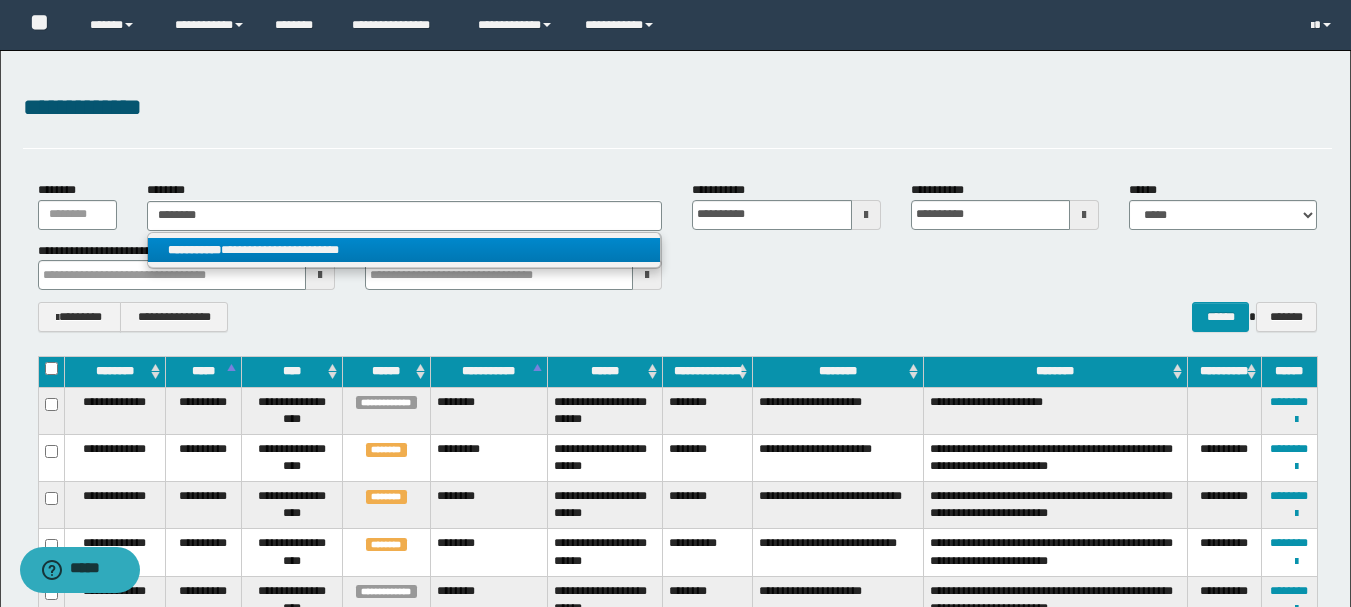 click on "**********" at bounding box center [404, 250] 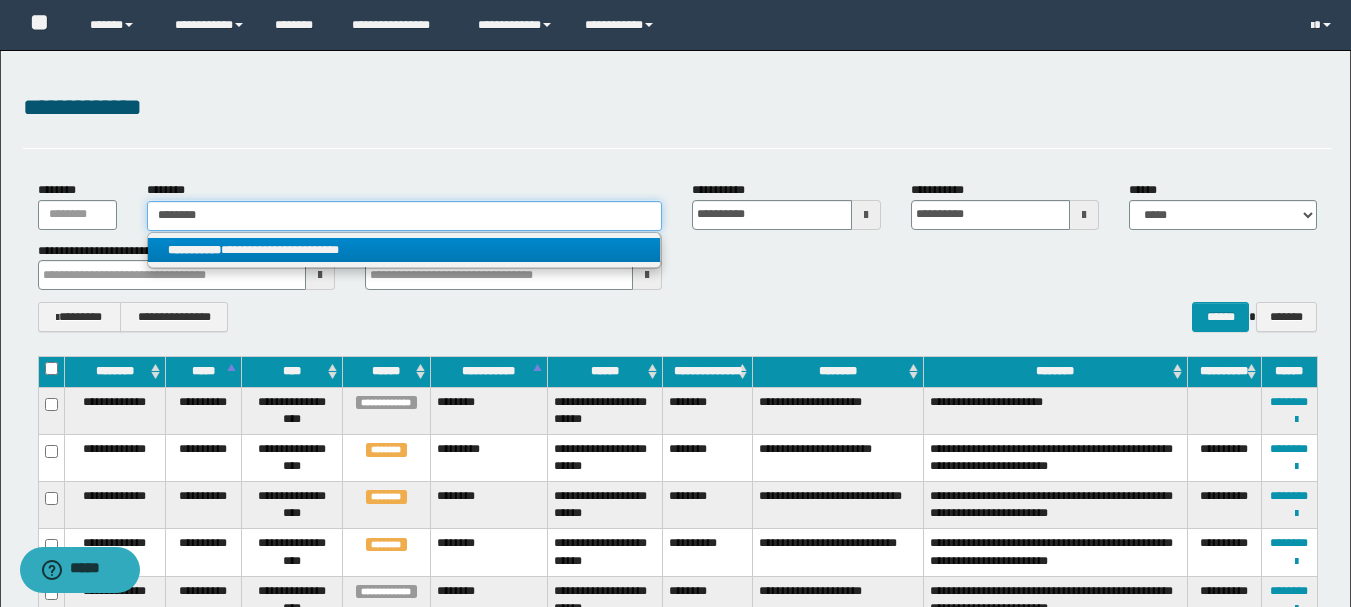 type 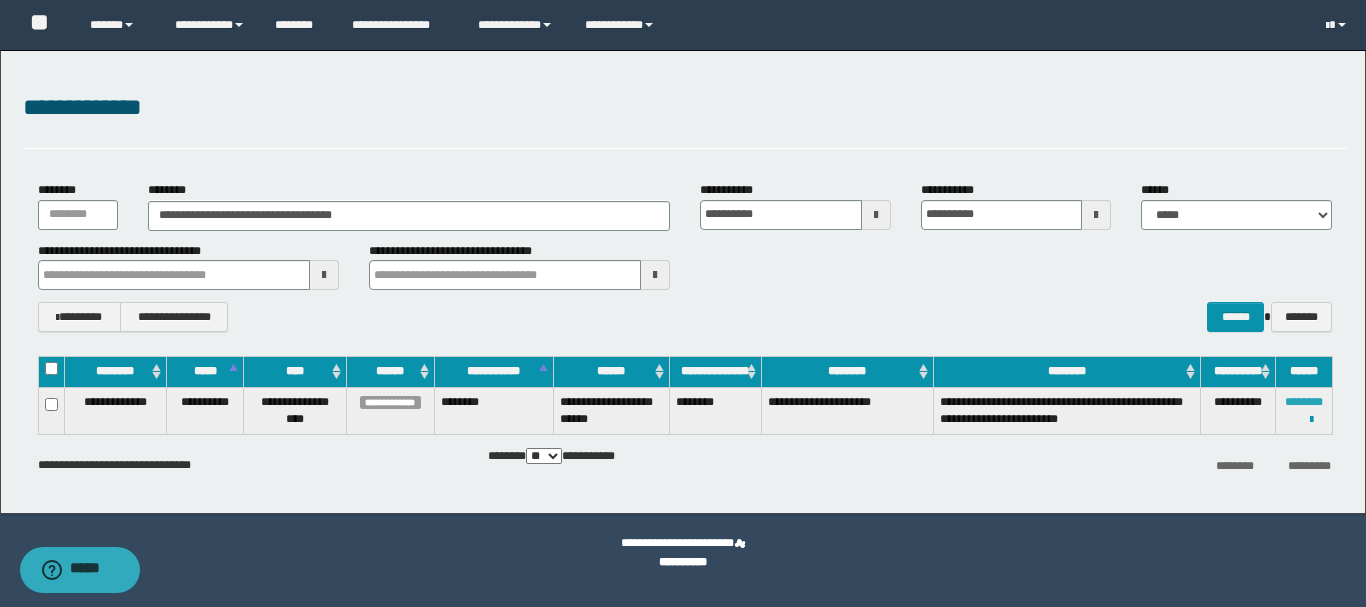 click on "********" at bounding box center [1304, 402] 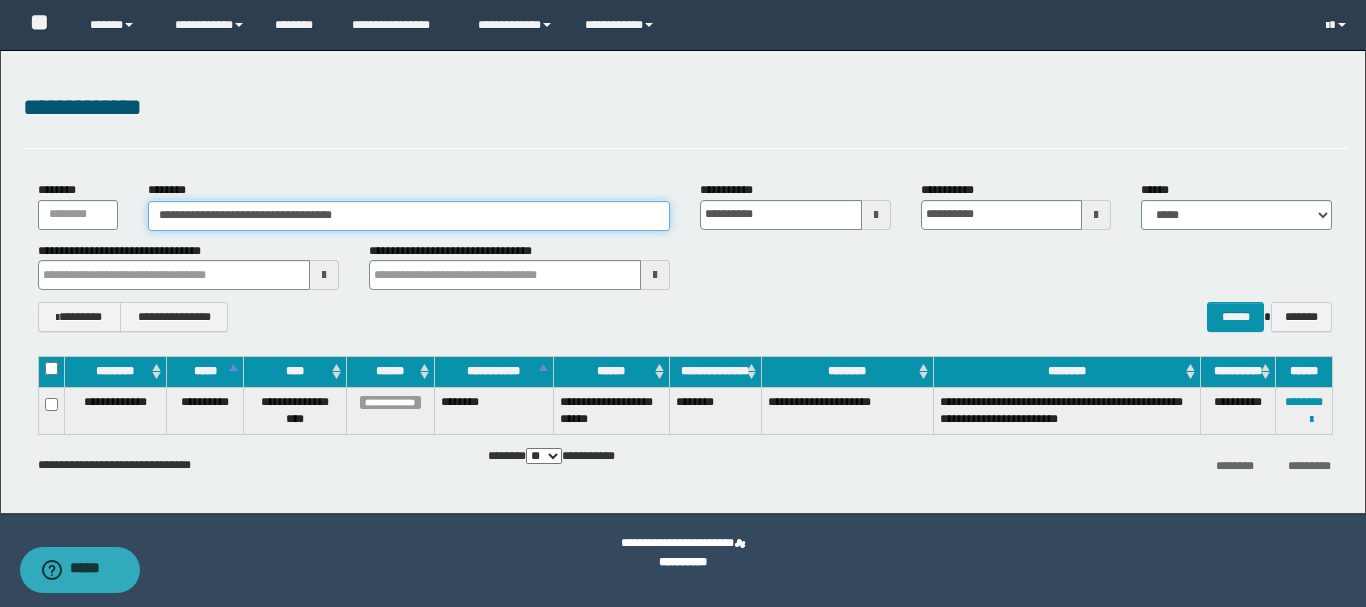 drag, startPoint x: 238, startPoint y: 213, endPoint x: 255, endPoint y: 213, distance: 17 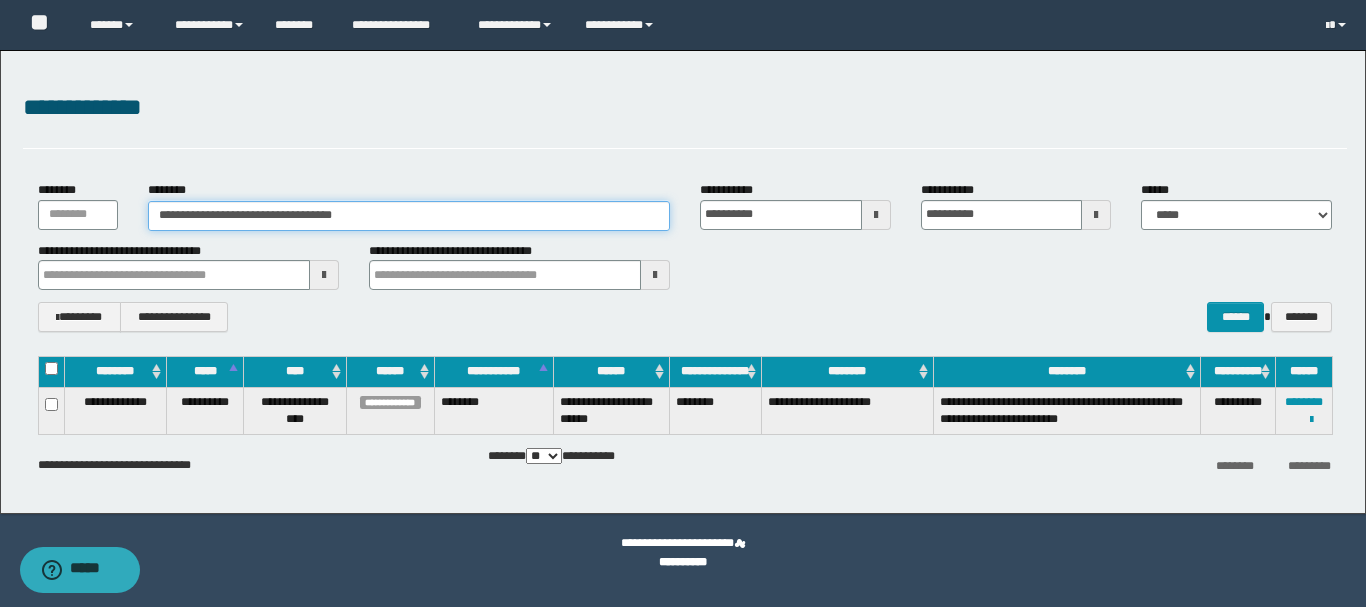 drag, startPoint x: 242, startPoint y: 214, endPoint x: 383, endPoint y: 222, distance: 141.22676 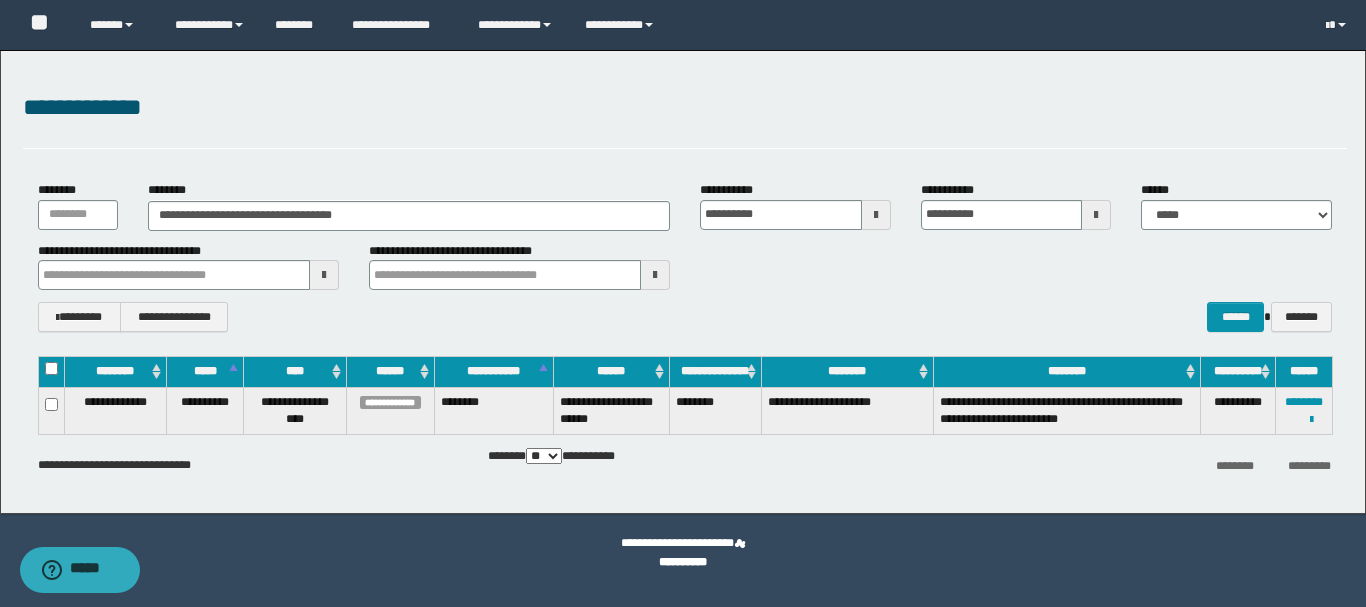 click on "**********" at bounding box center (115, 402) 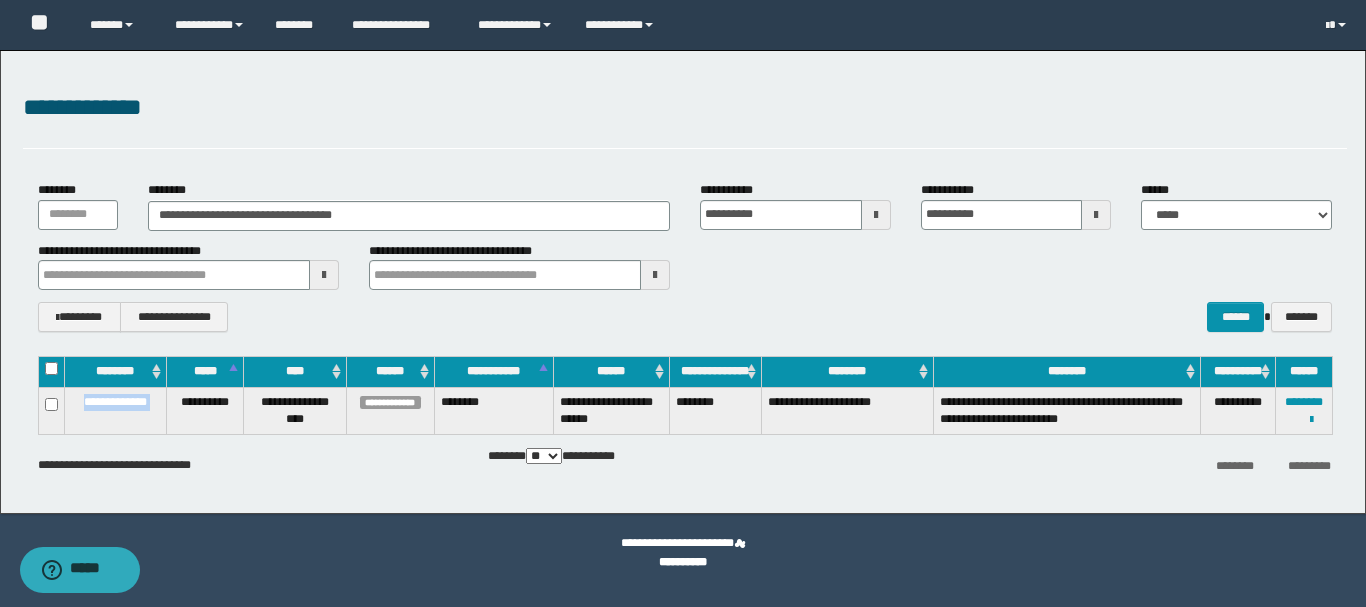 drag, startPoint x: 72, startPoint y: 401, endPoint x: 147, endPoint y: 418, distance: 76.902534 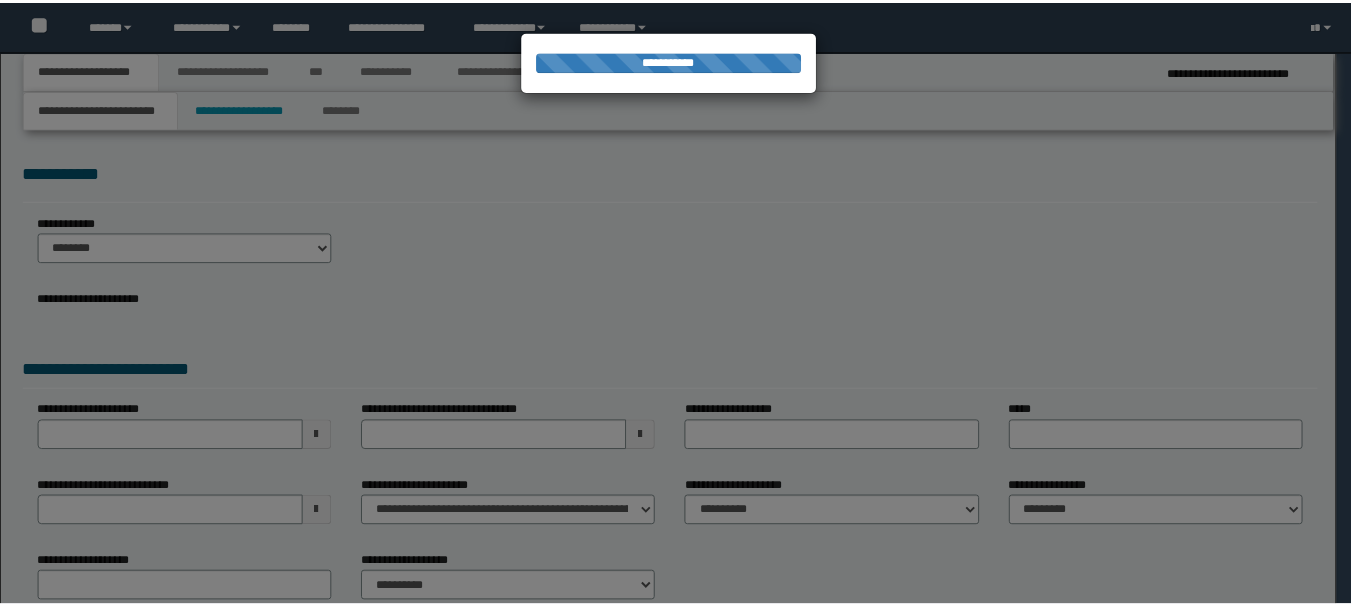 scroll, scrollTop: 0, scrollLeft: 0, axis: both 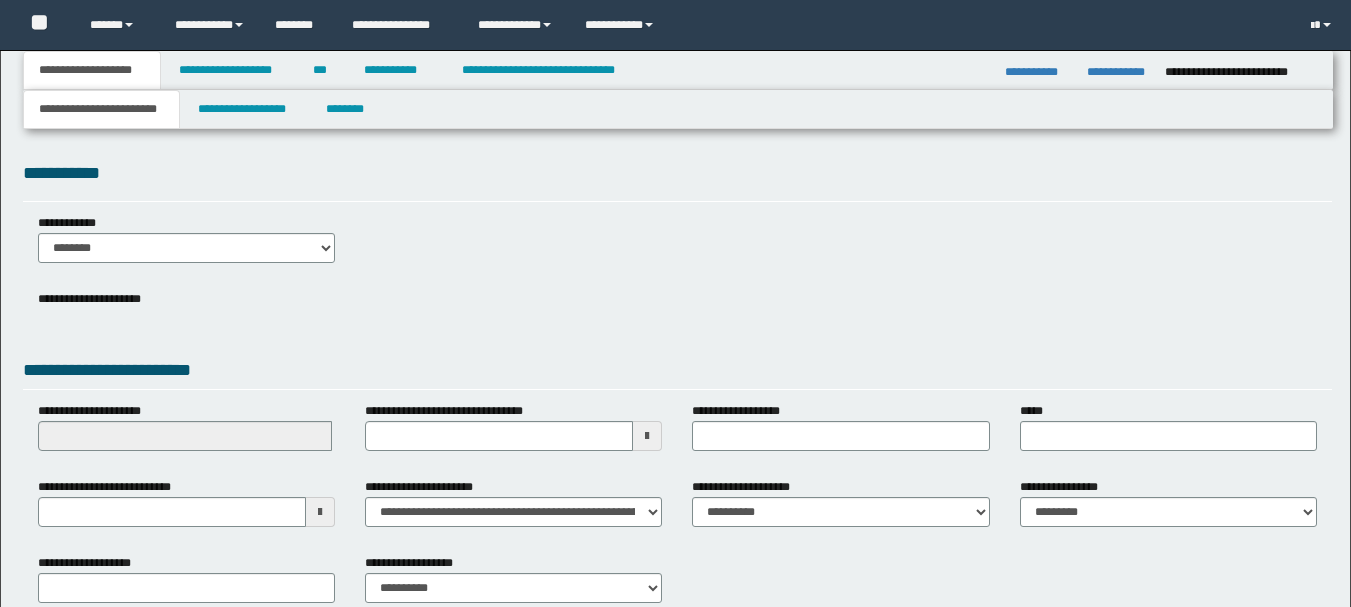 drag, startPoint x: 537, startPoint y: 239, endPoint x: 520, endPoint y: 427, distance: 188.76706 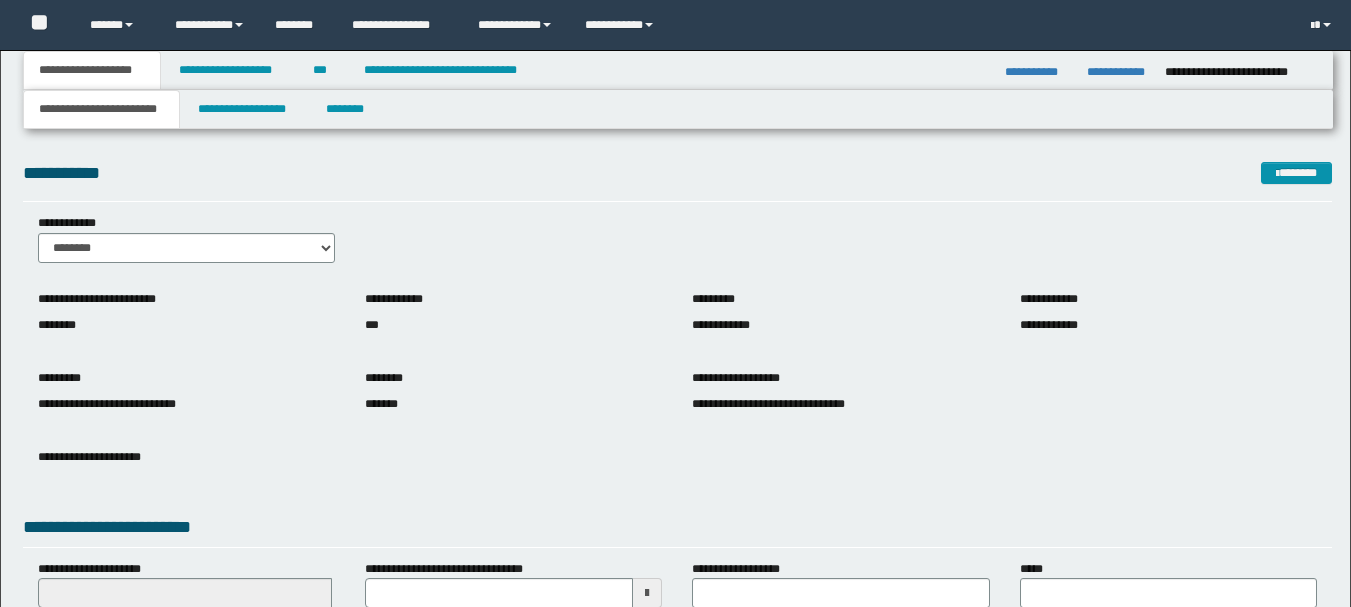 scroll, scrollTop: 200, scrollLeft: 0, axis: vertical 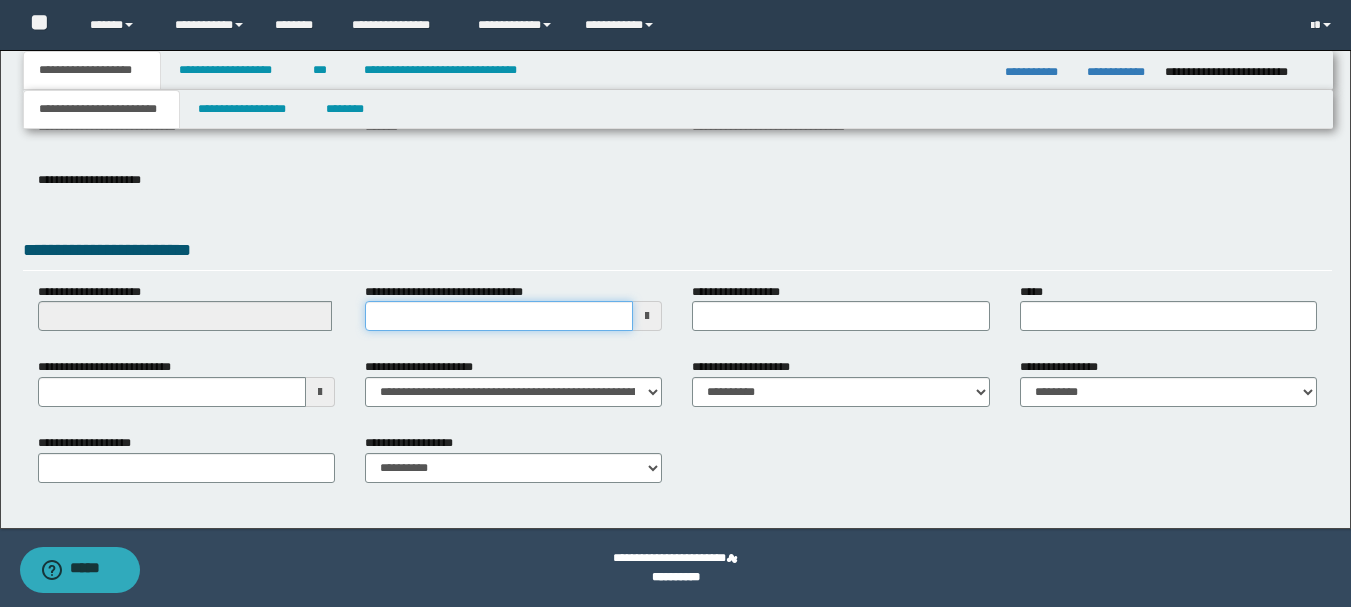 click on "**********" at bounding box center [499, 316] 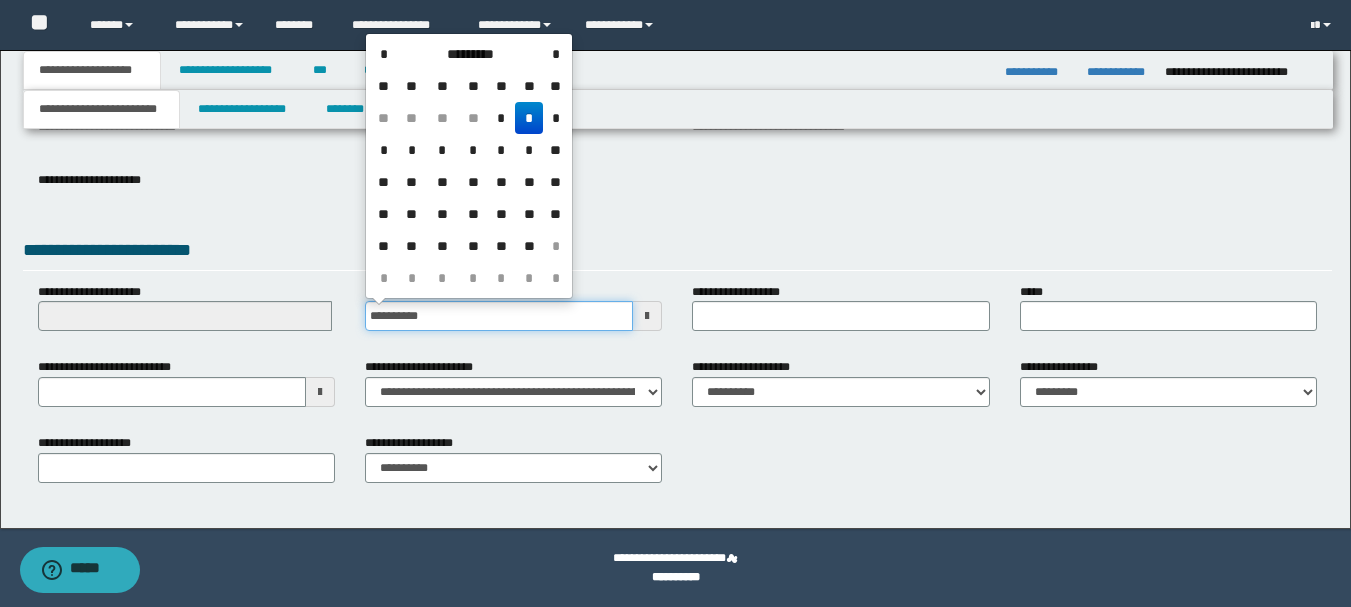 type on "**********" 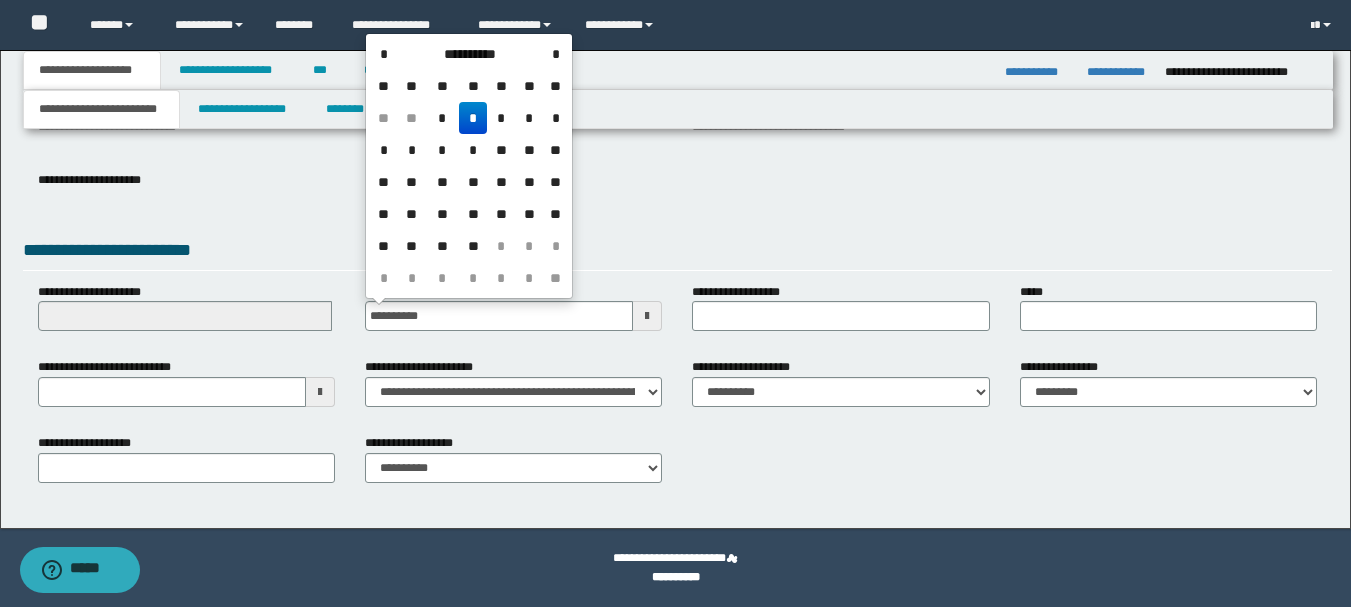 click on "**********" at bounding box center (677, 195) 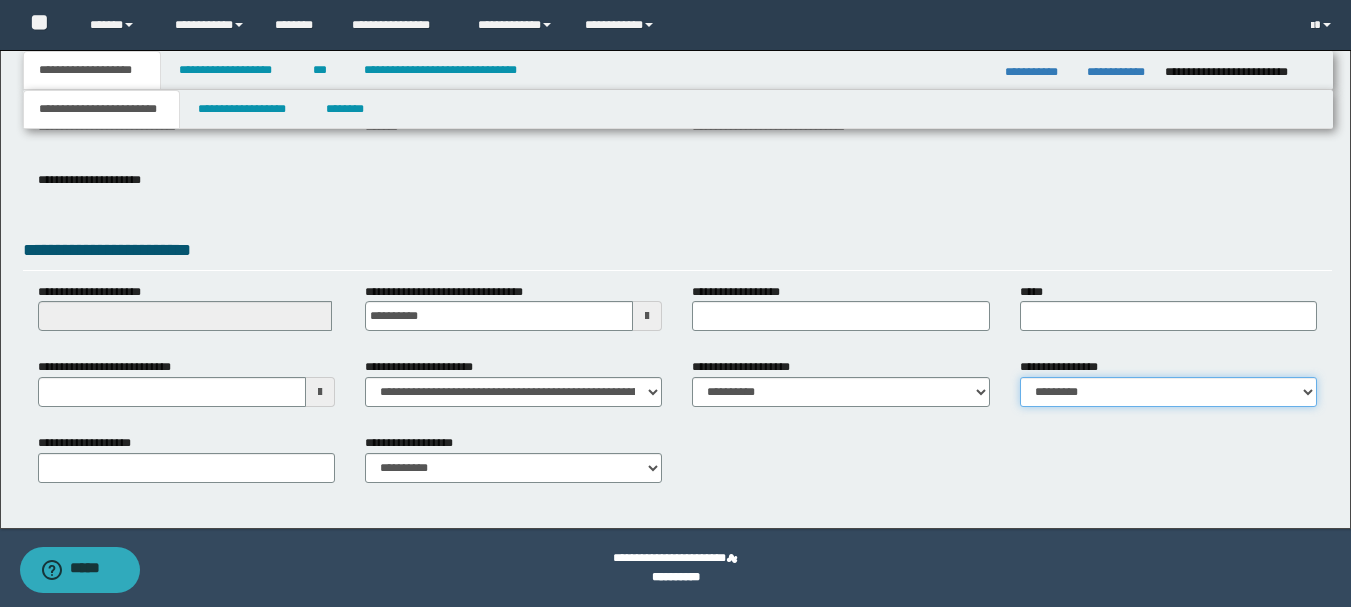 click on "**********" at bounding box center (1168, 392) 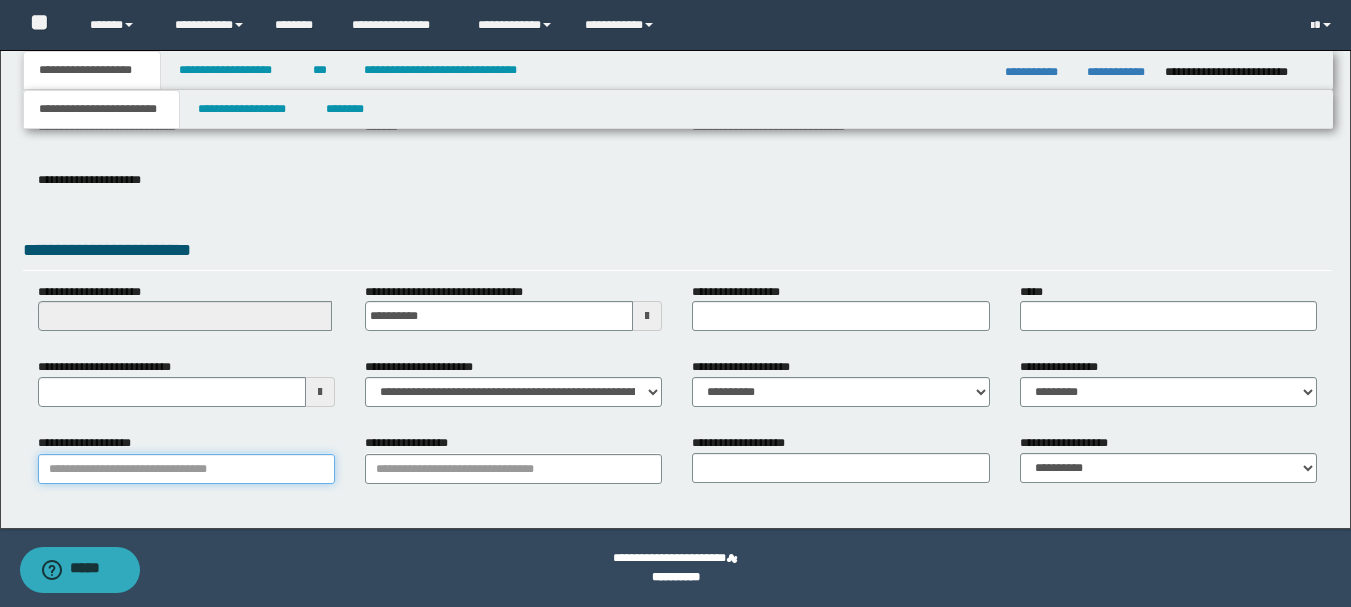 click on "**********" at bounding box center (186, 469) 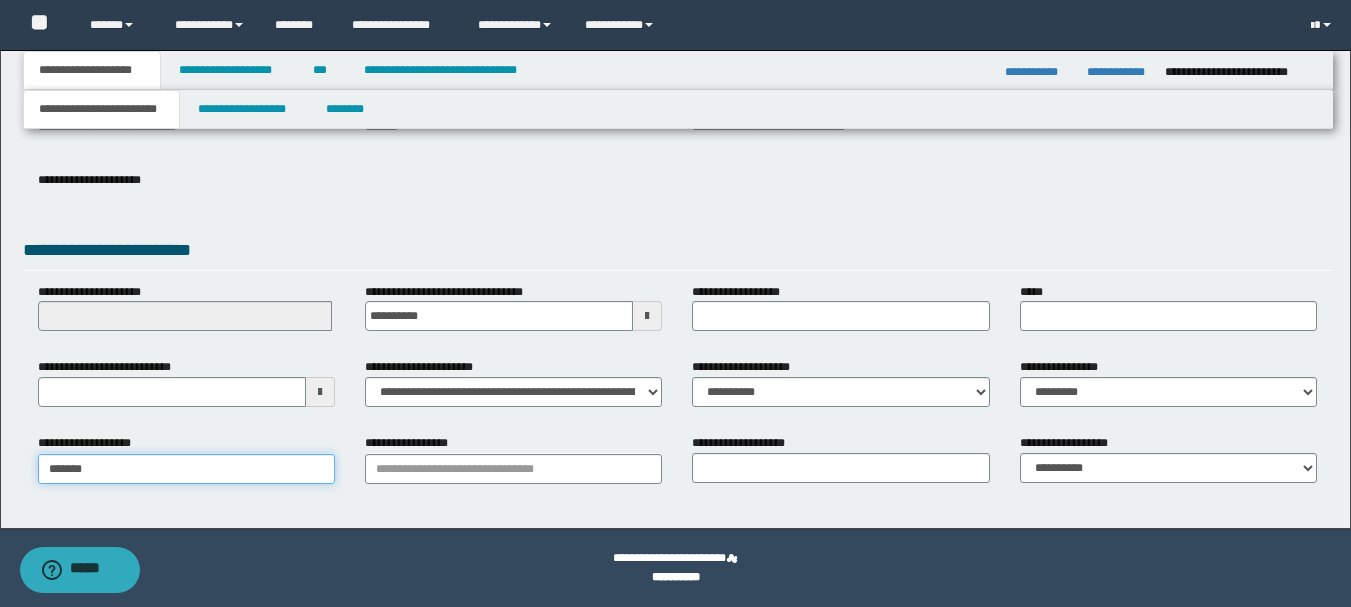 type on "********" 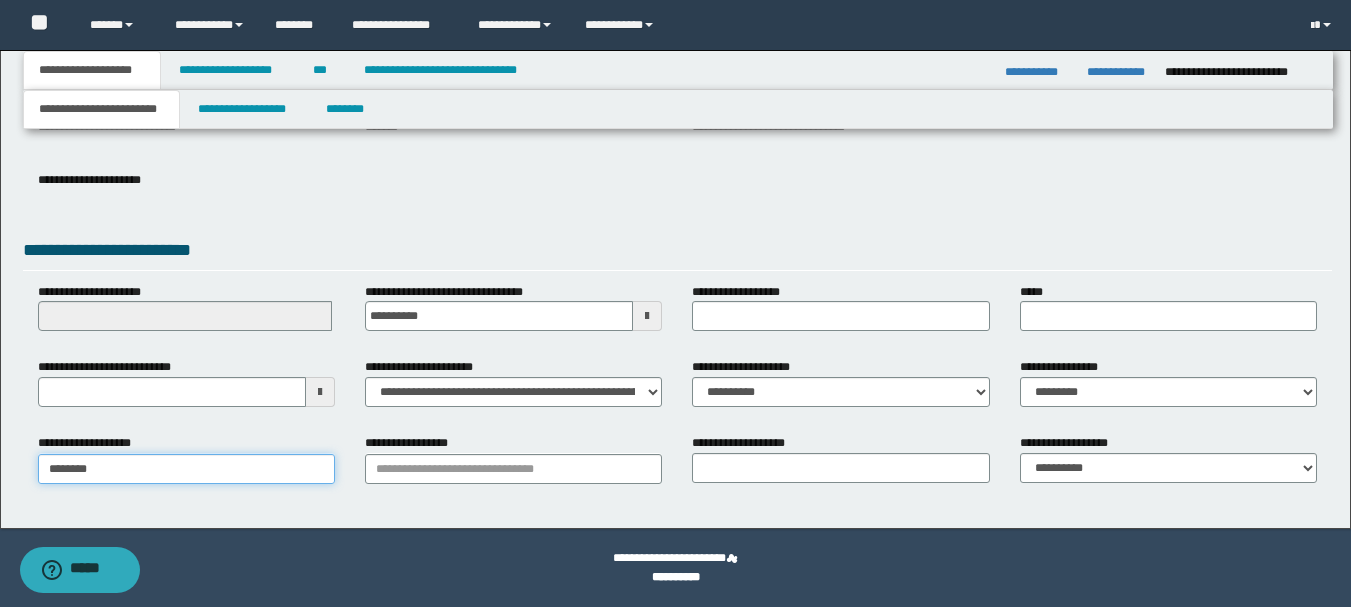type on "********" 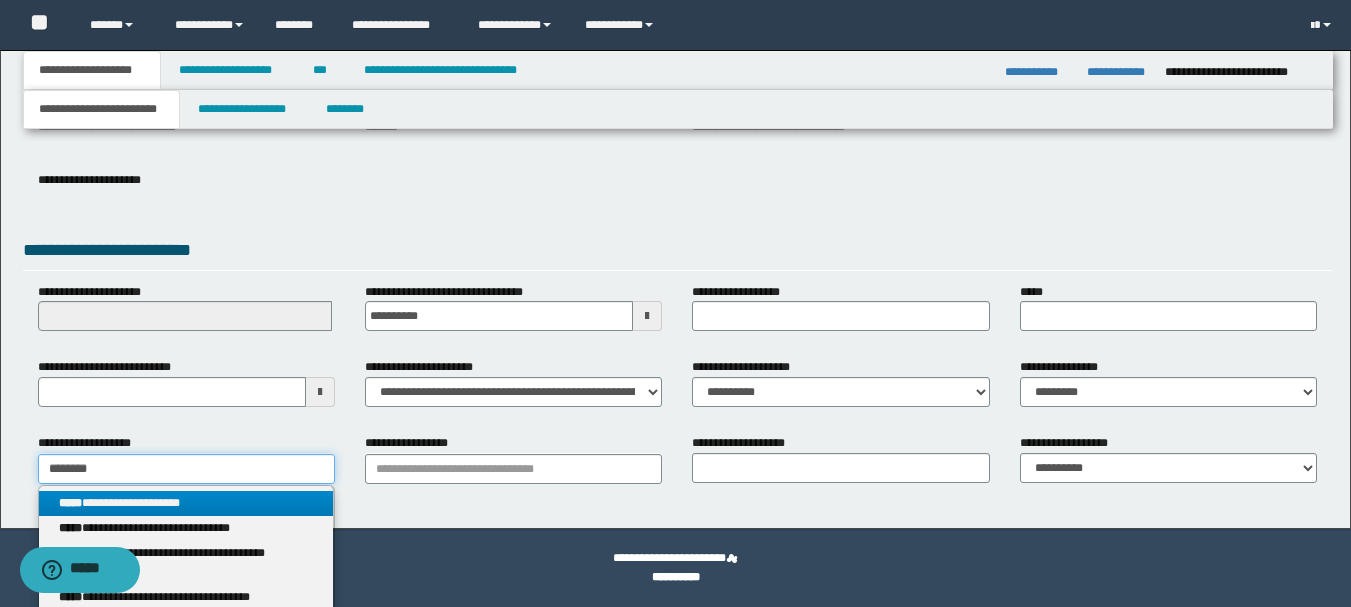 type on "********" 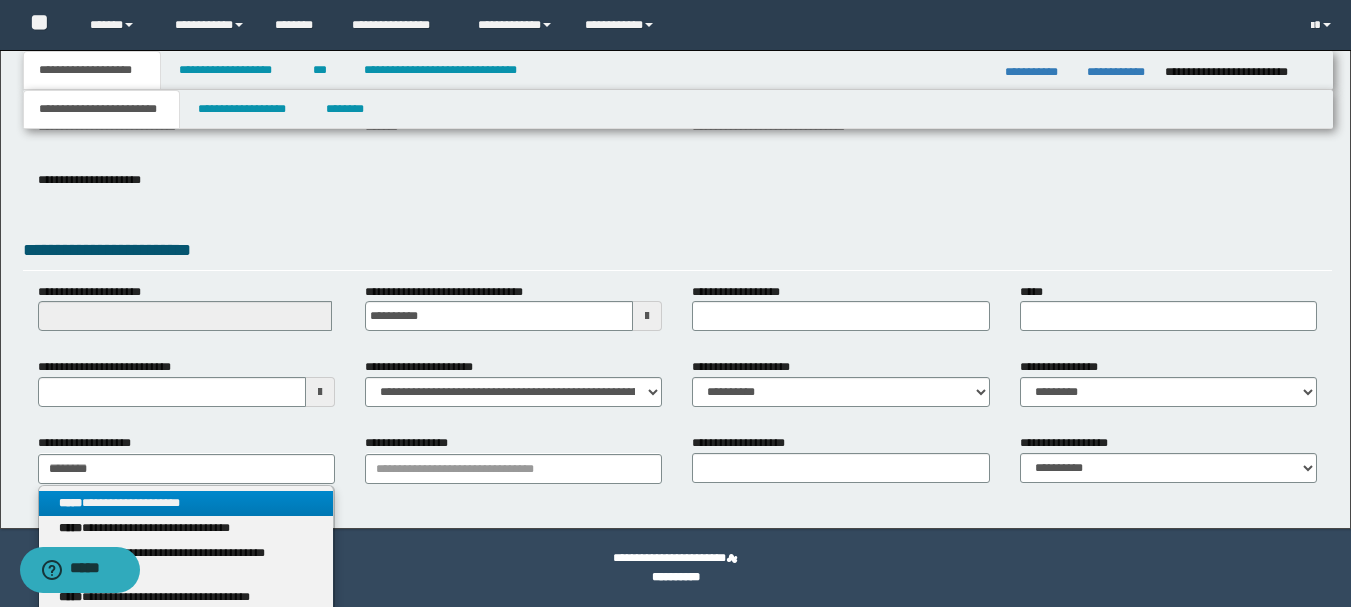 click on "**********" at bounding box center [186, 503] 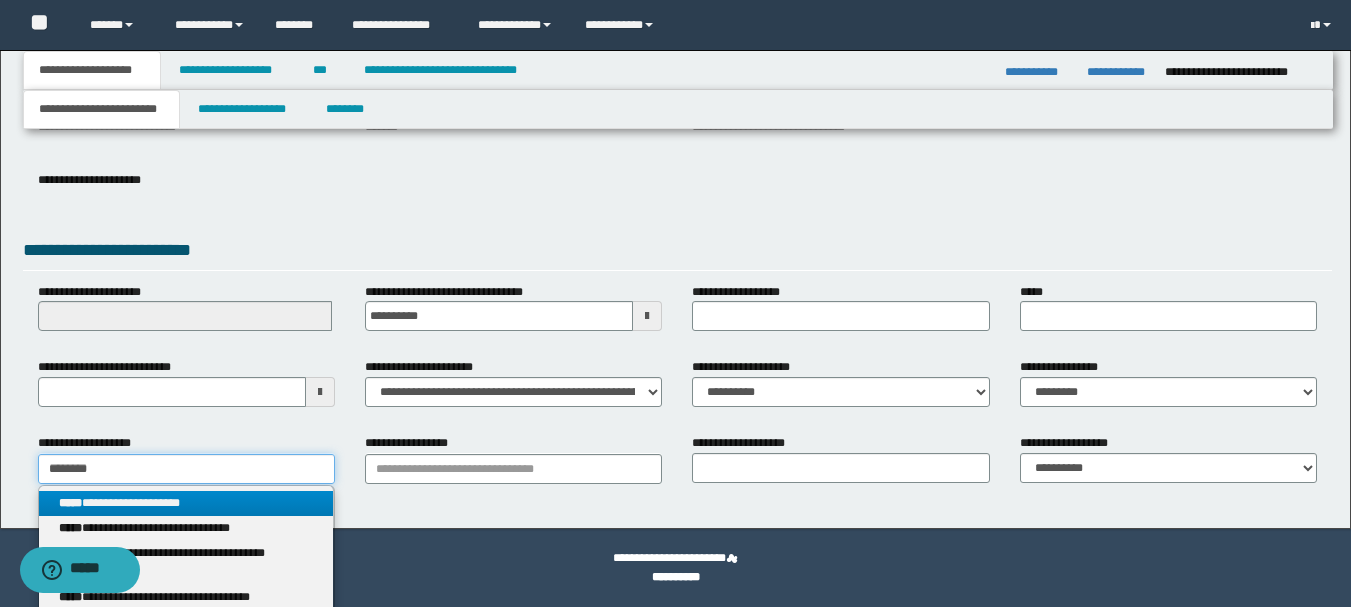 type 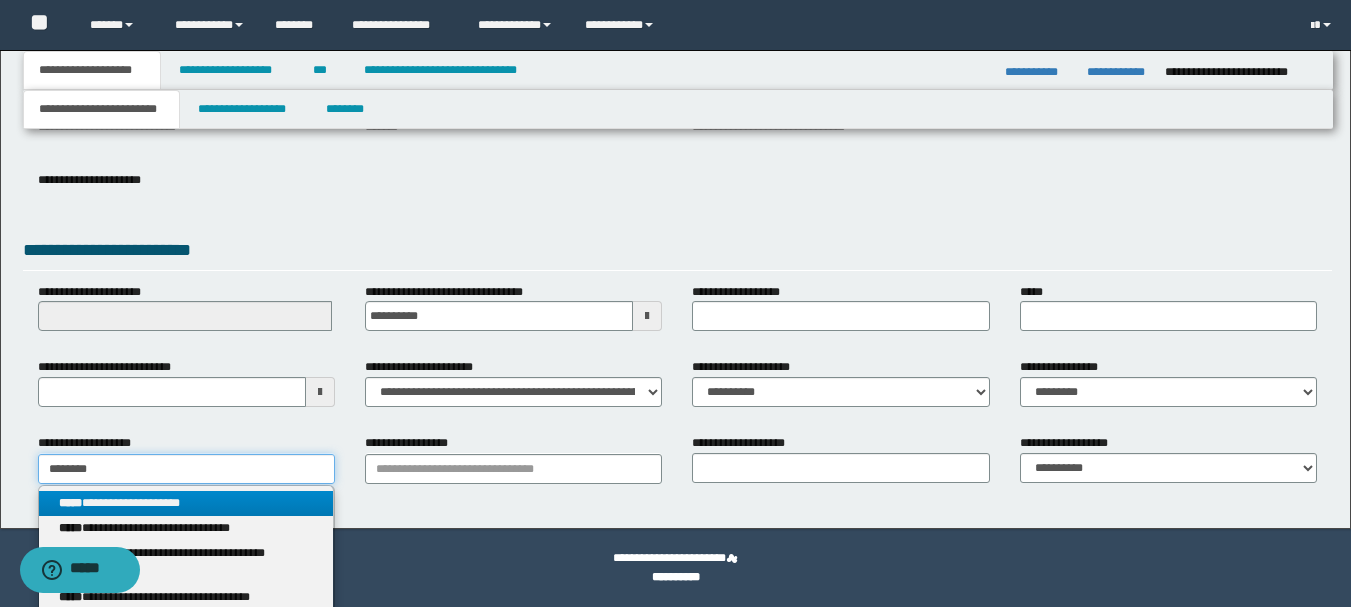 type on "********" 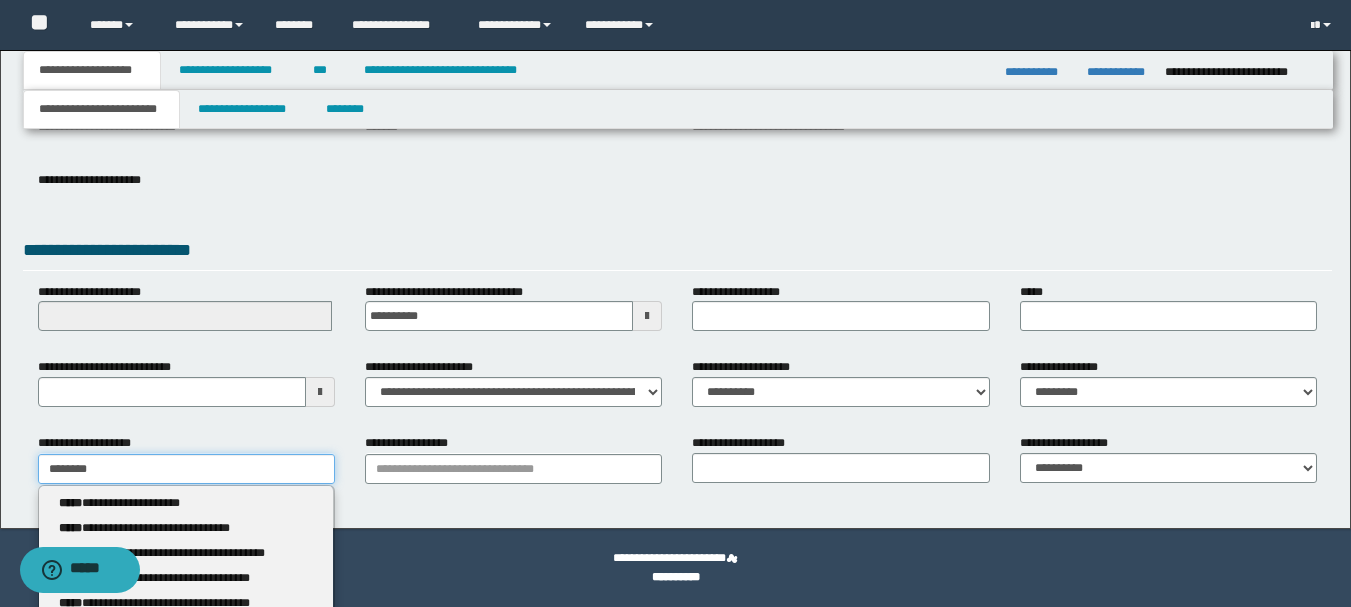 type on "********" 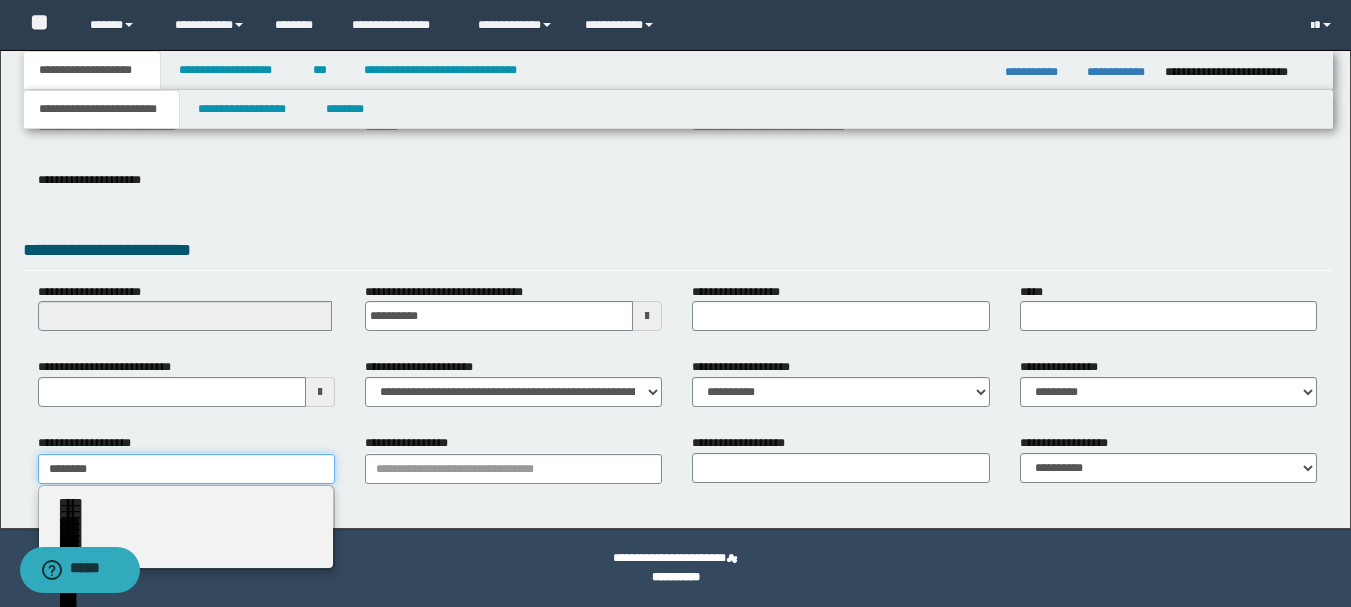 type on "********" 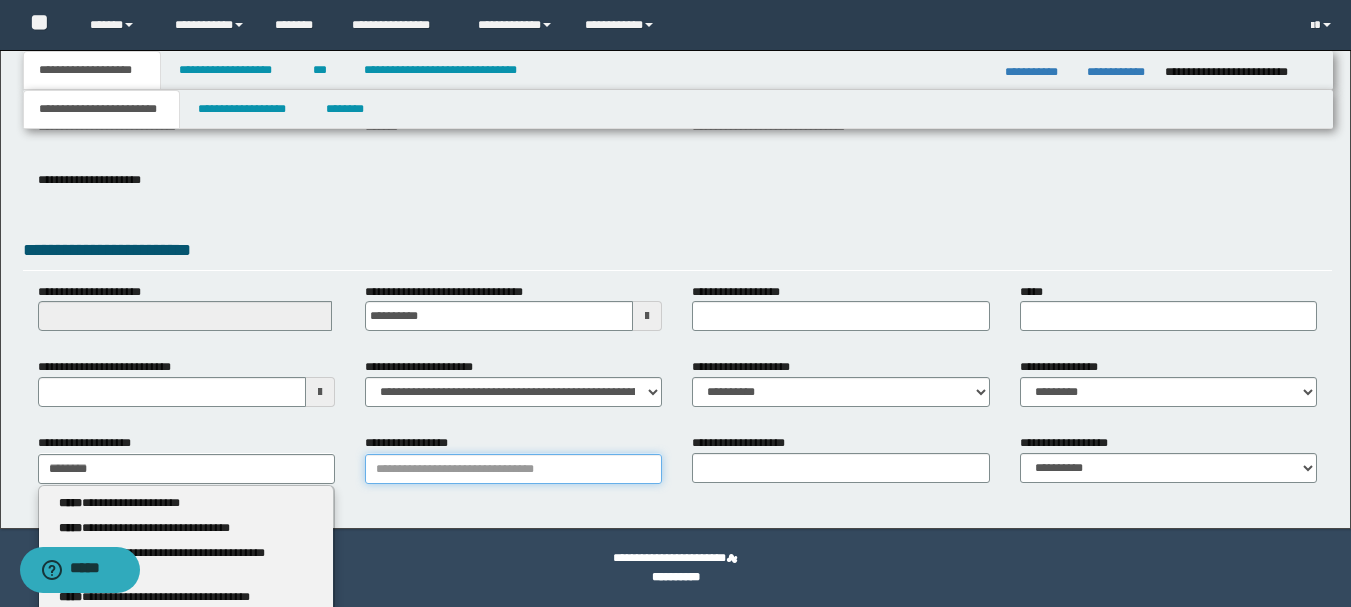 type 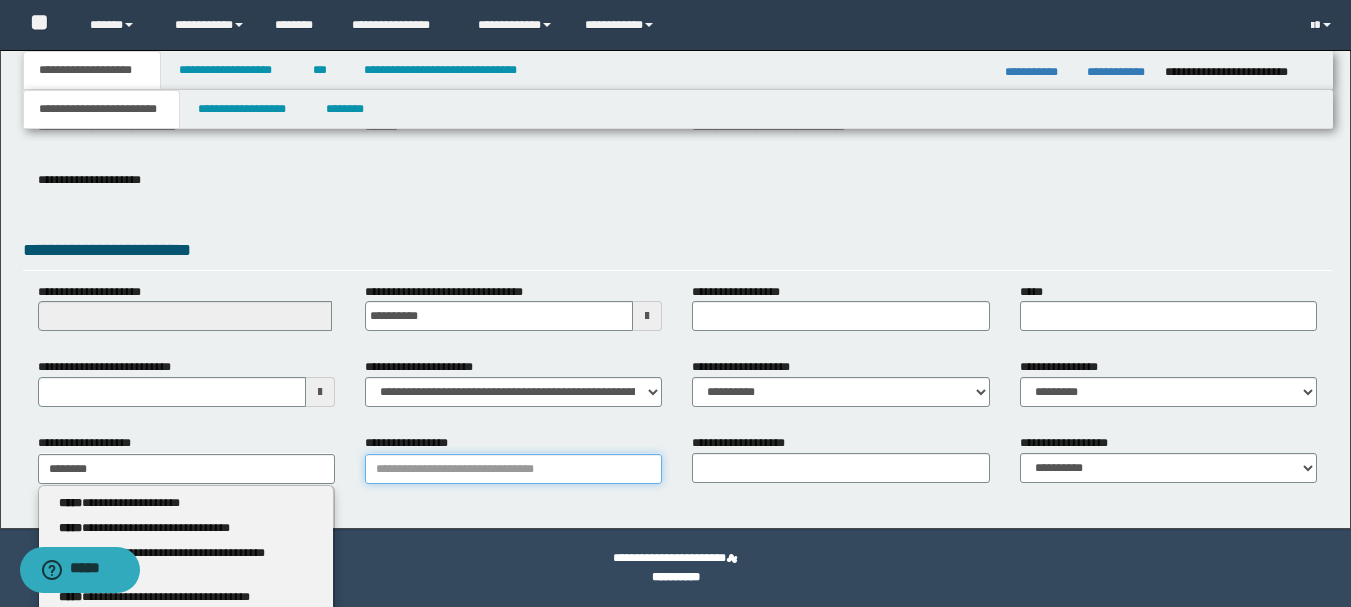 click on "**********" at bounding box center (513, 469) 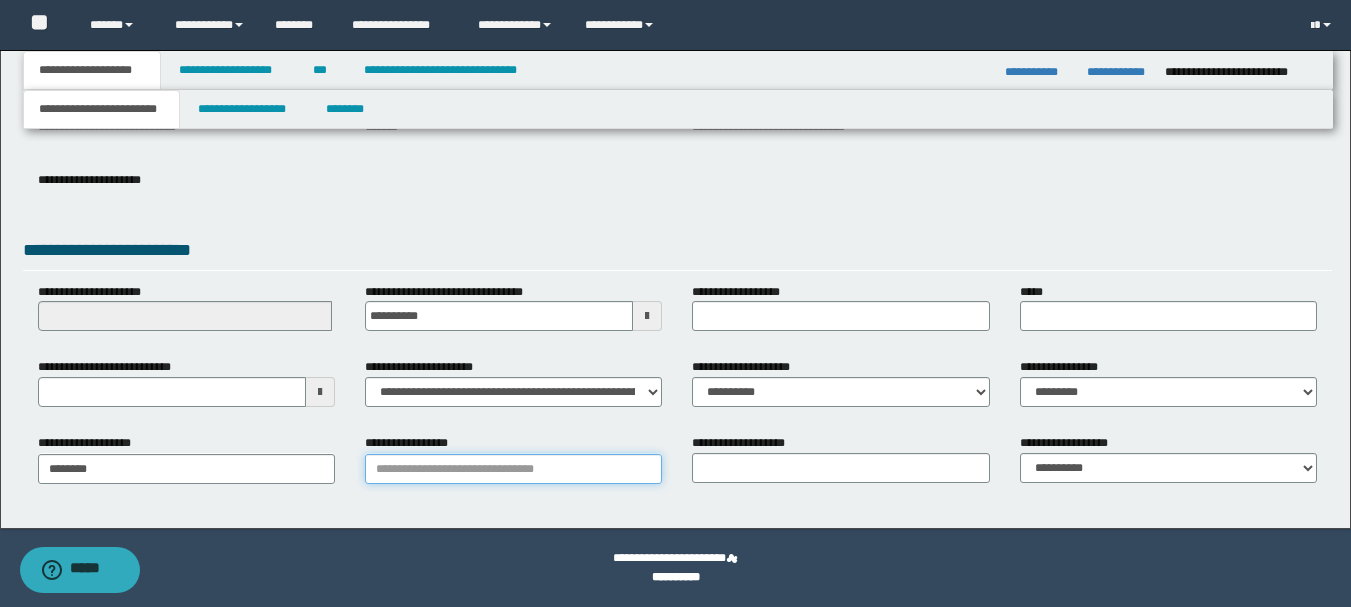 click on "**********" at bounding box center [513, 469] 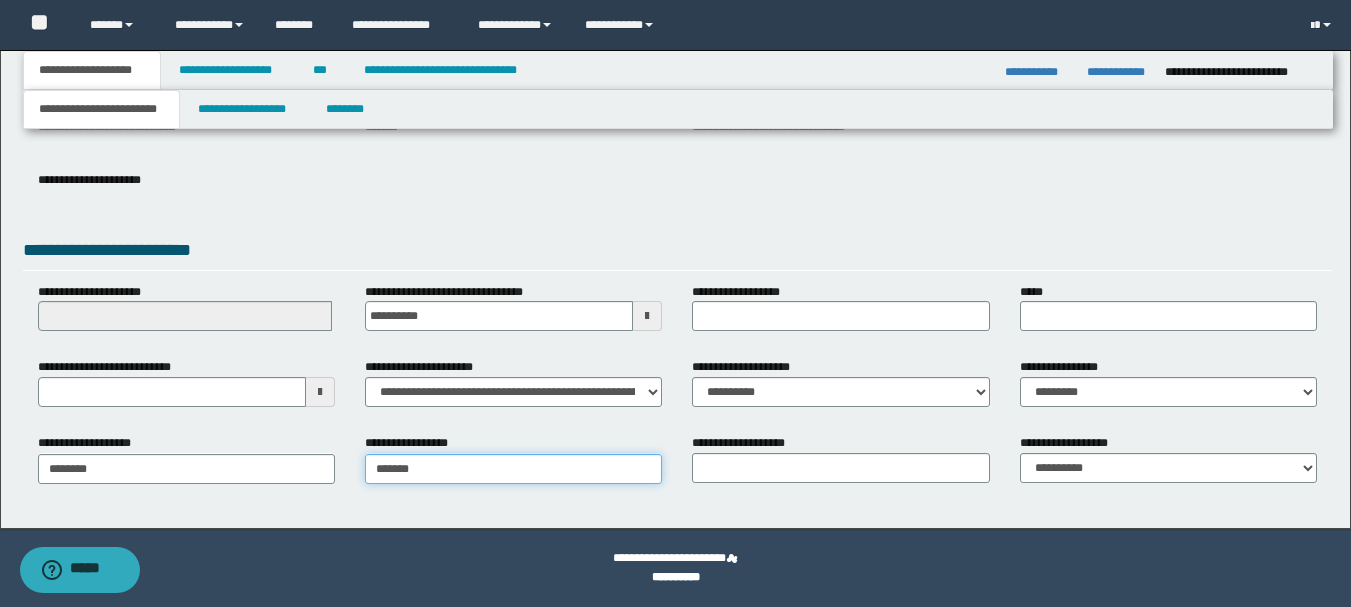 type on "*****" 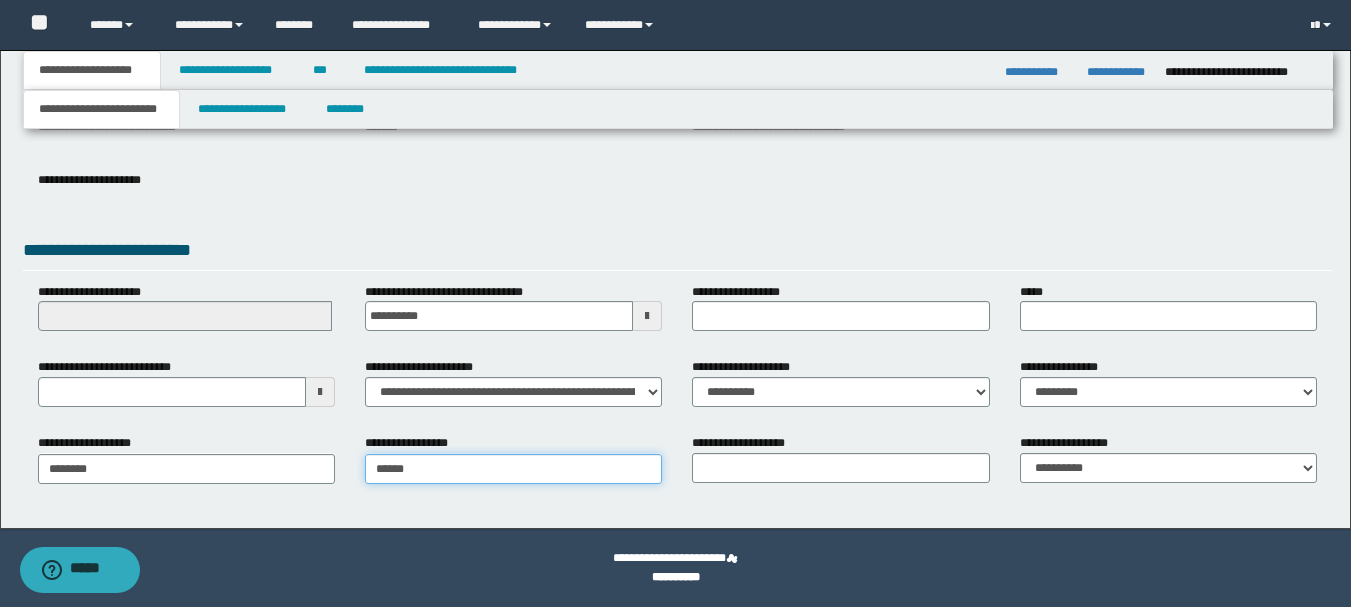 type on "**********" 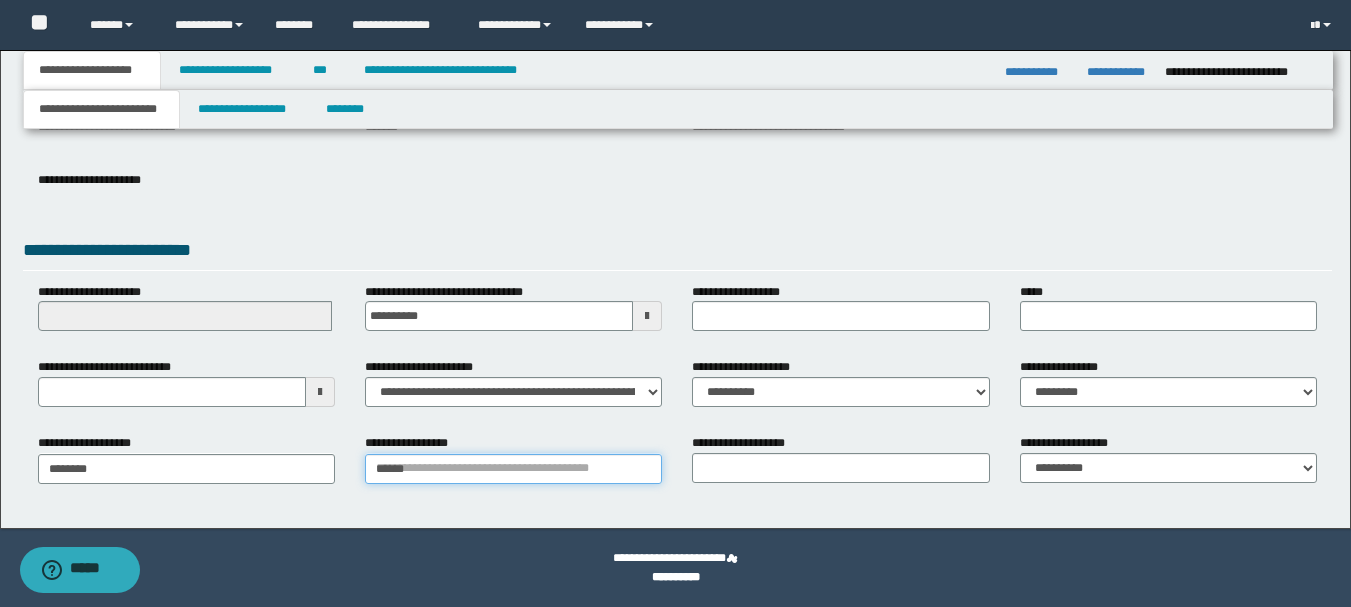type 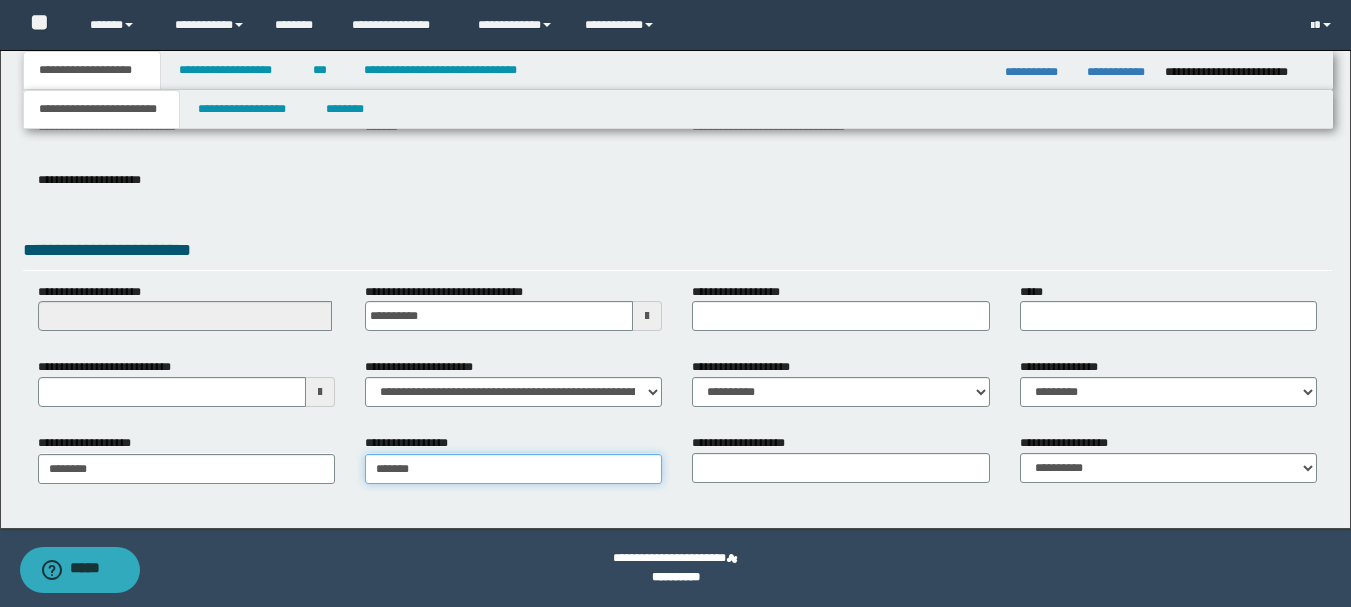 type on "*******" 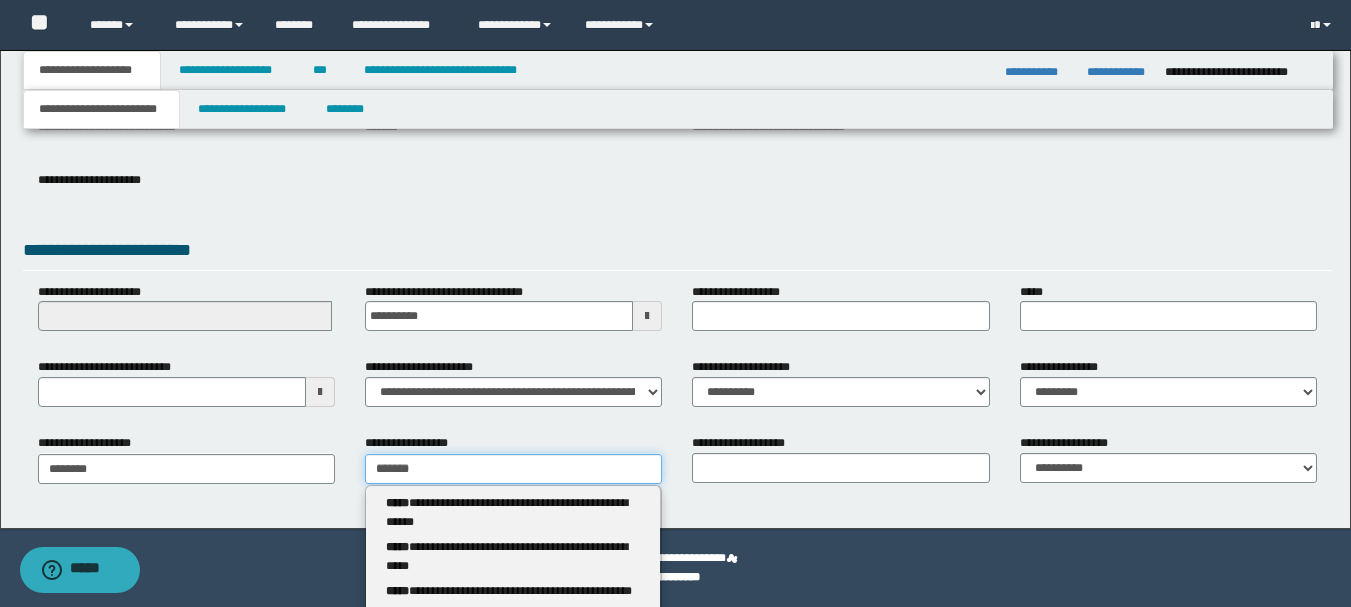 type 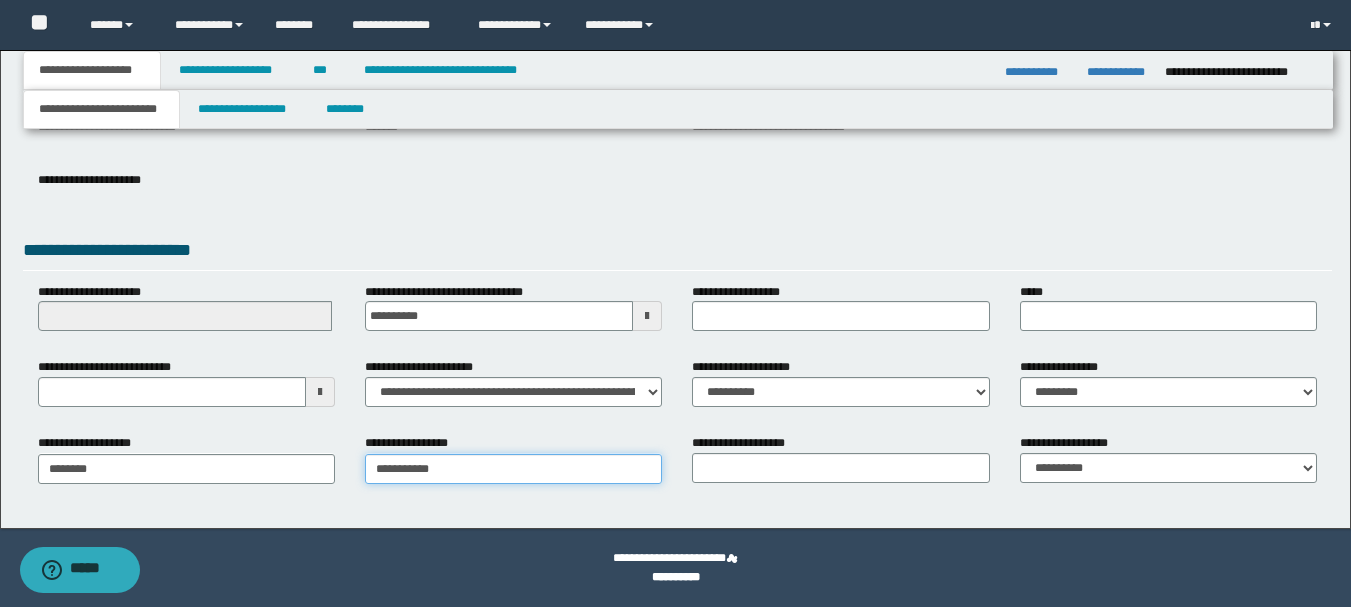 type on "**********" 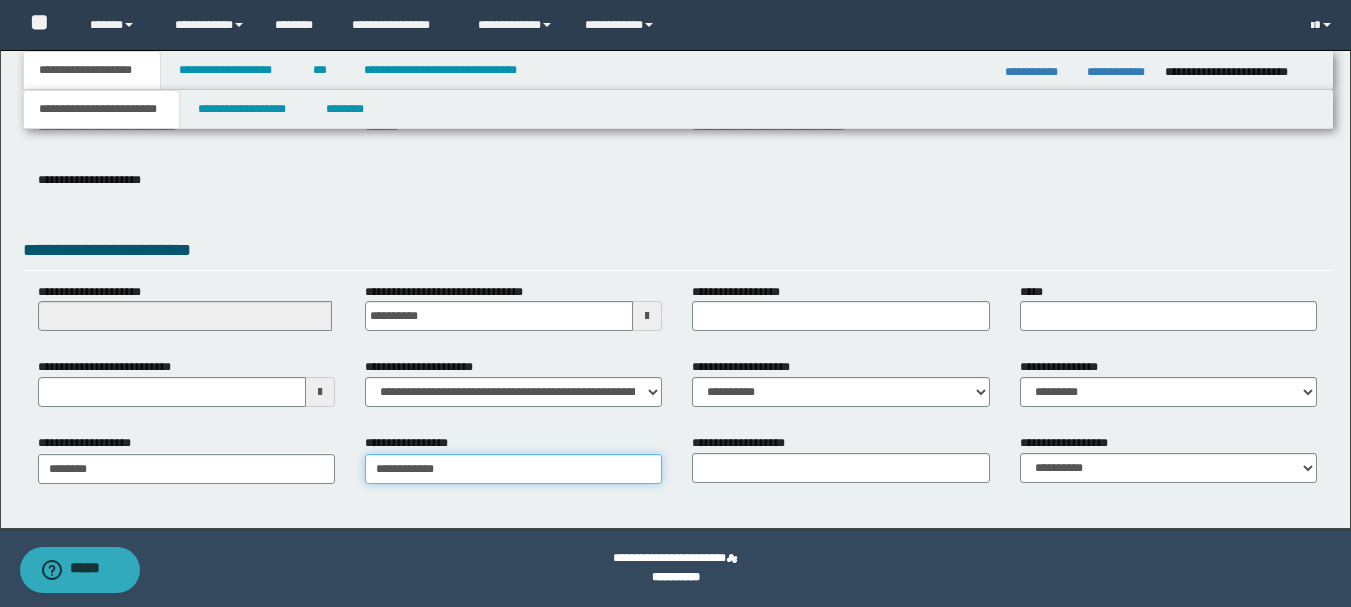 type on "**********" 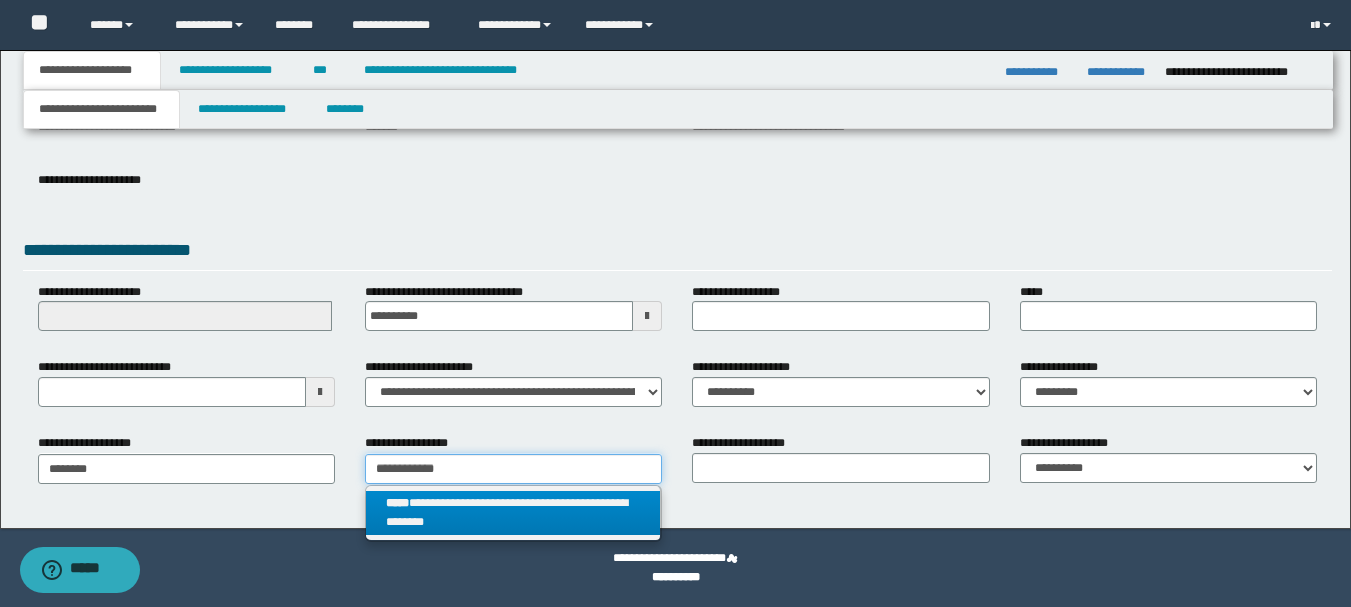 type on "**********" 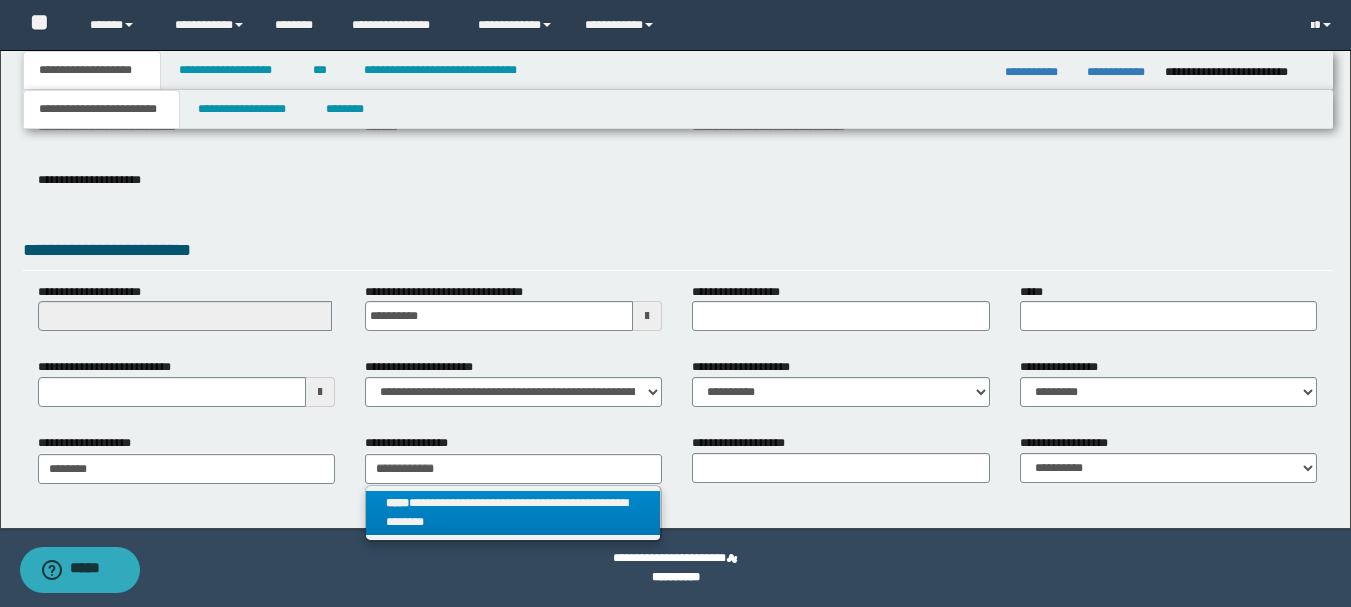 click on "**********" at bounding box center (513, 513) 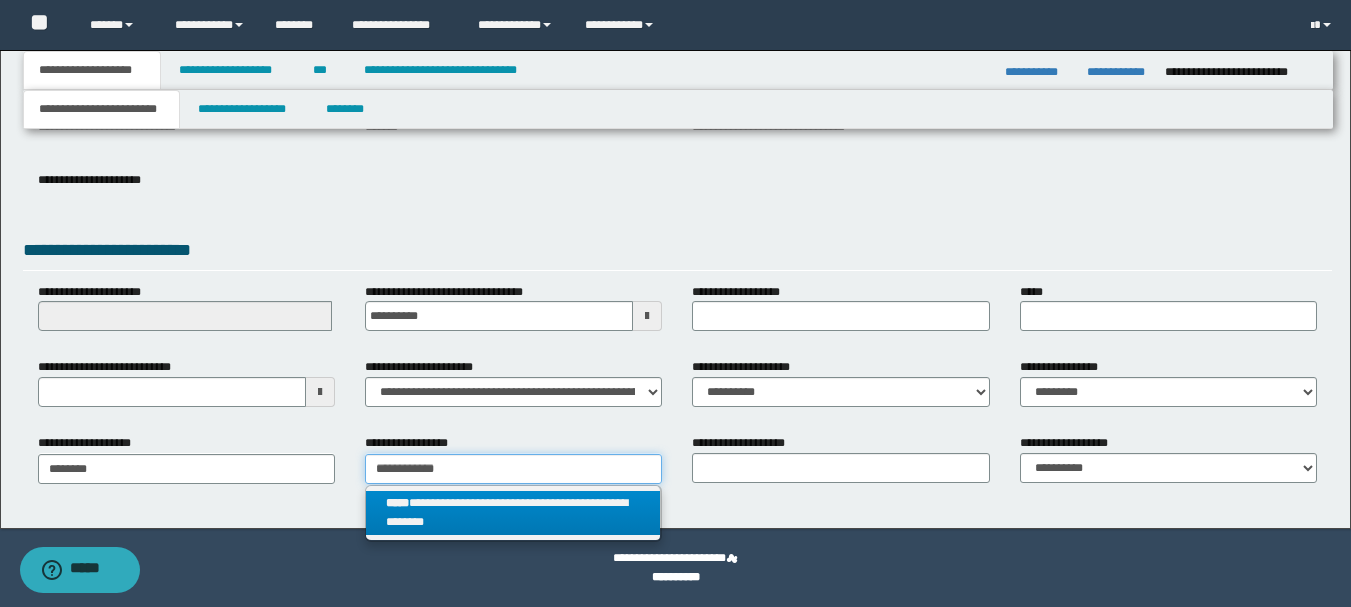 type 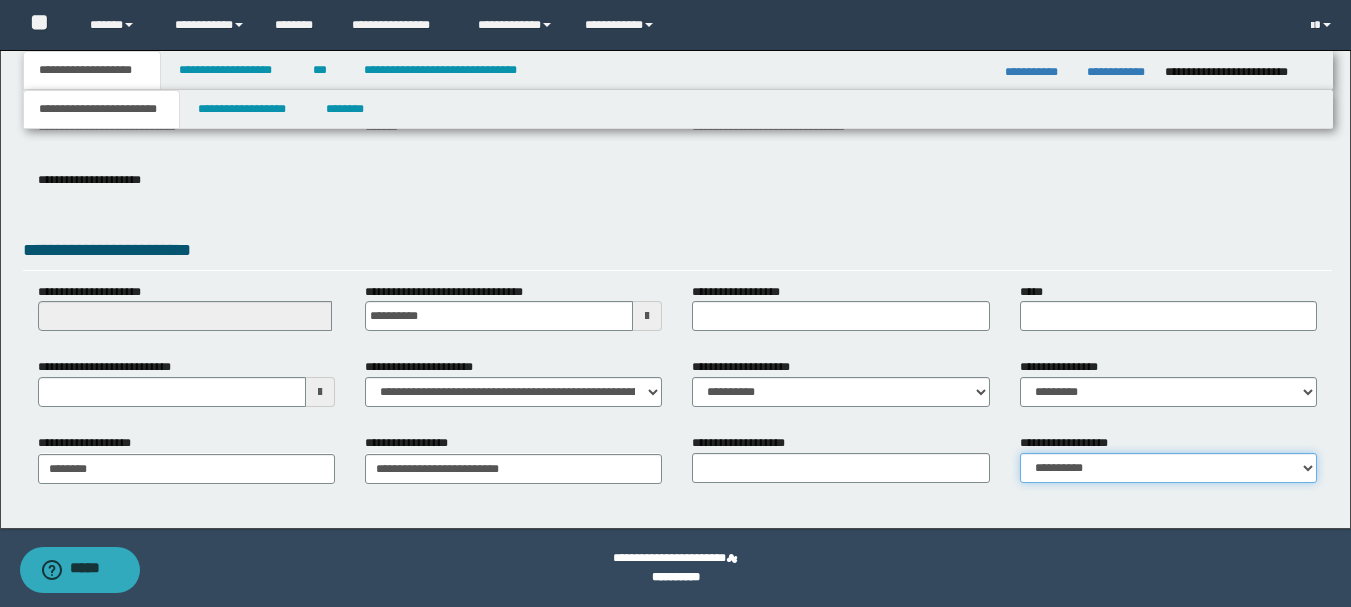 click on "**********" at bounding box center (1168, 468) 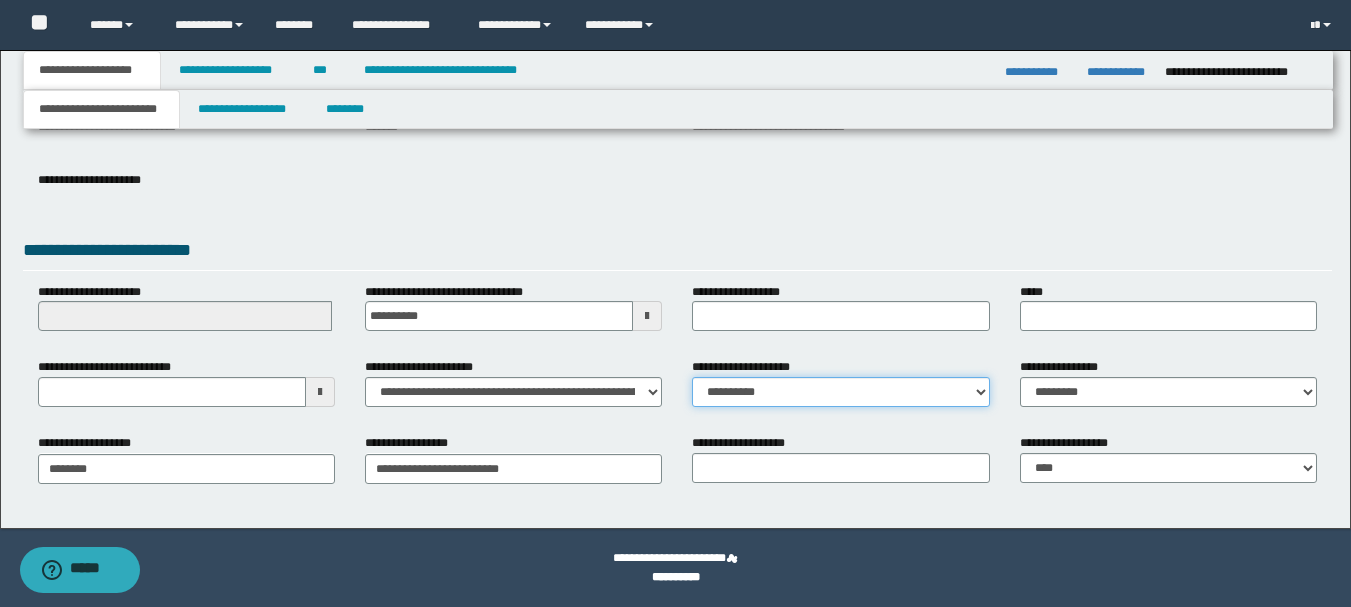 click on "**********" at bounding box center [840, 392] 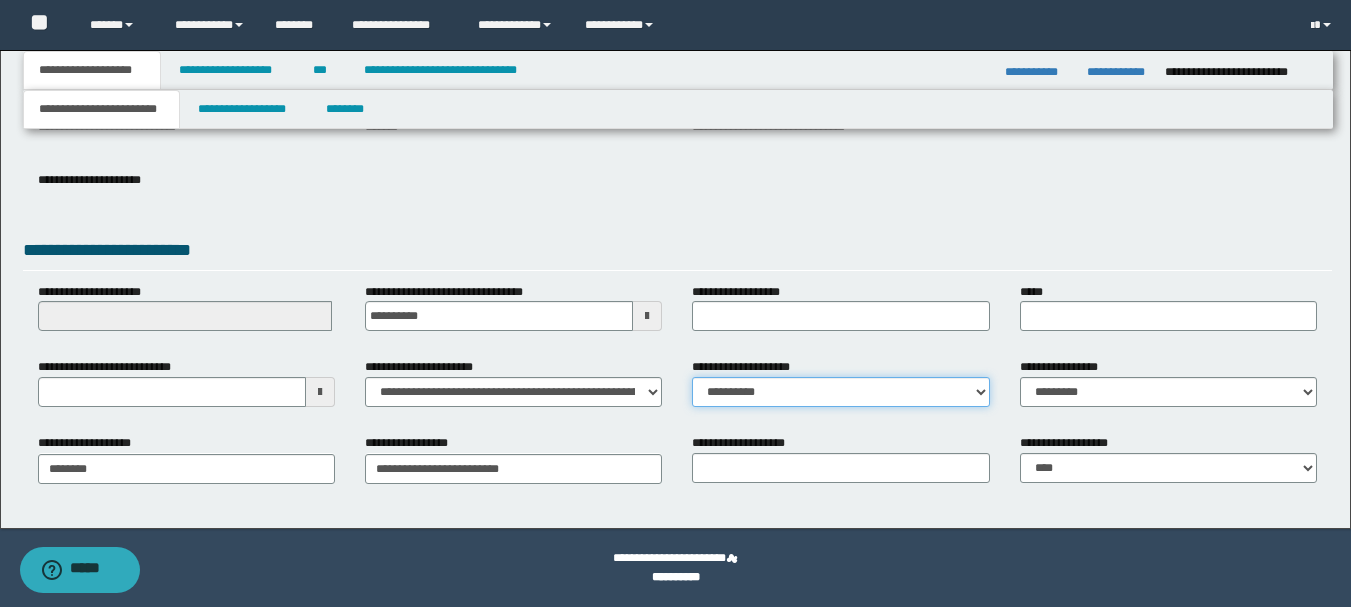 select on "**" 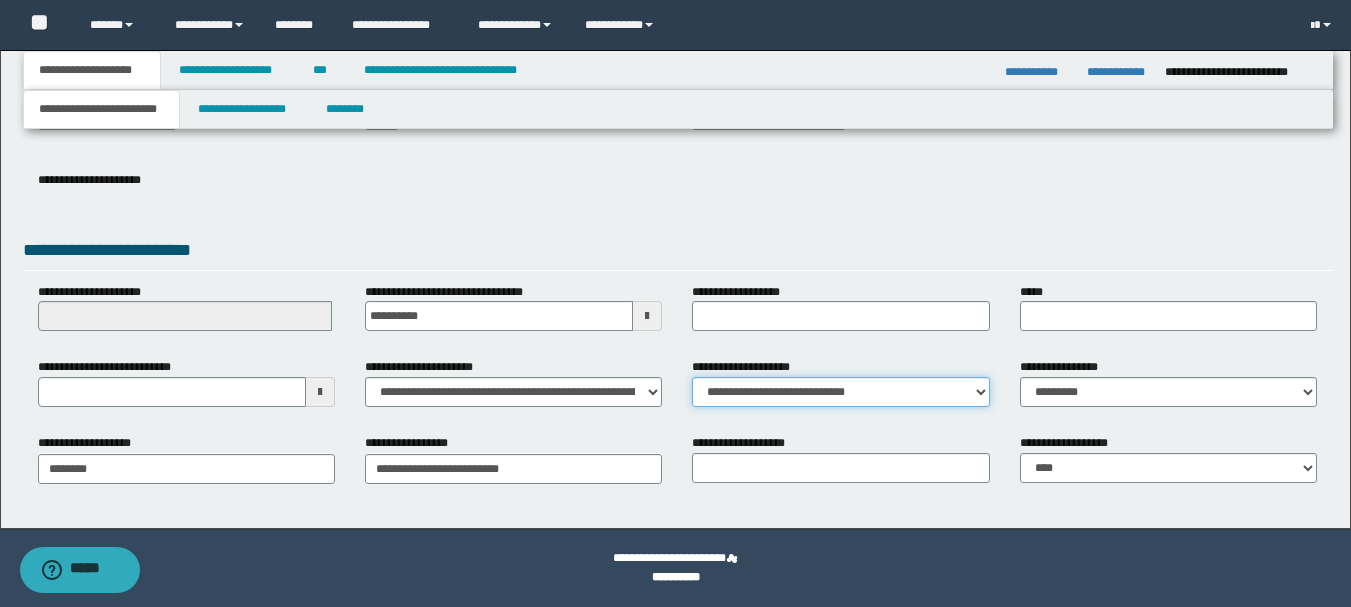 click on "**********" at bounding box center [840, 392] 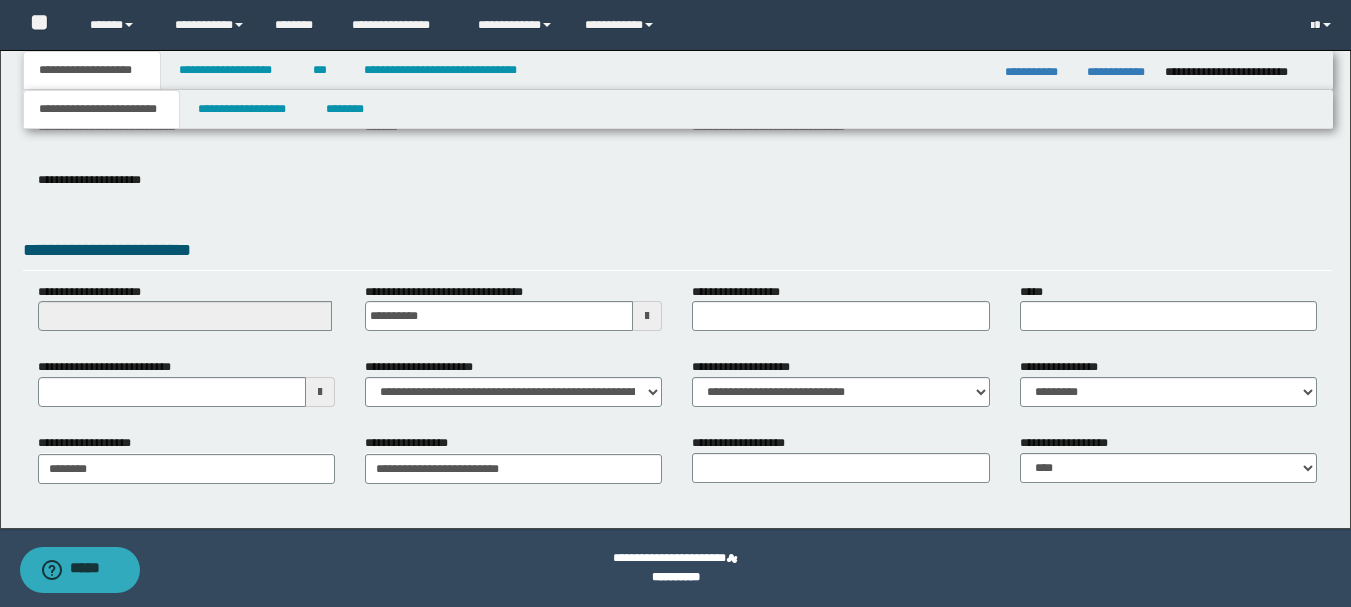 click on "**********" at bounding box center (677, 190) 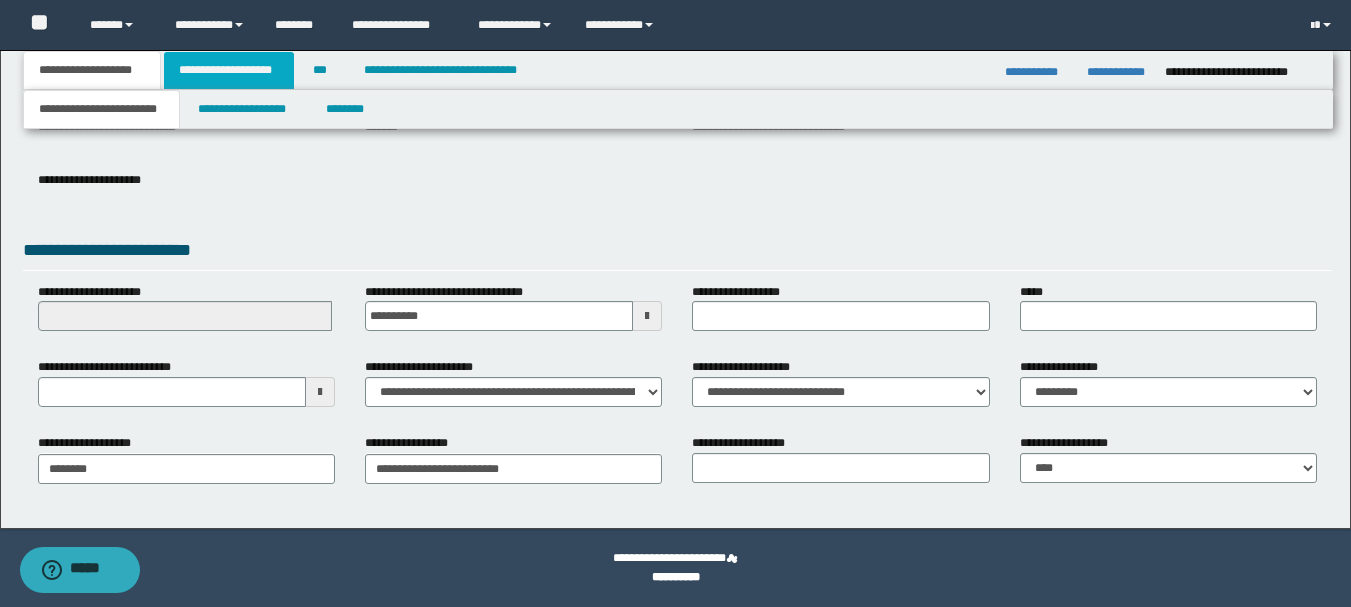 click on "**********" at bounding box center [229, 70] 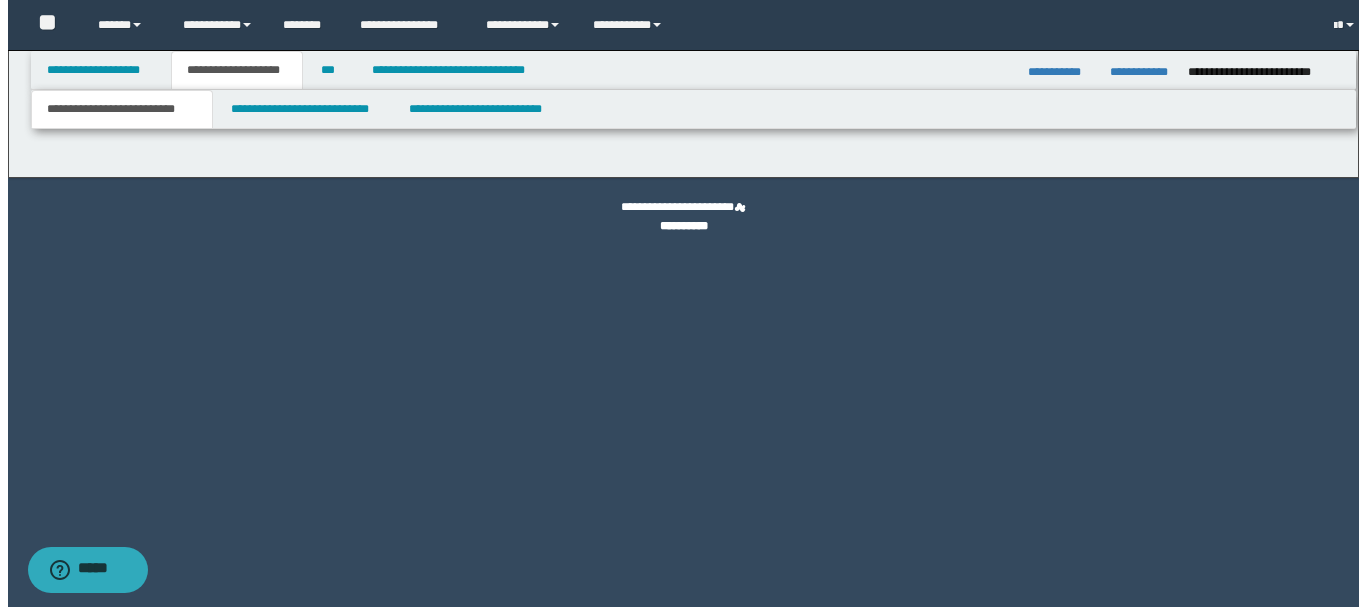 scroll, scrollTop: 0, scrollLeft: 0, axis: both 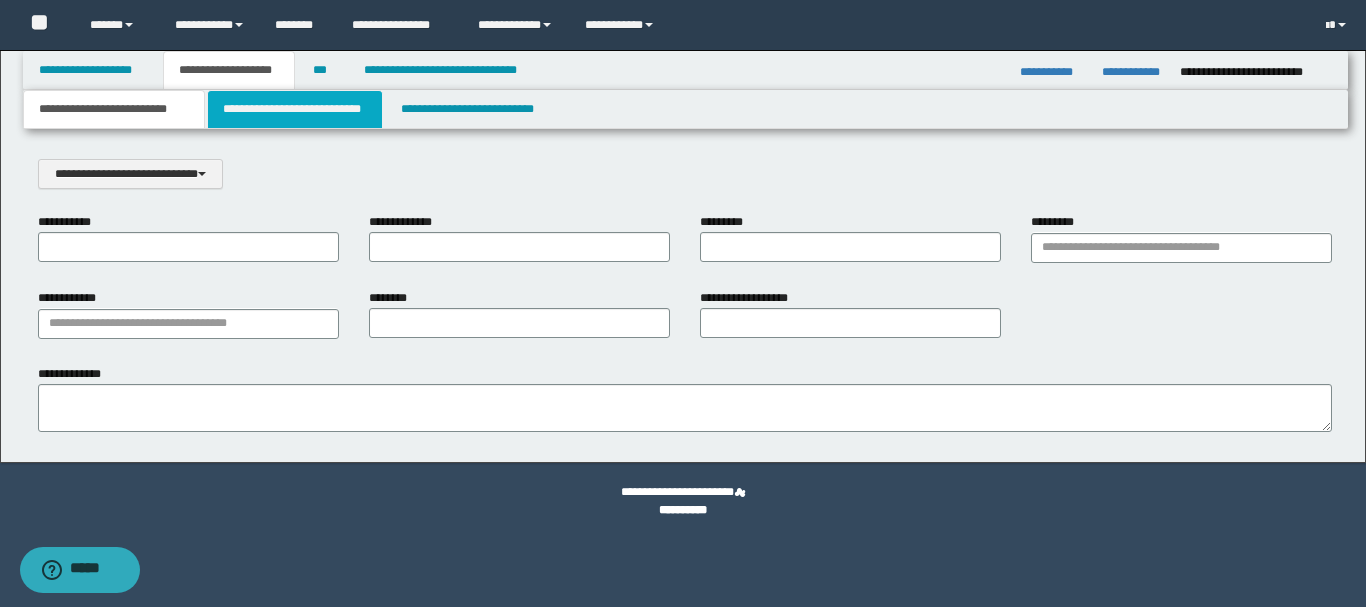 click on "**********" at bounding box center [295, 109] 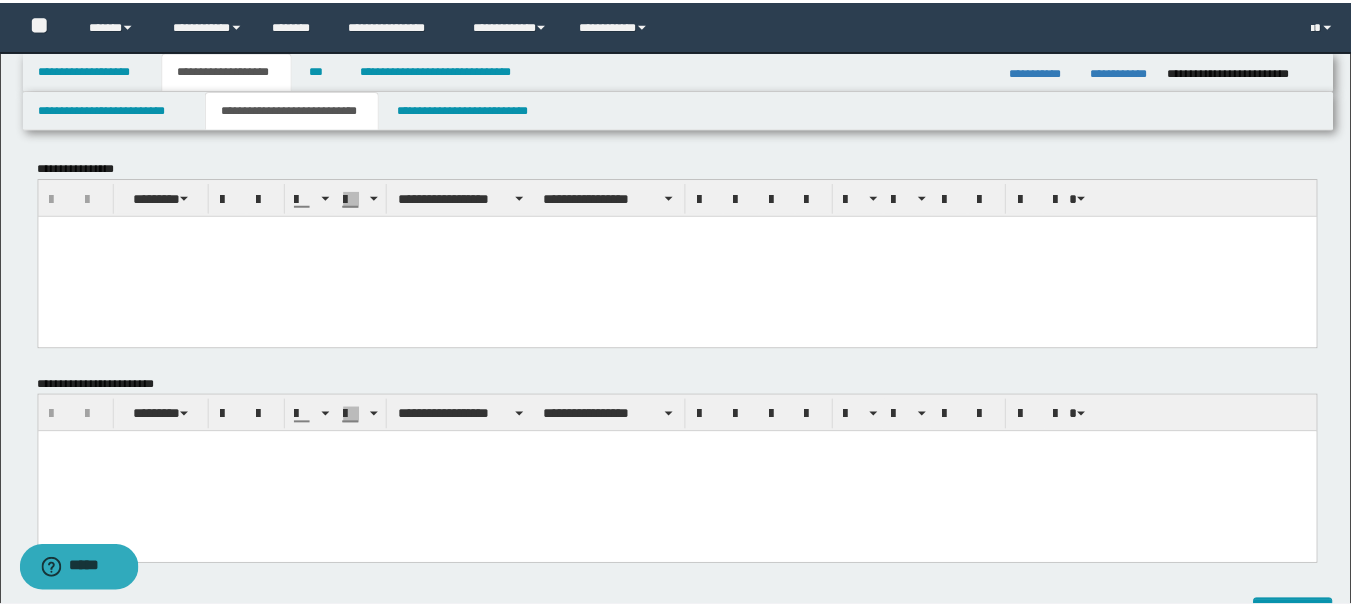 scroll, scrollTop: 0, scrollLeft: 0, axis: both 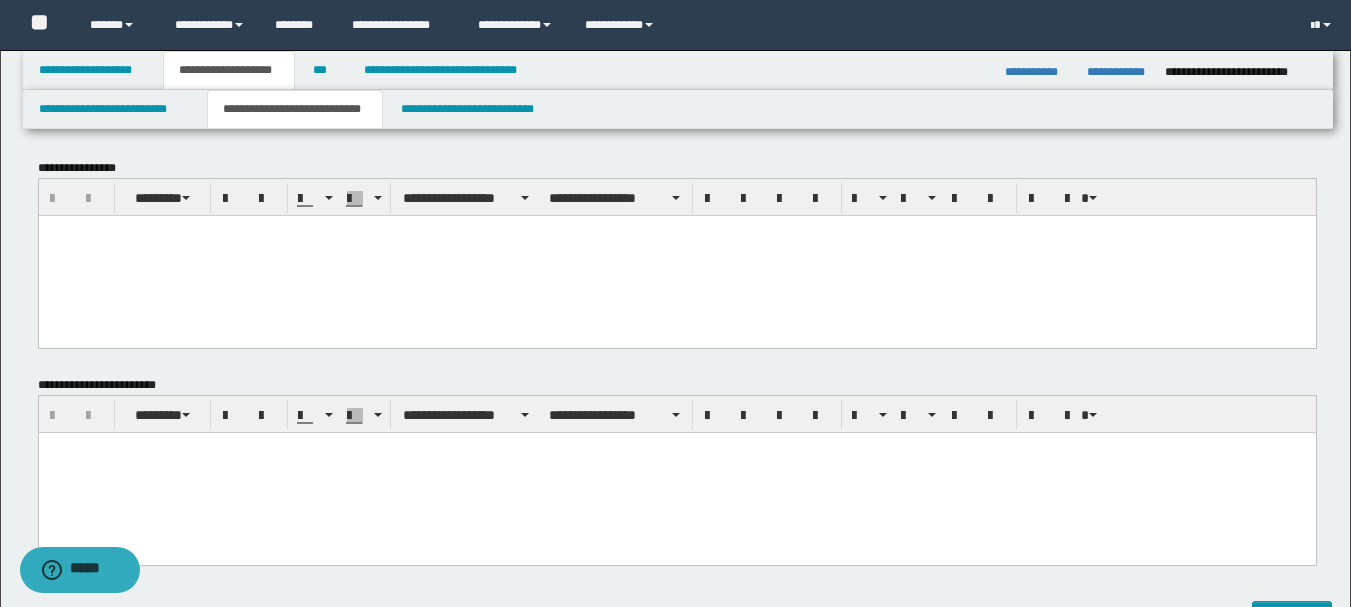 click at bounding box center [676, 255] 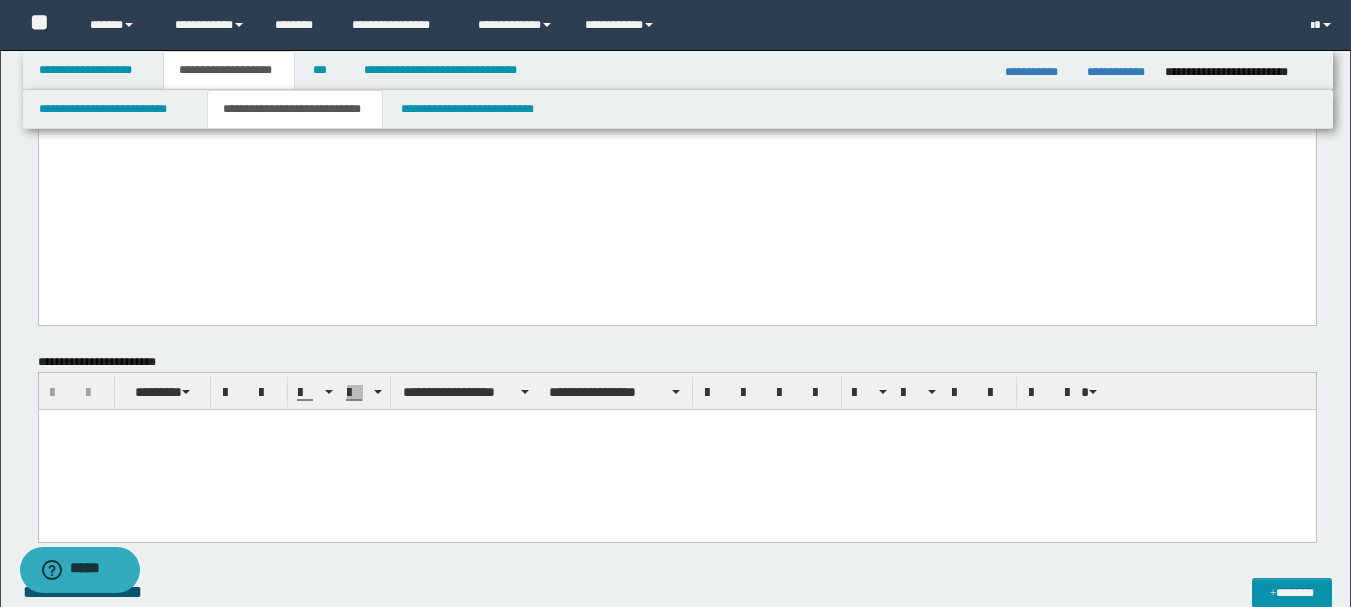drag, startPoint x: 47, startPoint y: -1092, endPoint x: 186, endPoint y: 281, distance: 1380.0181 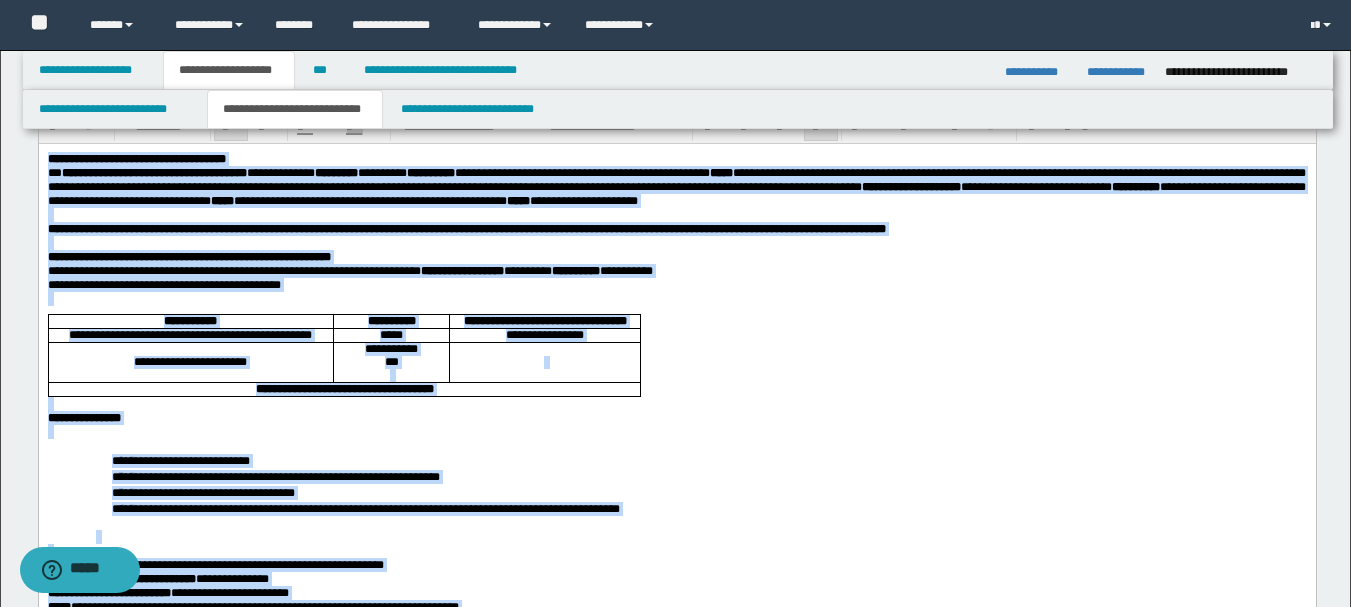 scroll, scrollTop: 0, scrollLeft: 0, axis: both 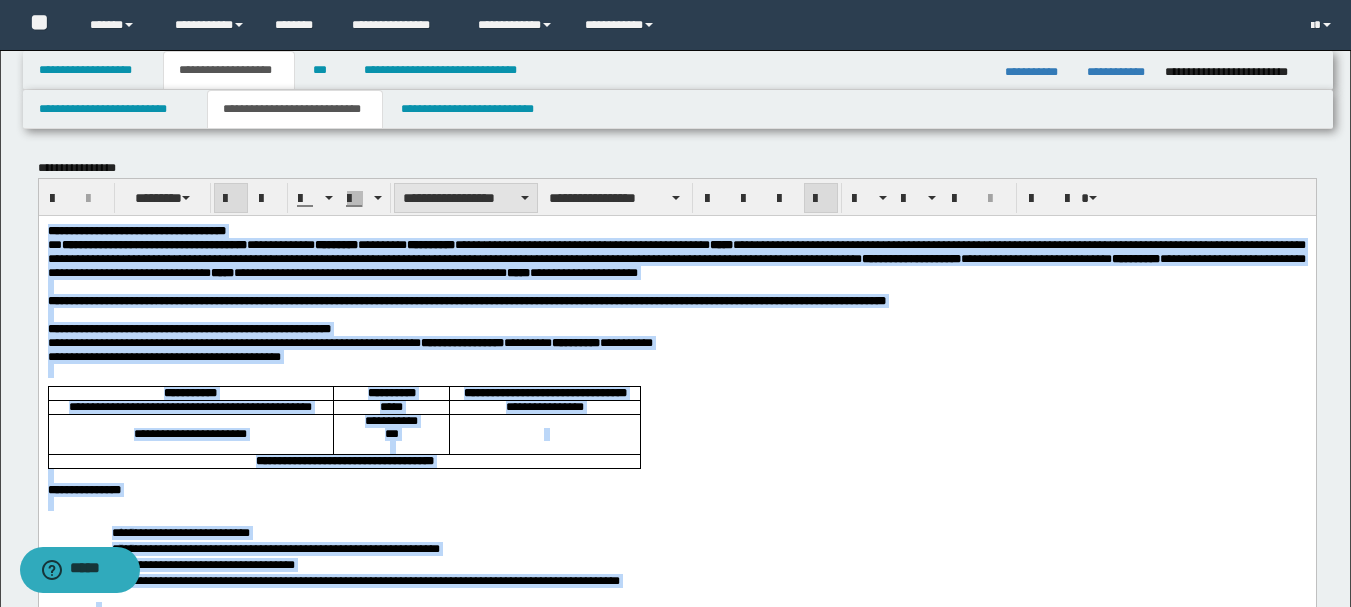 click on "**********" at bounding box center (466, 198) 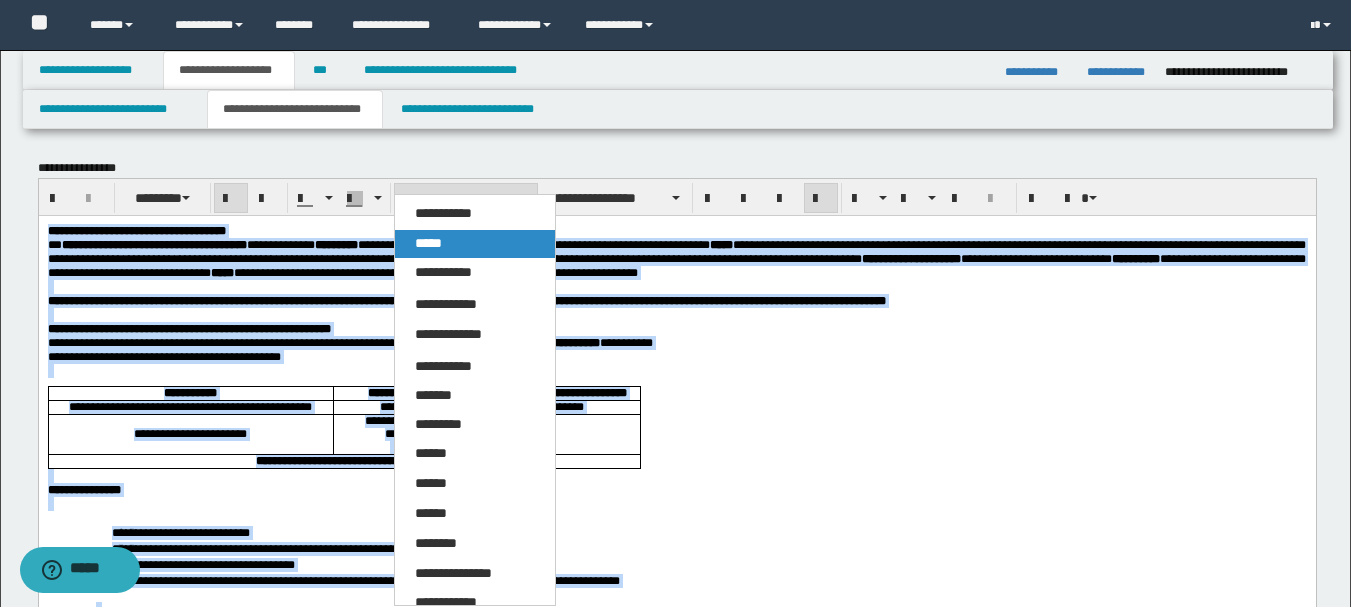 click on "*****" at bounding box center (475, 244) 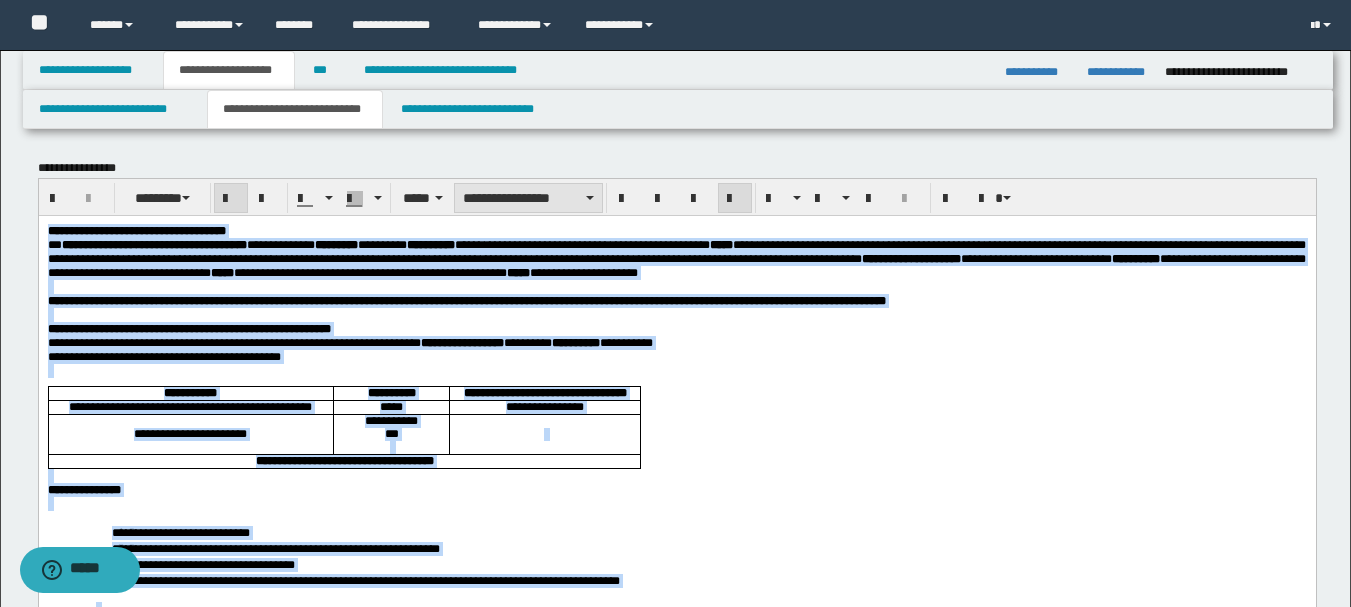 click on "**********" at bounding box center [528, 198] 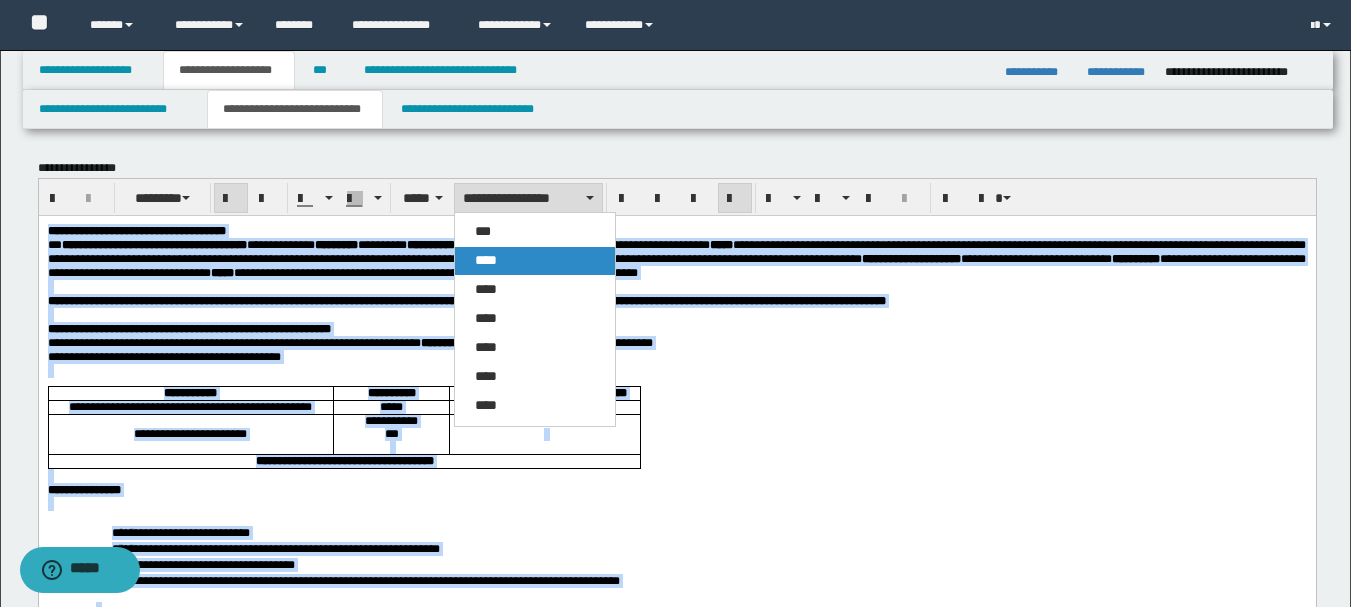 click on "****" at bounding box center (486, 260) 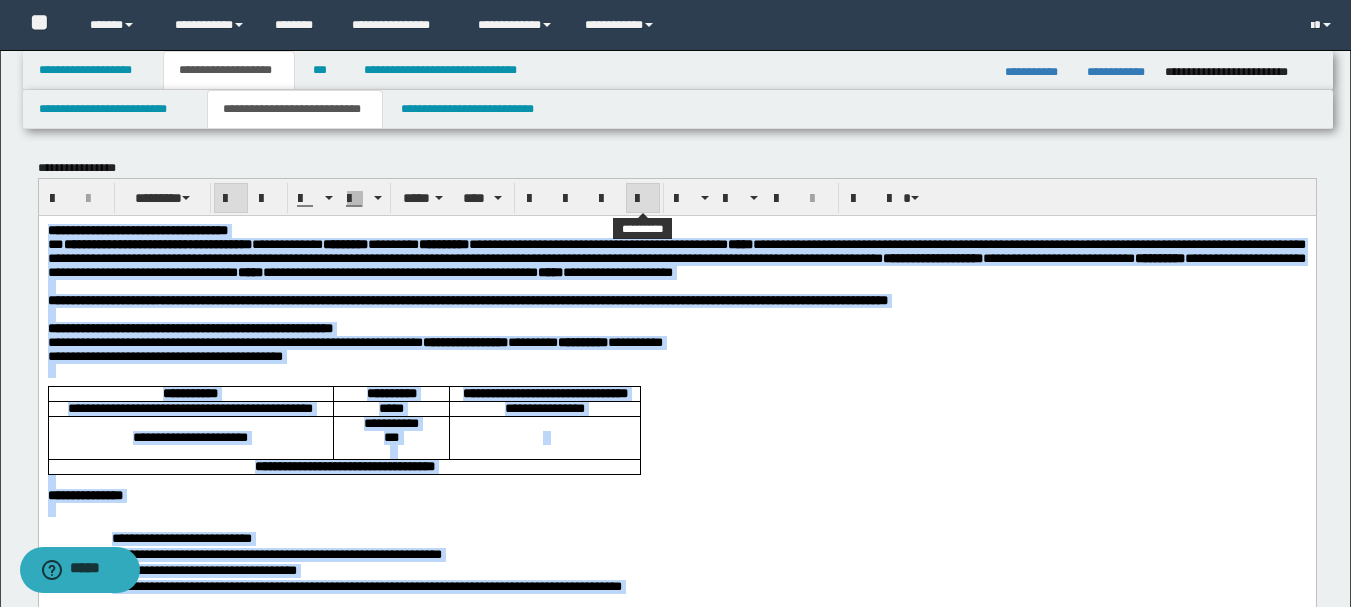 click at bounding box center (643, 199) 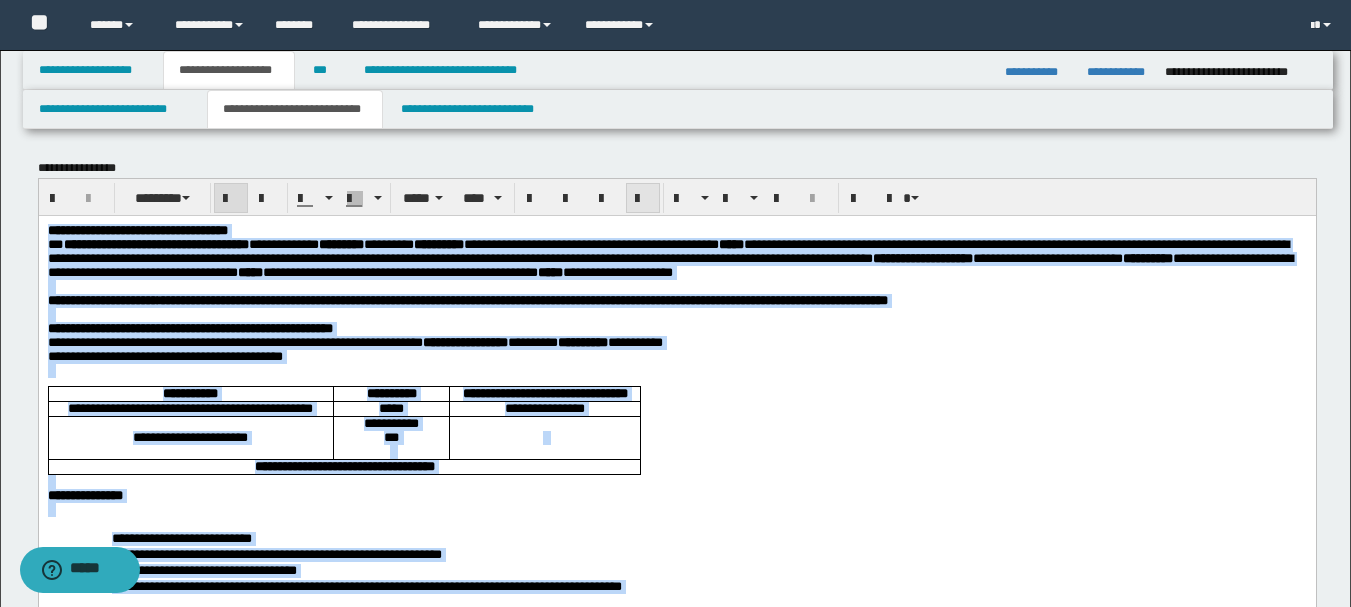 click at bounding box center (643, 199) 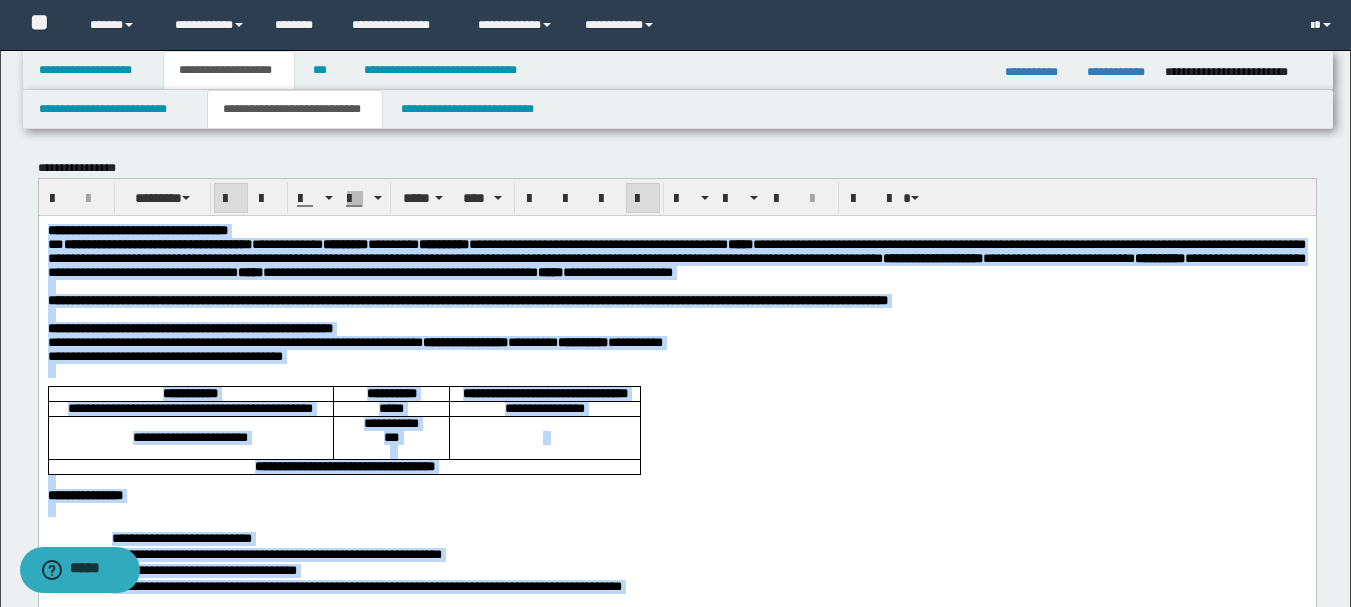 click on "**********" at bounding box center [522, 299] 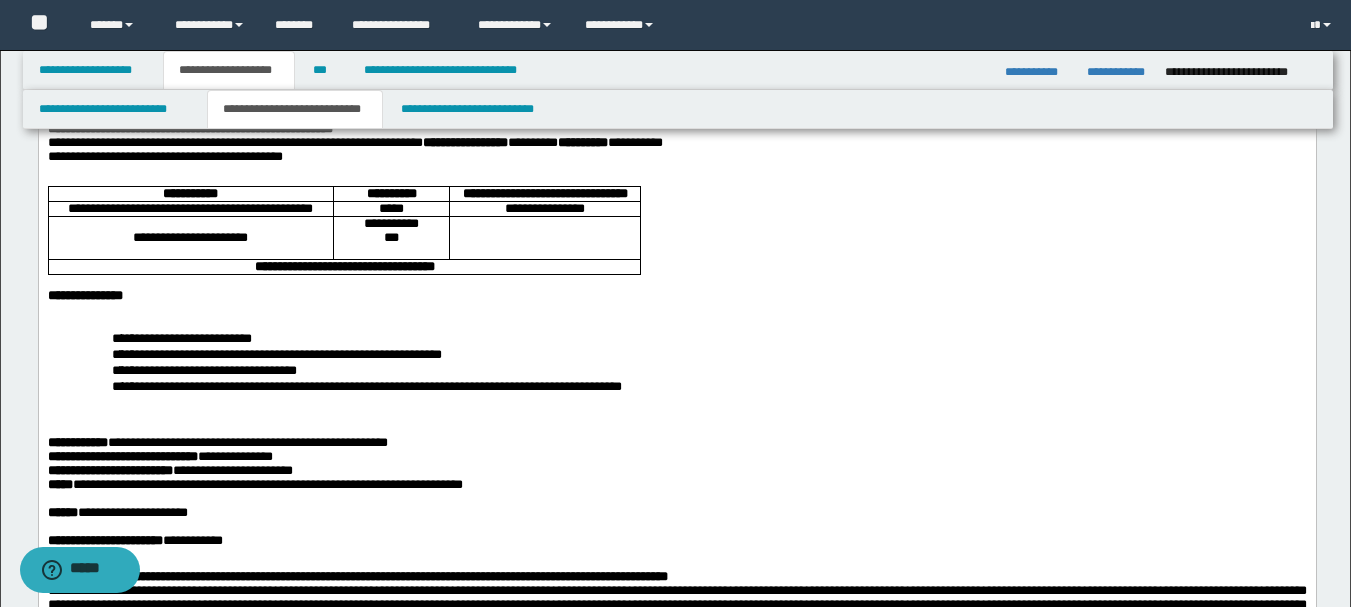 scroll, scrollTop: 500, scrollLeft: 0, axis: vertical 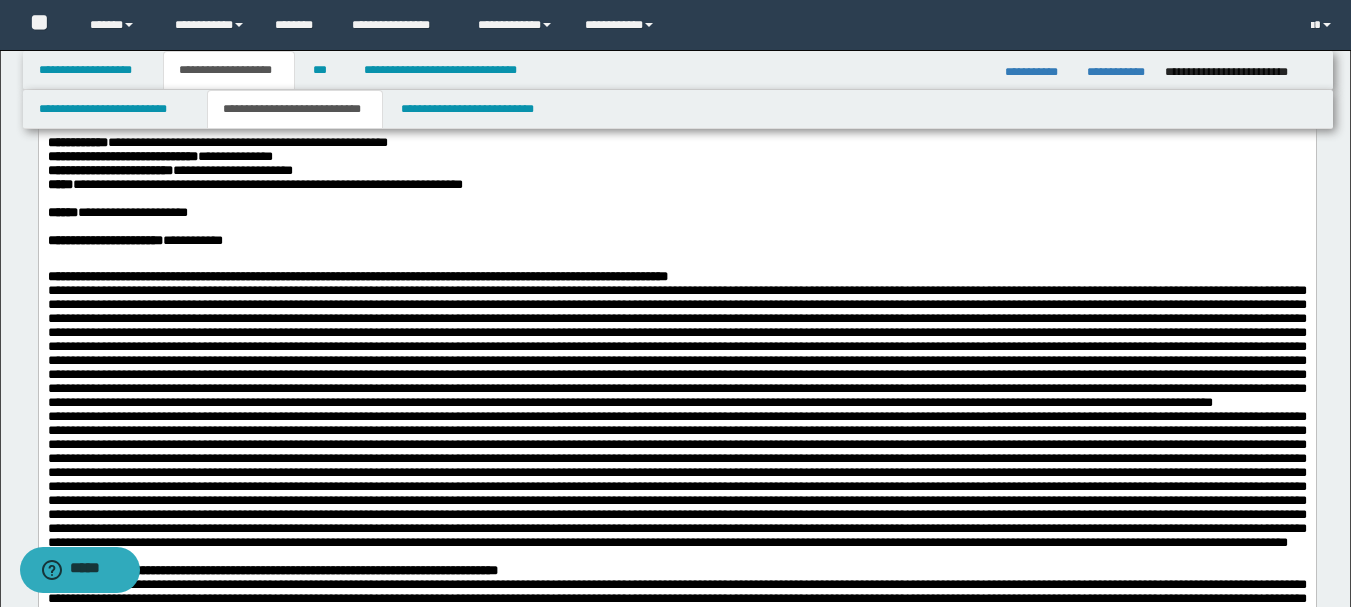 click on "**********" at bounding box center [254, 184] 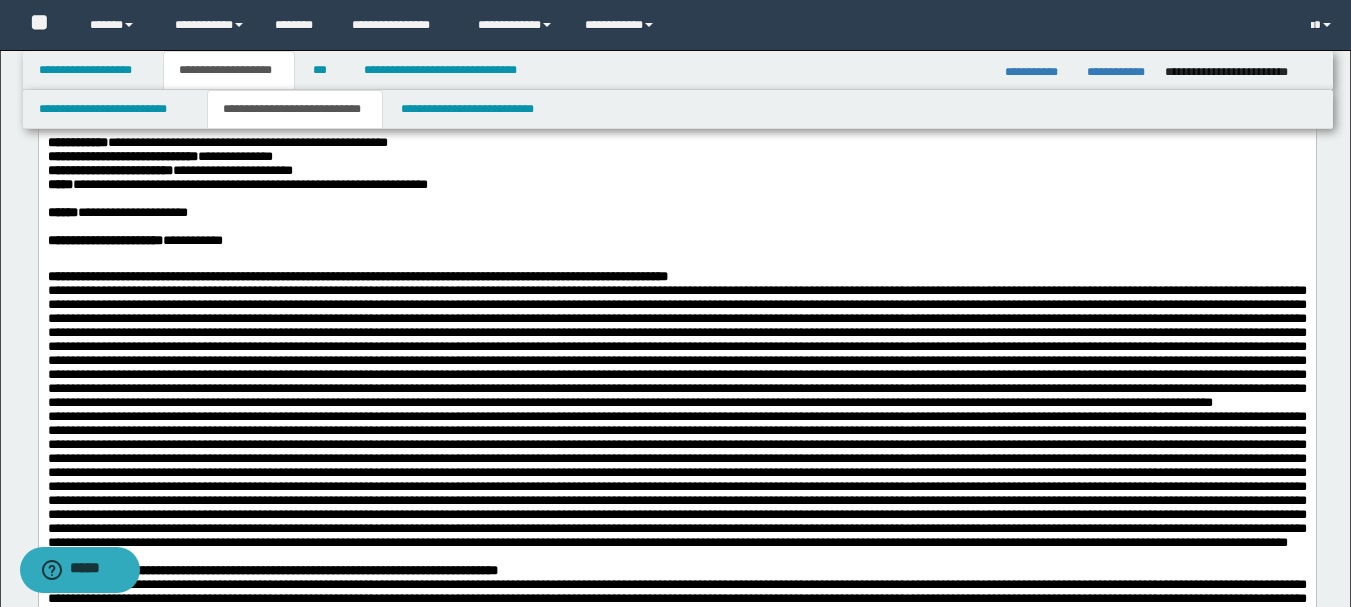 click on "**********" at bounding box center [676, 277] 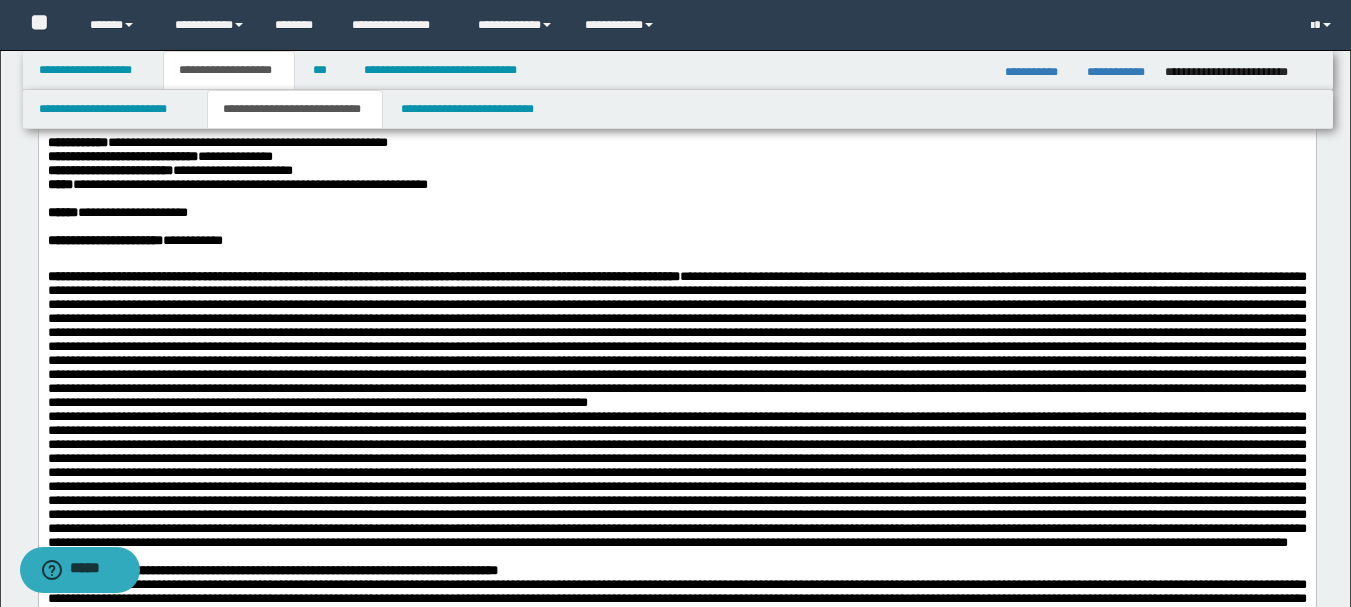 scroll, scrollTop: 800, scrollLeft: 0, axis: vertical 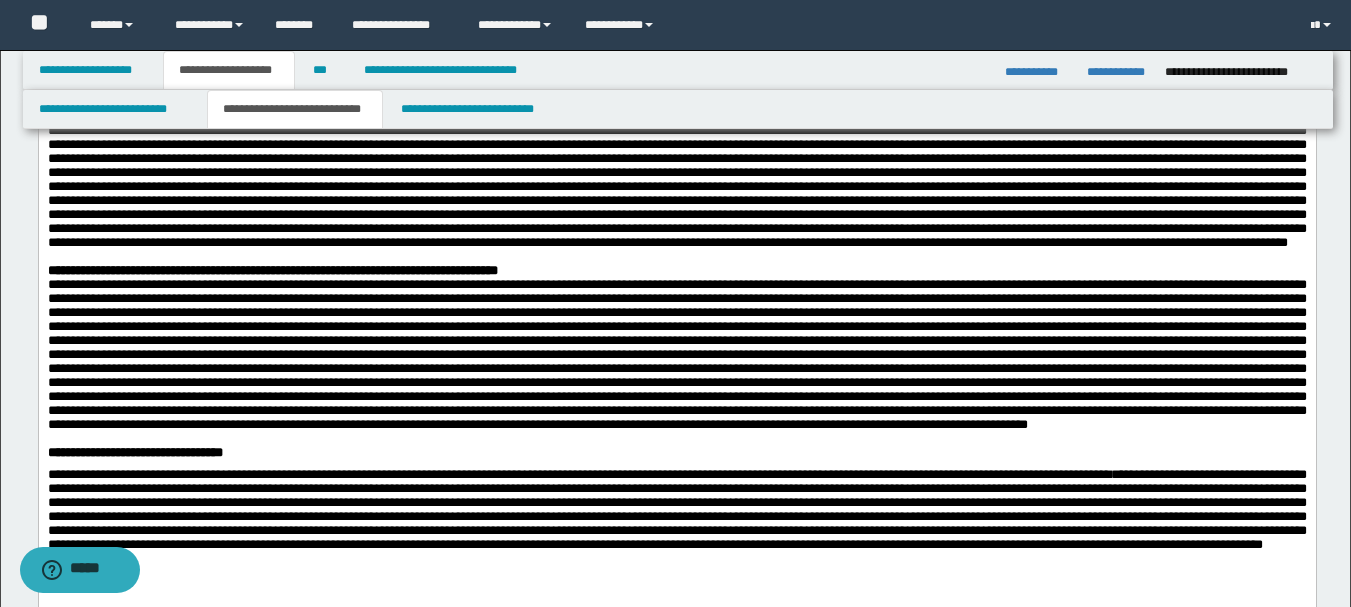 click on "**********" at bounding box center [676, 40] 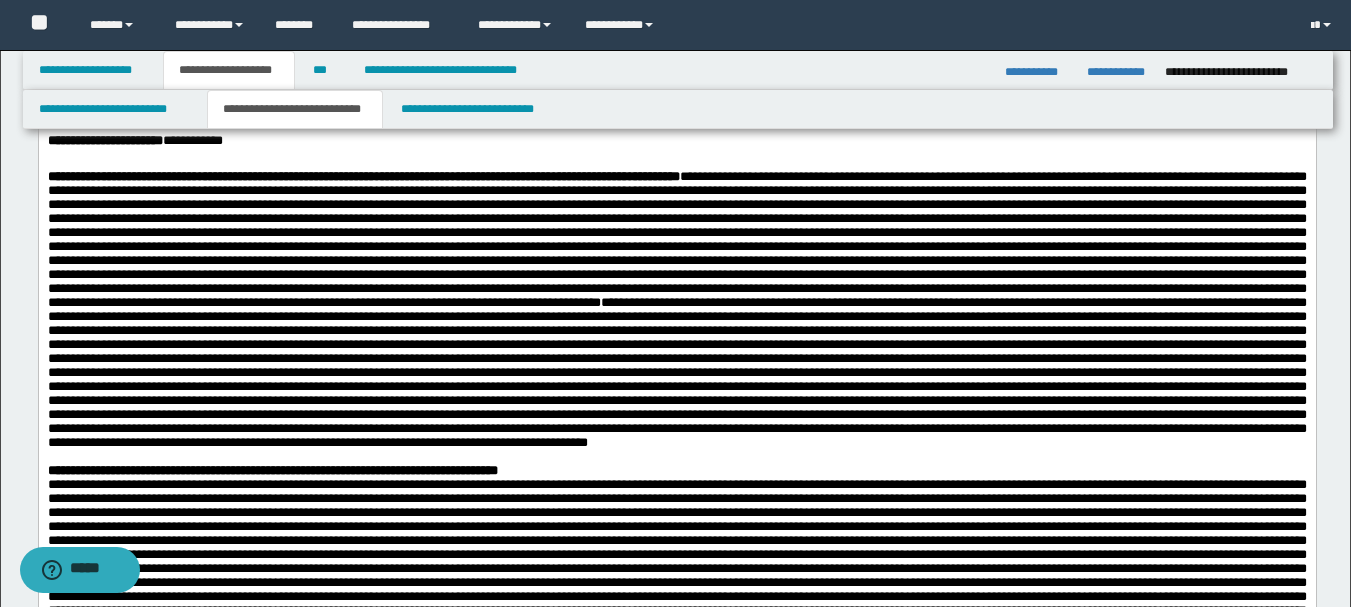 scroll, scrollTop: 1100, scrollLeft: 0, axis: vertical 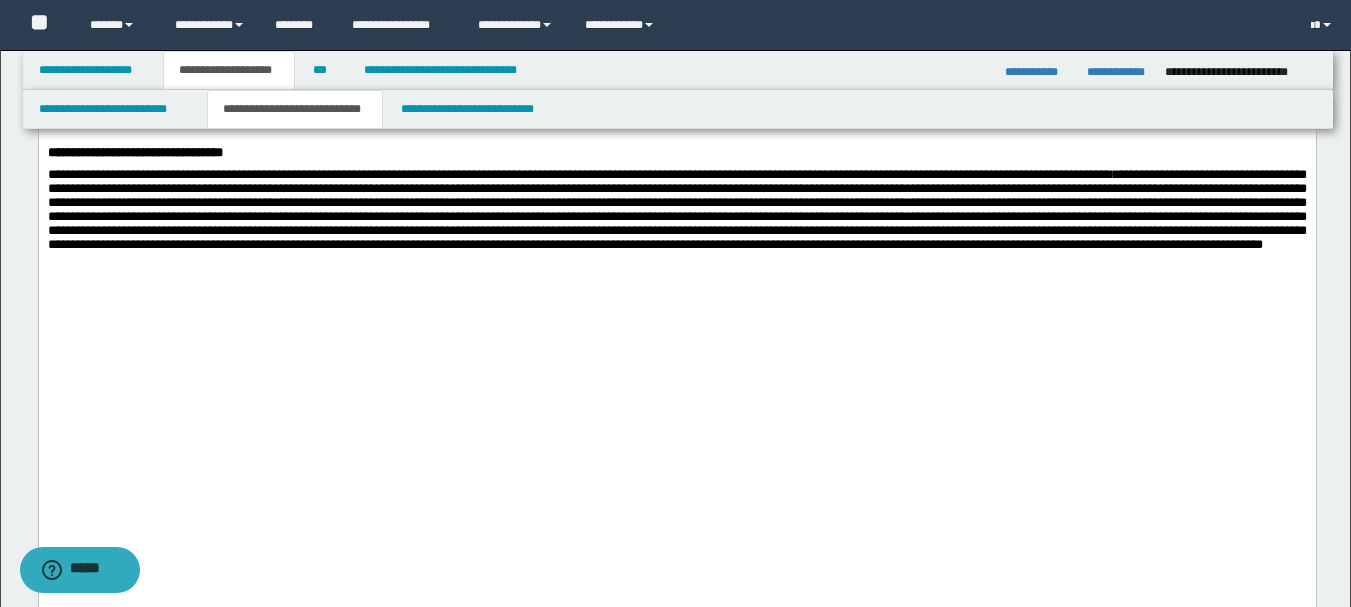 click on "**********" at bounding box center (676, 153) 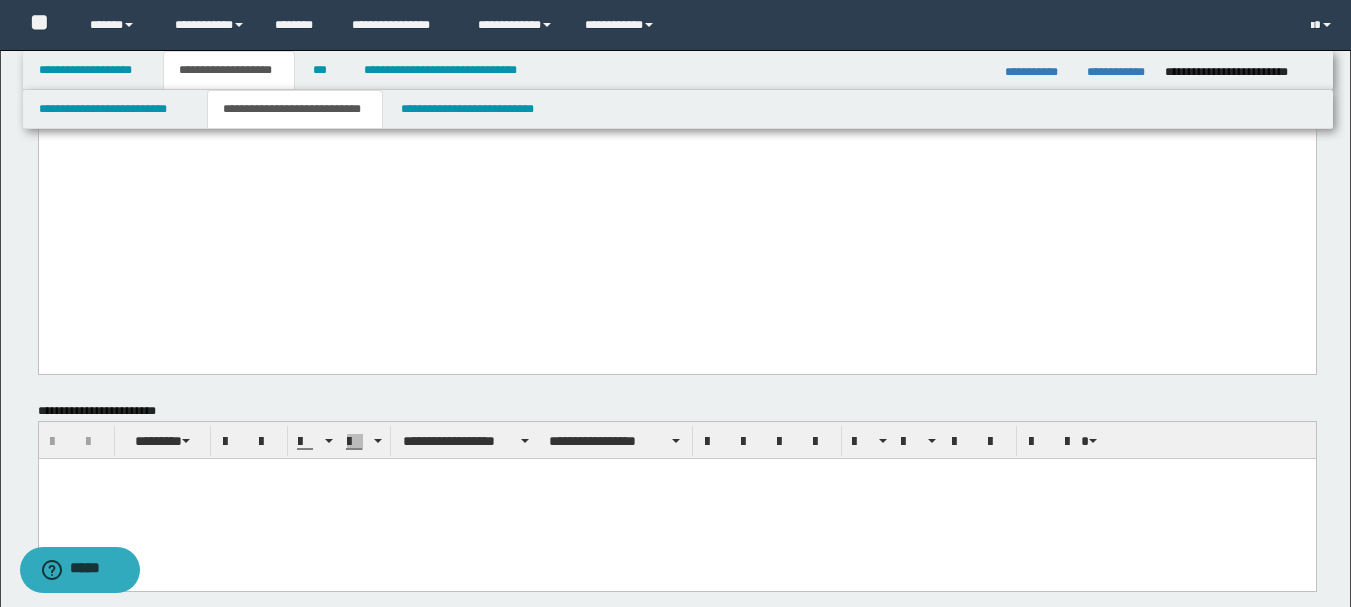 scroll, scrollTop: 1000, scrollLeft: 0, axis: vertical 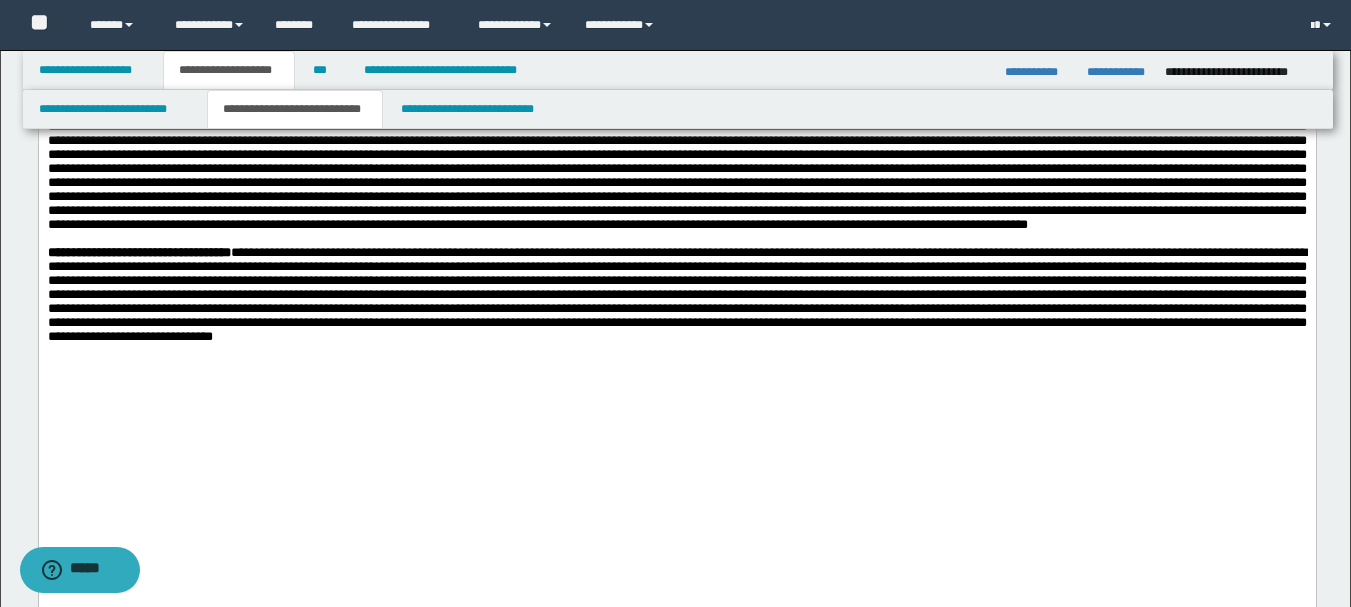 click at bounding box center [676, 57] 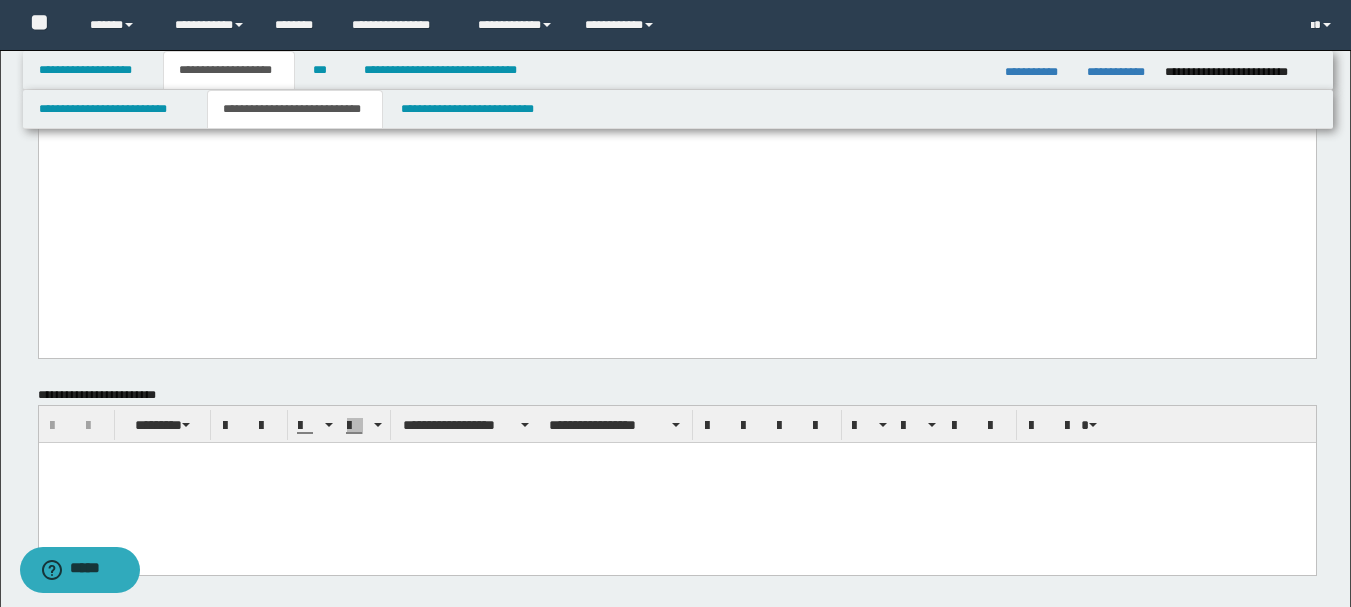 scroll, scrollTop: 1600, scrollLeft: 0, axis: vertical 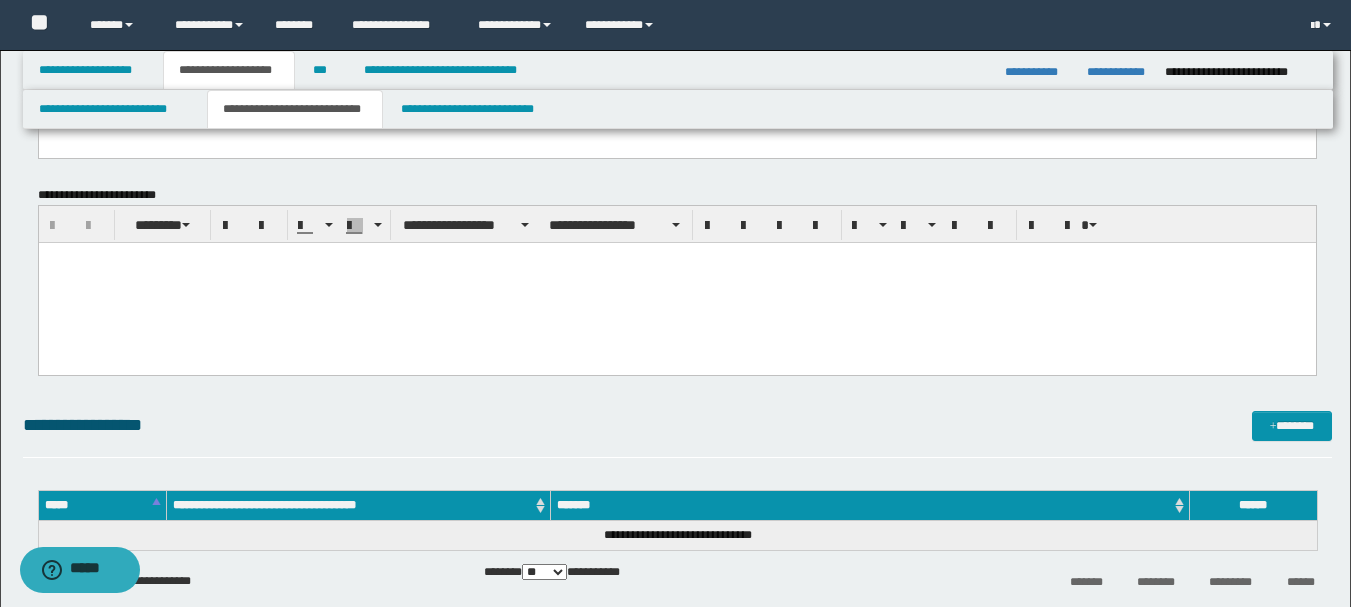 click at bounding box center [676, 282] 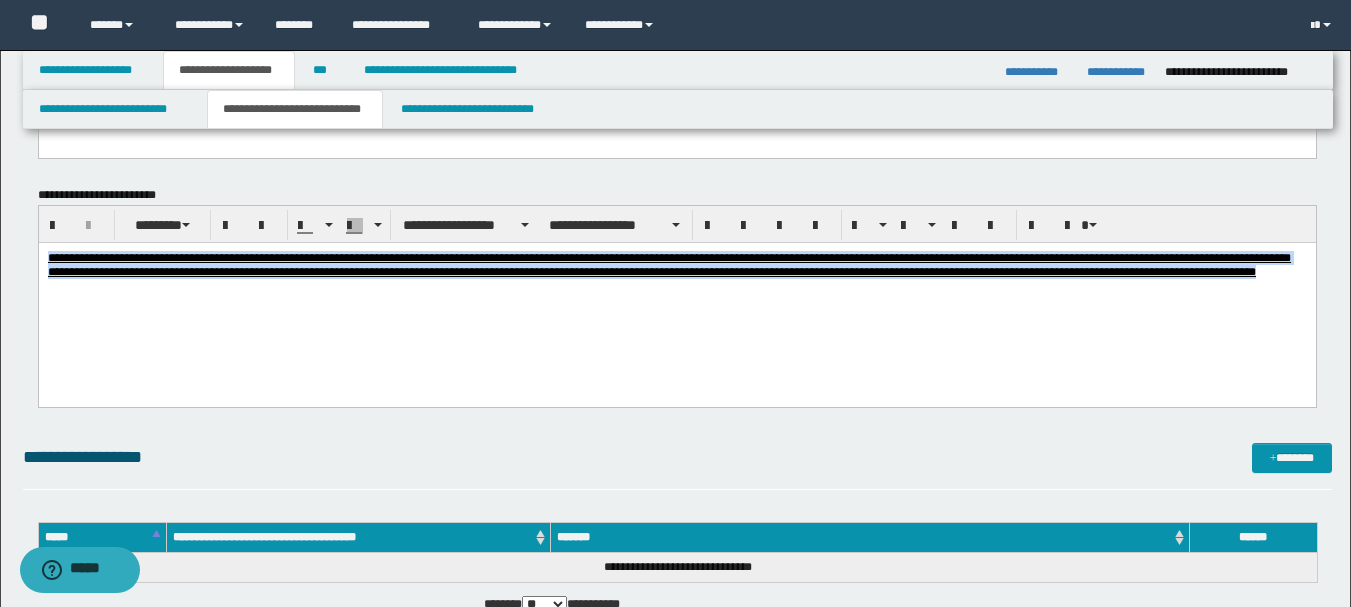 drag, startPoint x: 1164, startPoint y: 269, endPoint x: 19, endPoint y: 233, distance: 1145.5658 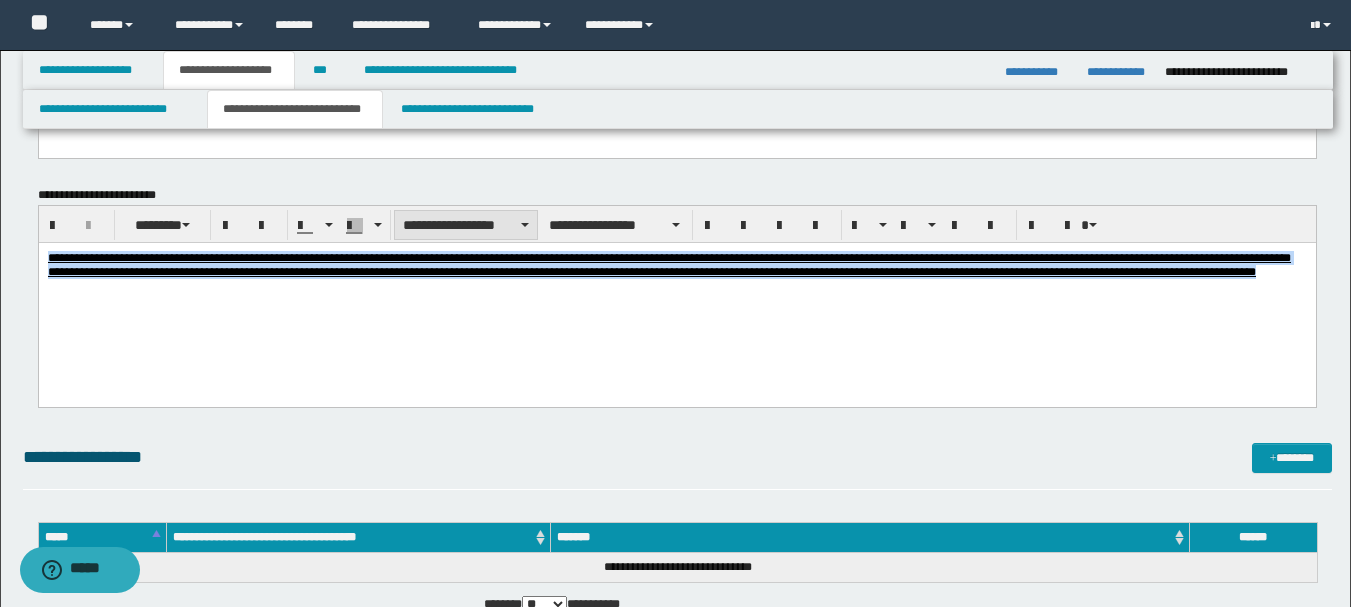 click on "**********" at bounding box center [466, 225] 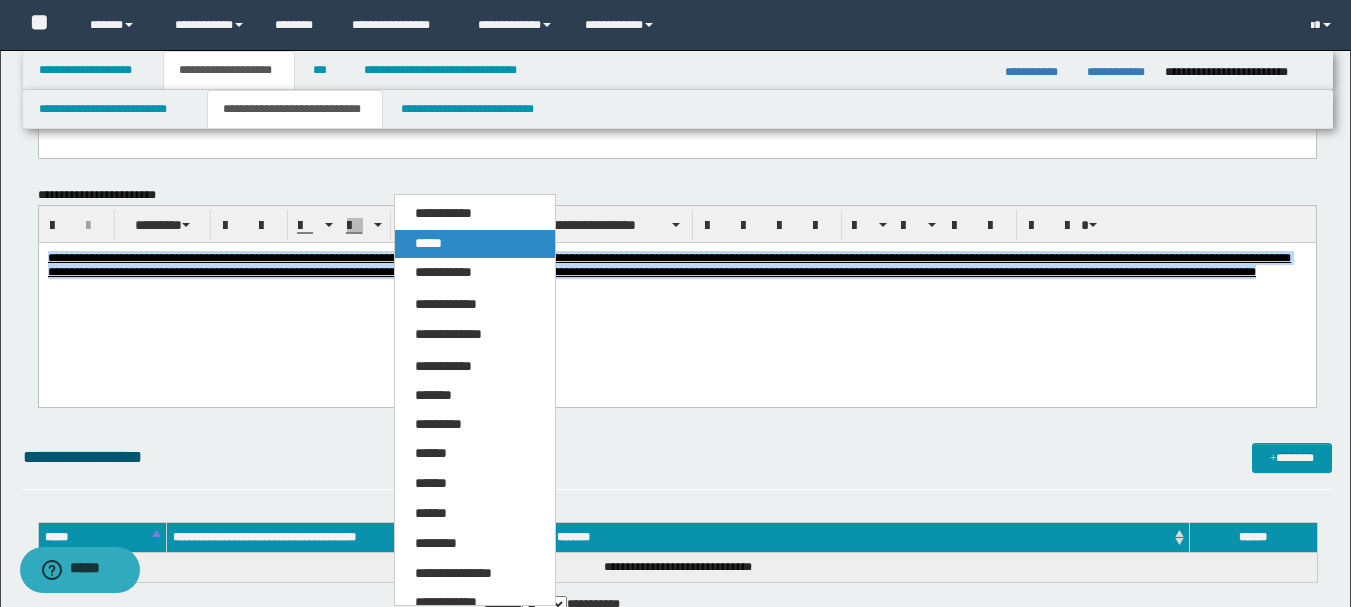 click on "*****" at bounding box center [475, 244] 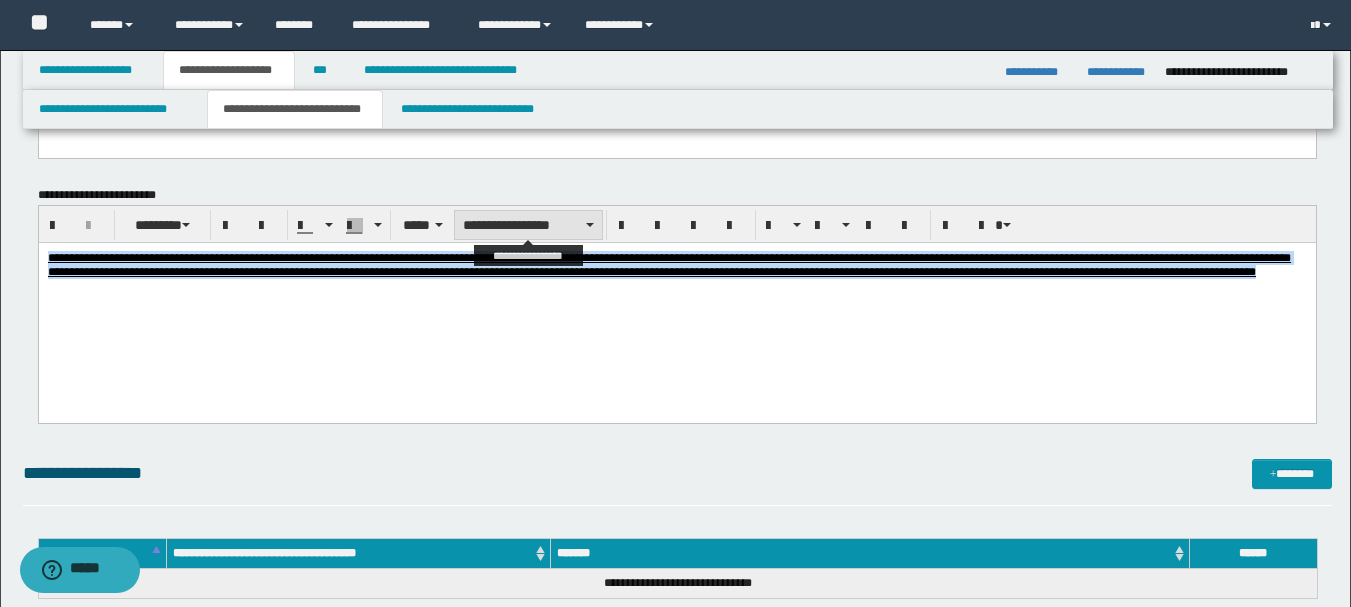 click on "**********" at bounding box center [528, 225] 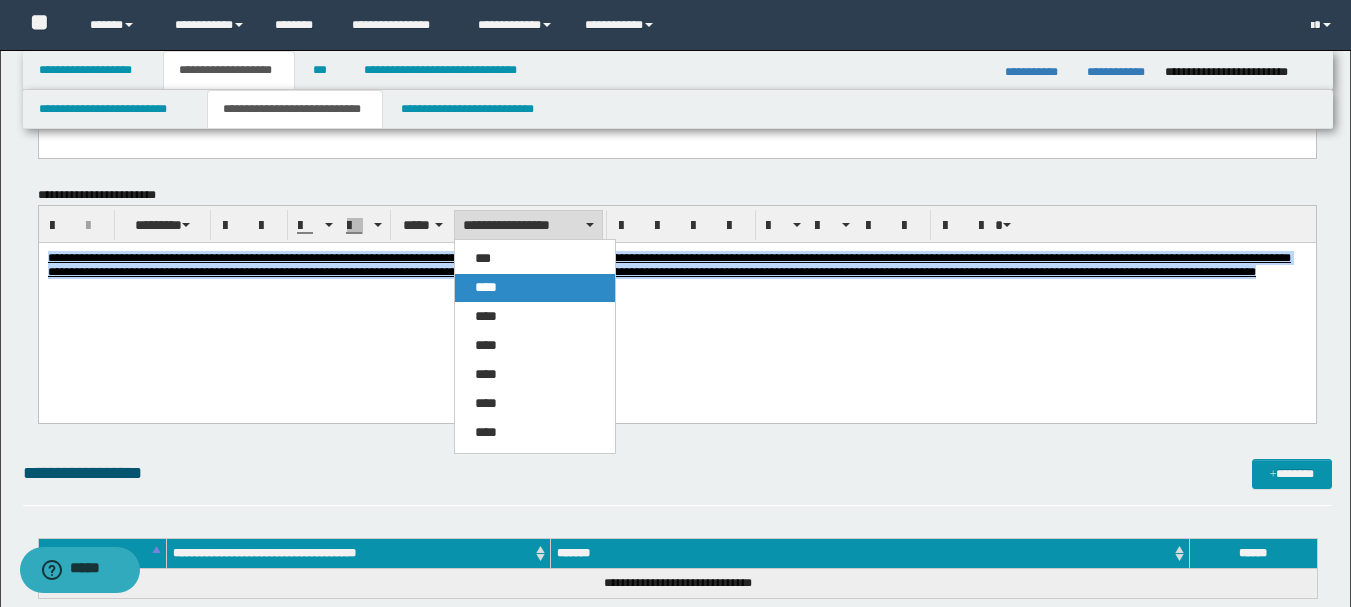 click on "****" at bounding box center [486, 287] 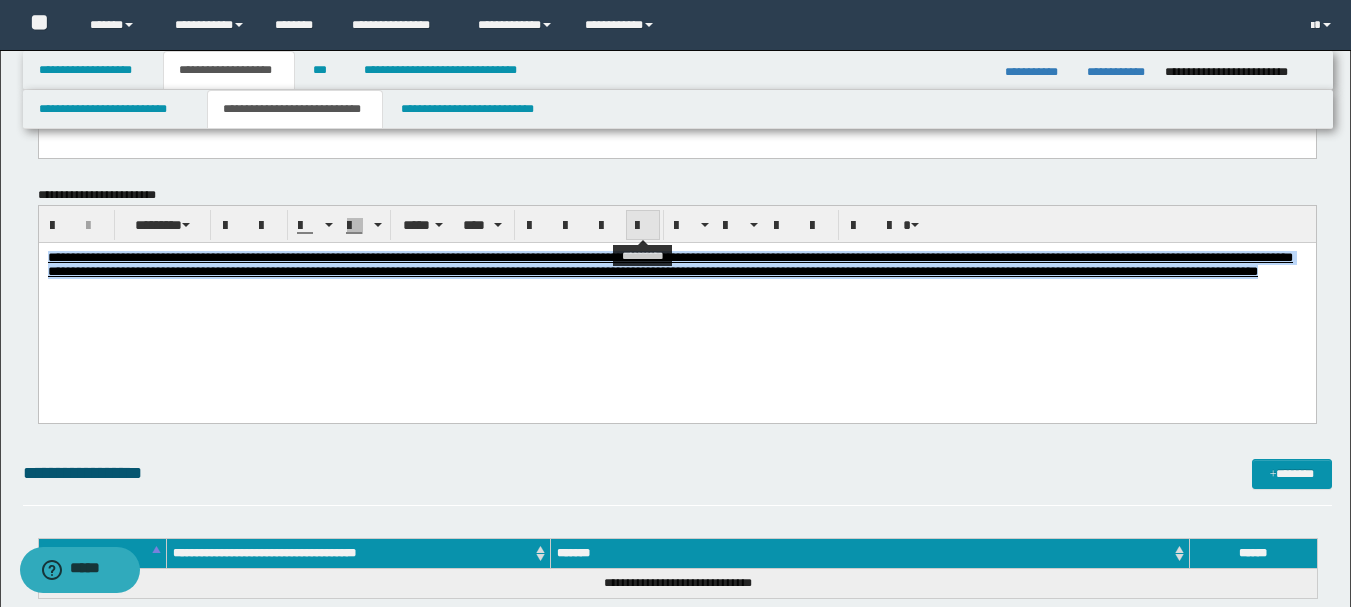 click at bounding box center (643, 226) 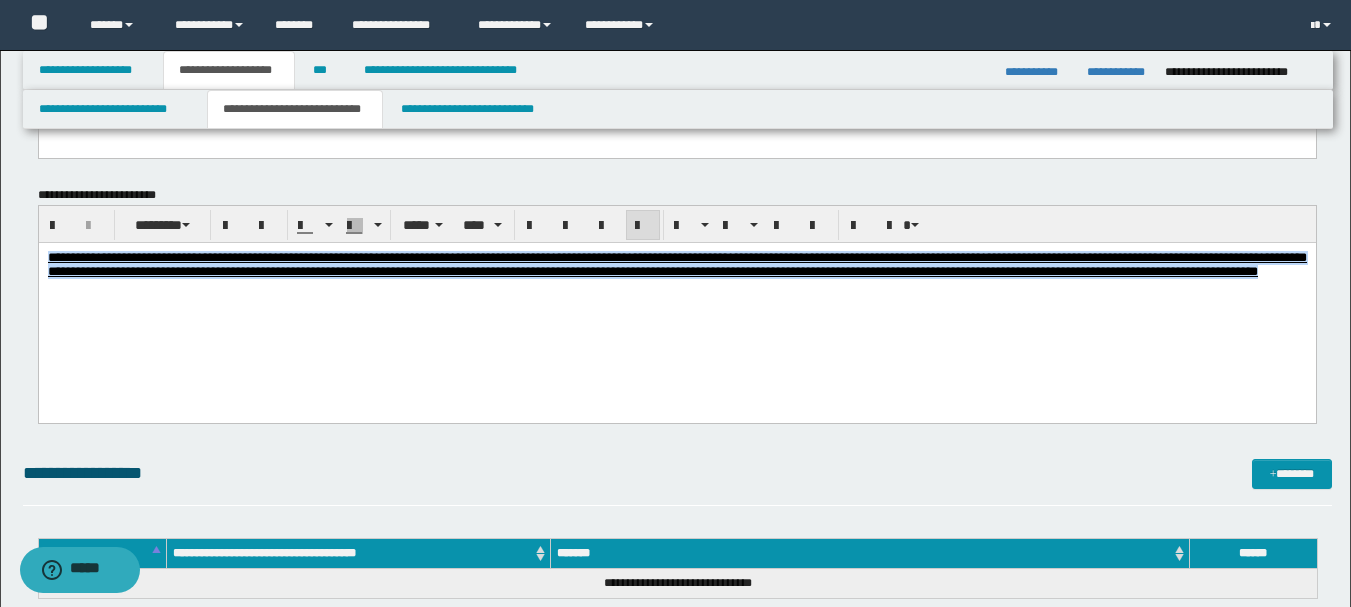 click on "**********" at bounding box center (676, 296) 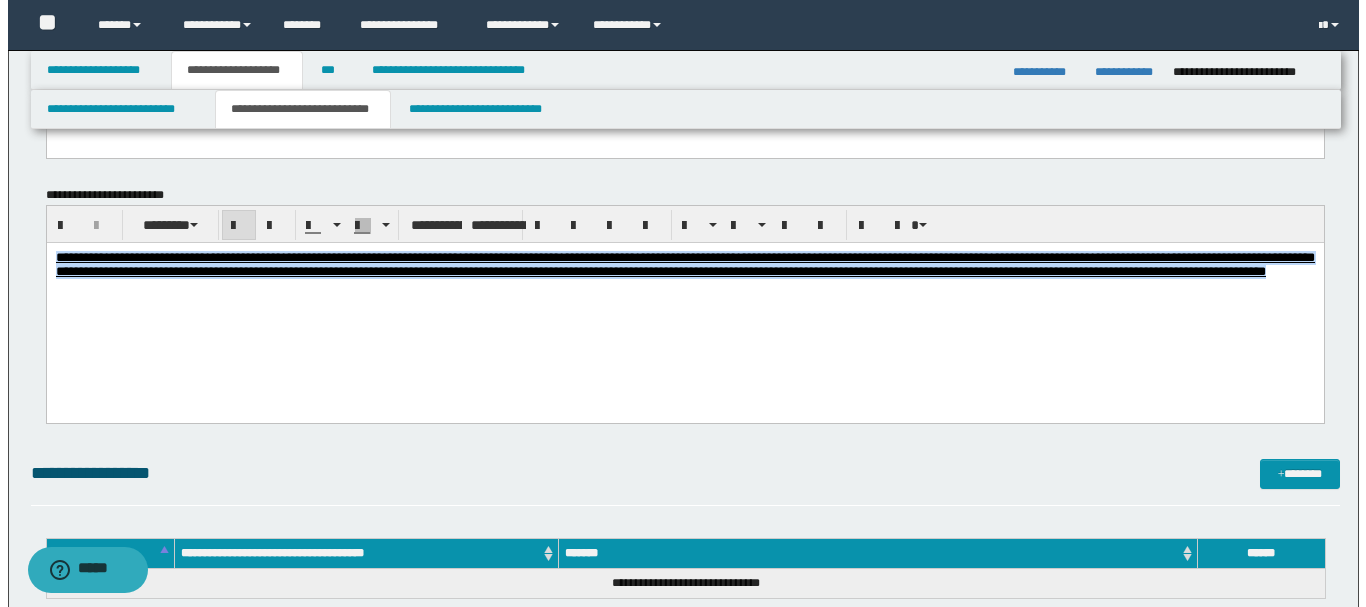 scroll, scrollTop: 1700, scrollLeft: 0, axis: vertical 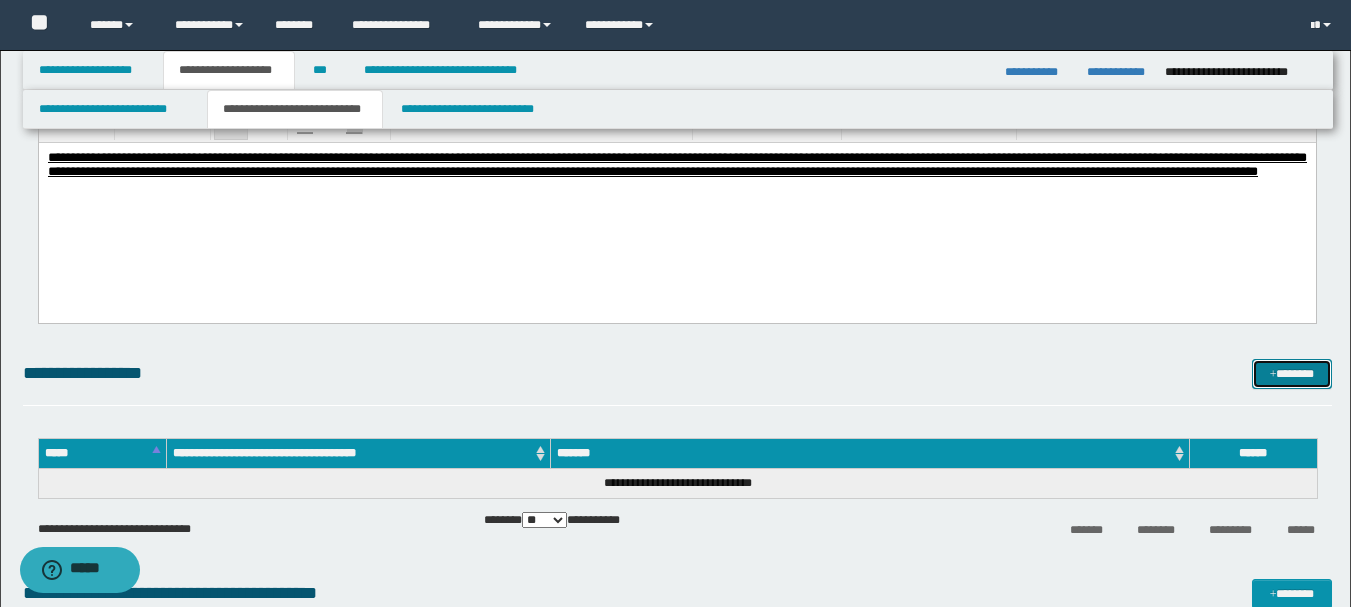 click on "*******" at bounding box center (1292, 374) 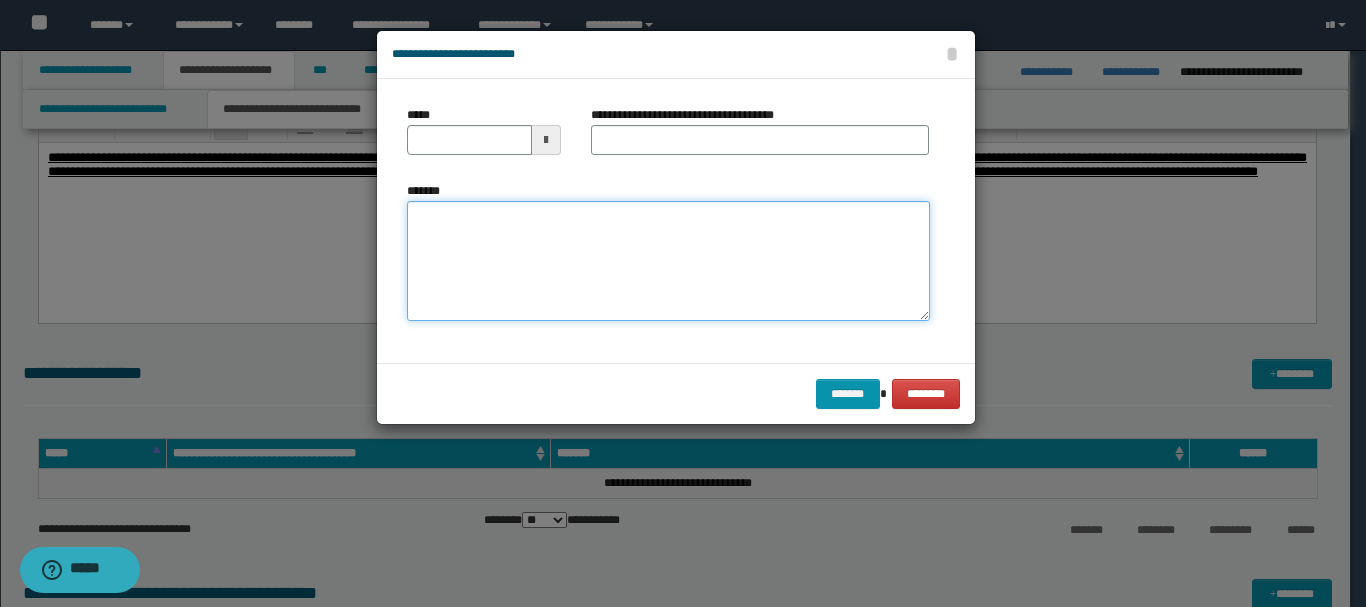 click on "*******" at bounding box center [668, 261] 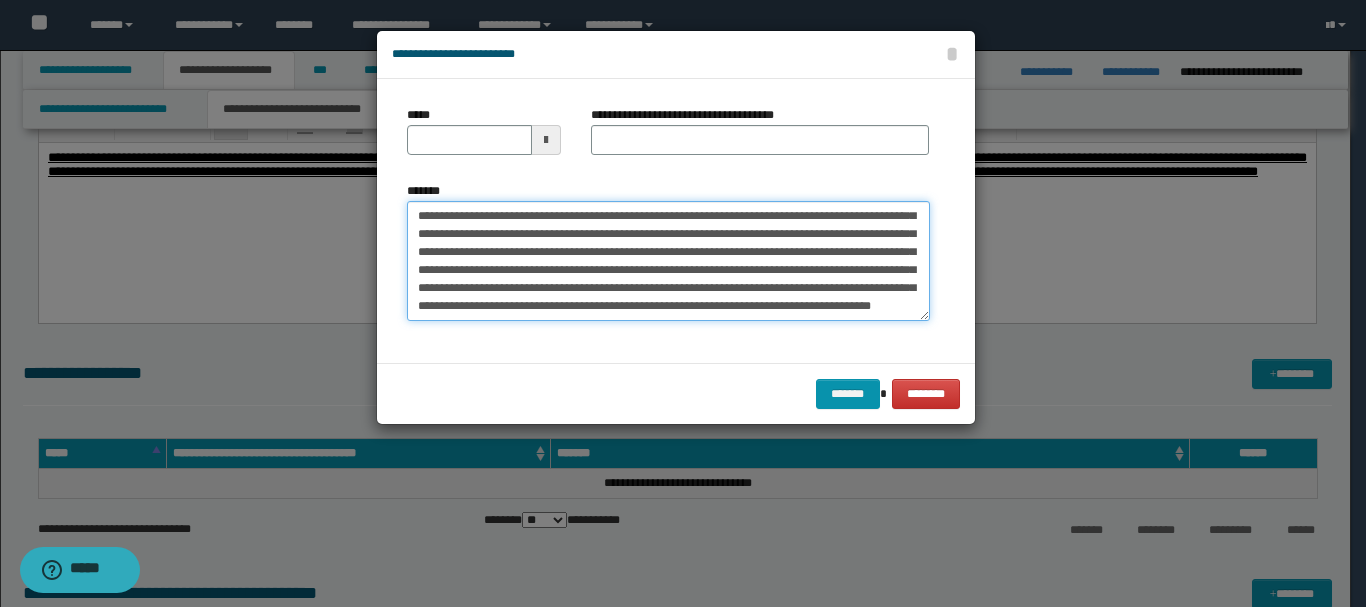 scroll, scrollTop: 0, scrollLeft: 0, axis: both 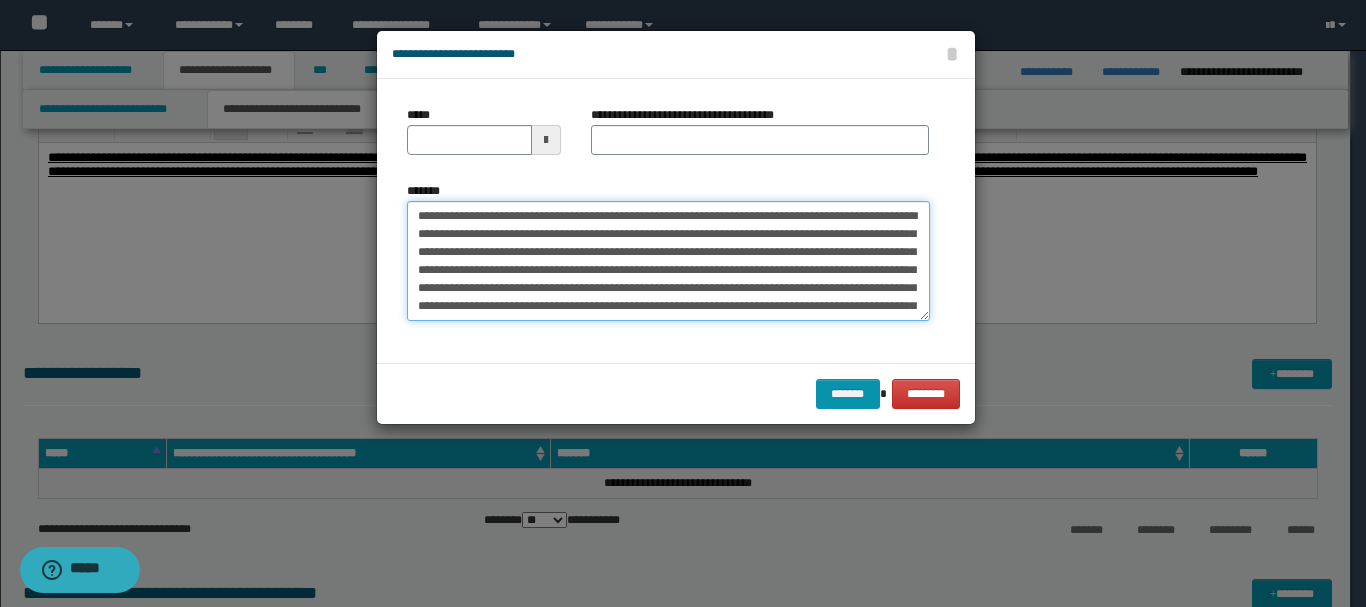 drag, startPoint x: 456, startPoint y: 211, endPoint x: 514, endPoint y: 219, distance: 58.549126 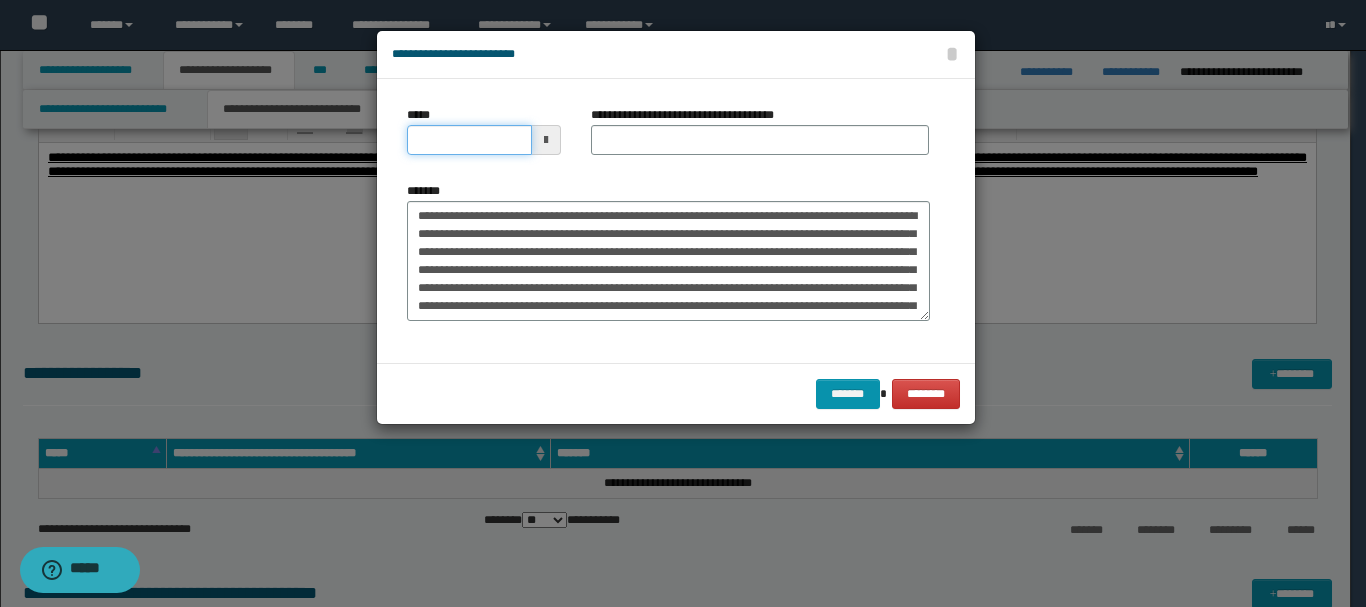 click on "*****" at bounding box center [469, 140] 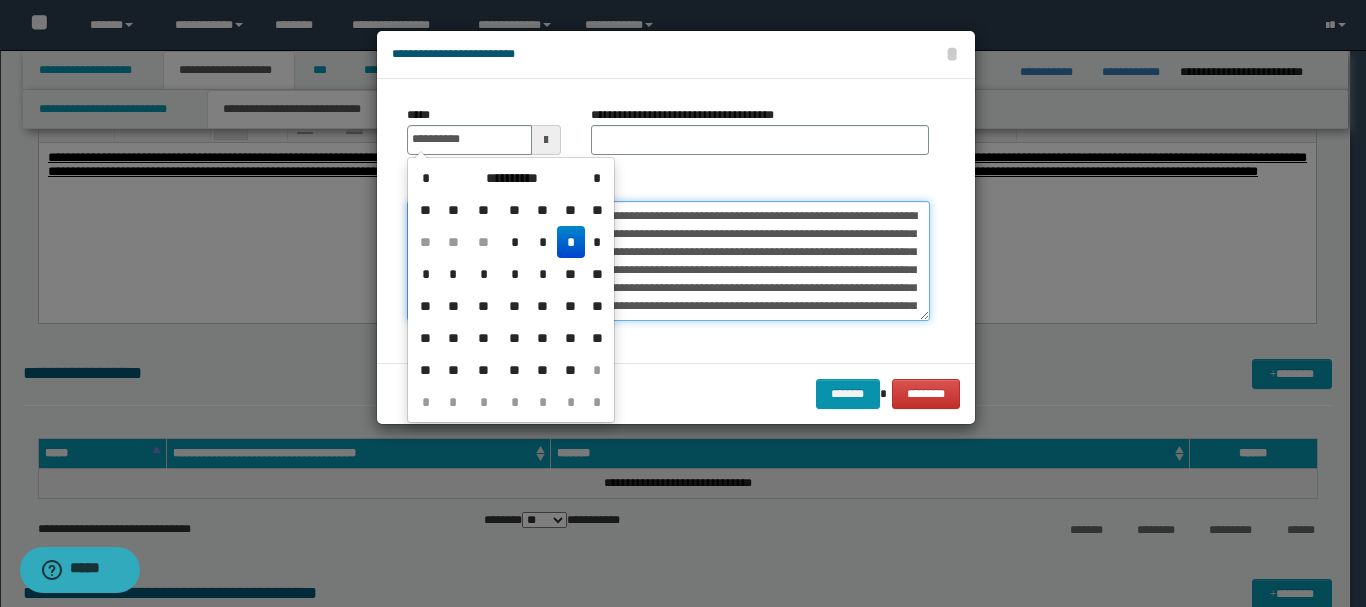 type on "**********" 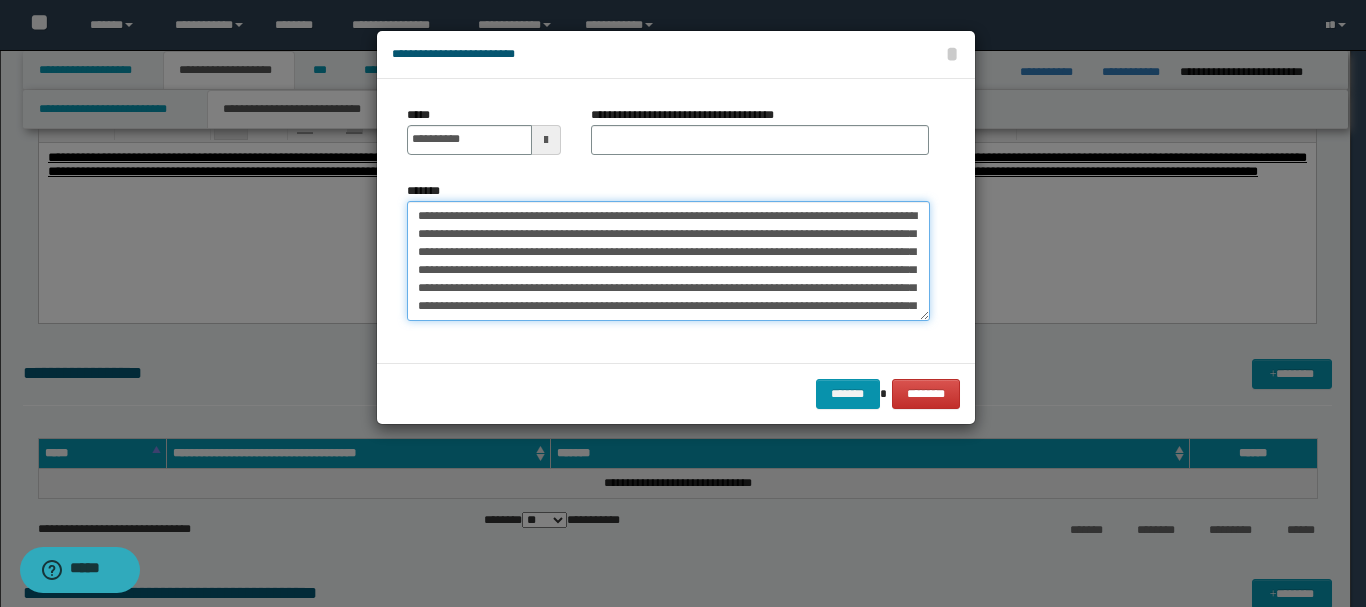 click on "**********" at bounding box center (668, 261) 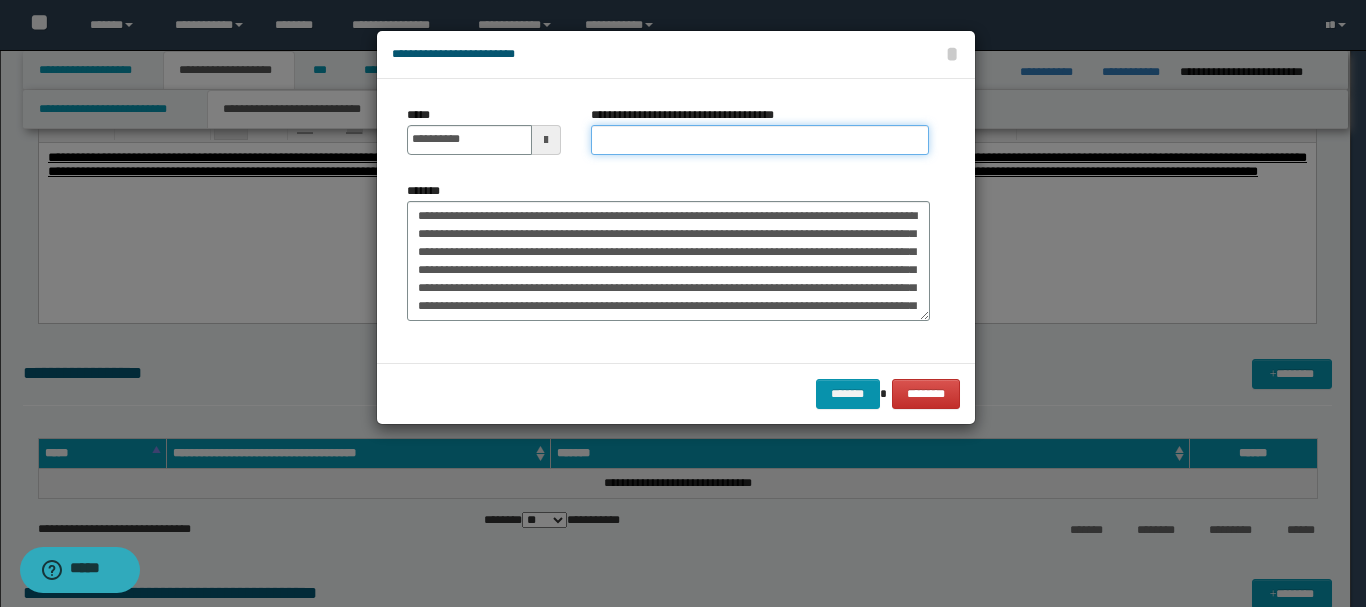 click on "**********" at bounding box center [760, 140] 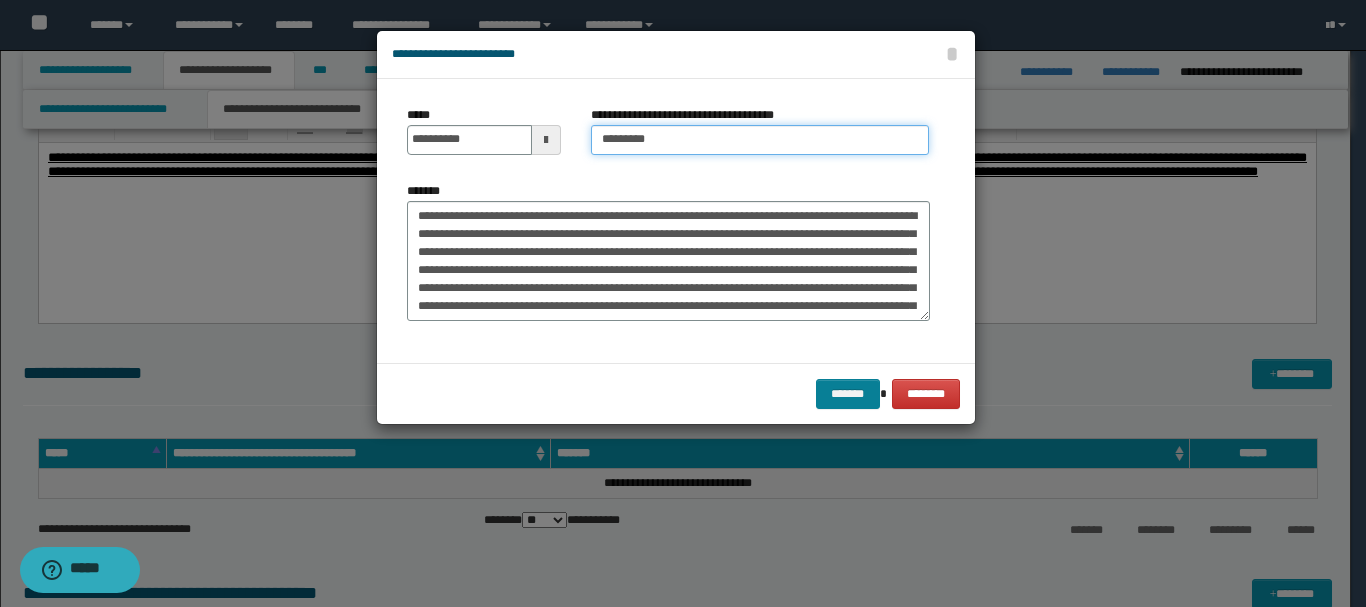 type on "*********" 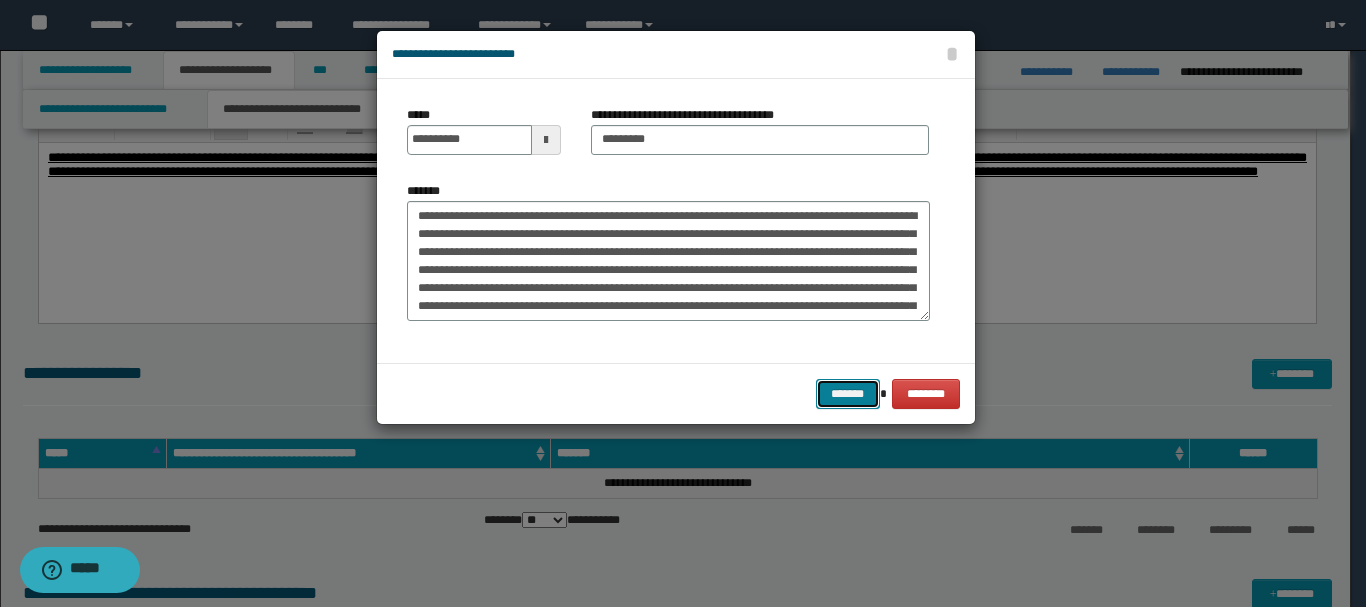 click on "*******" at bounding box center (848, 394) 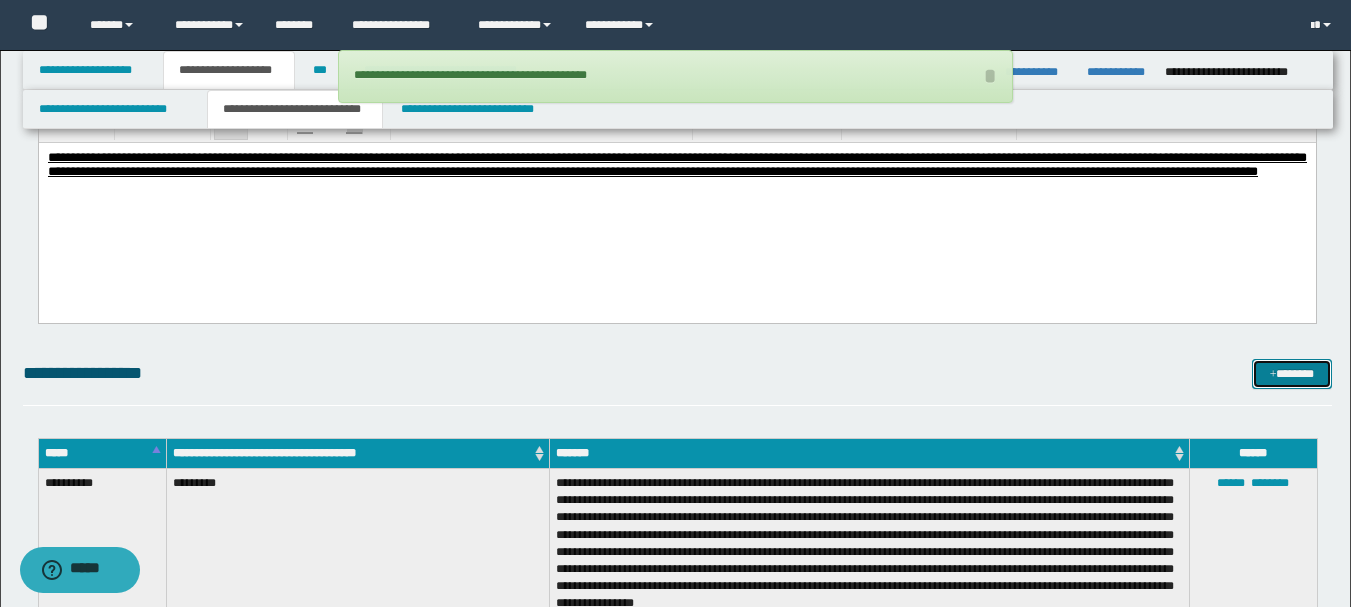 click on "*******" at bounding box center (1292, 374) 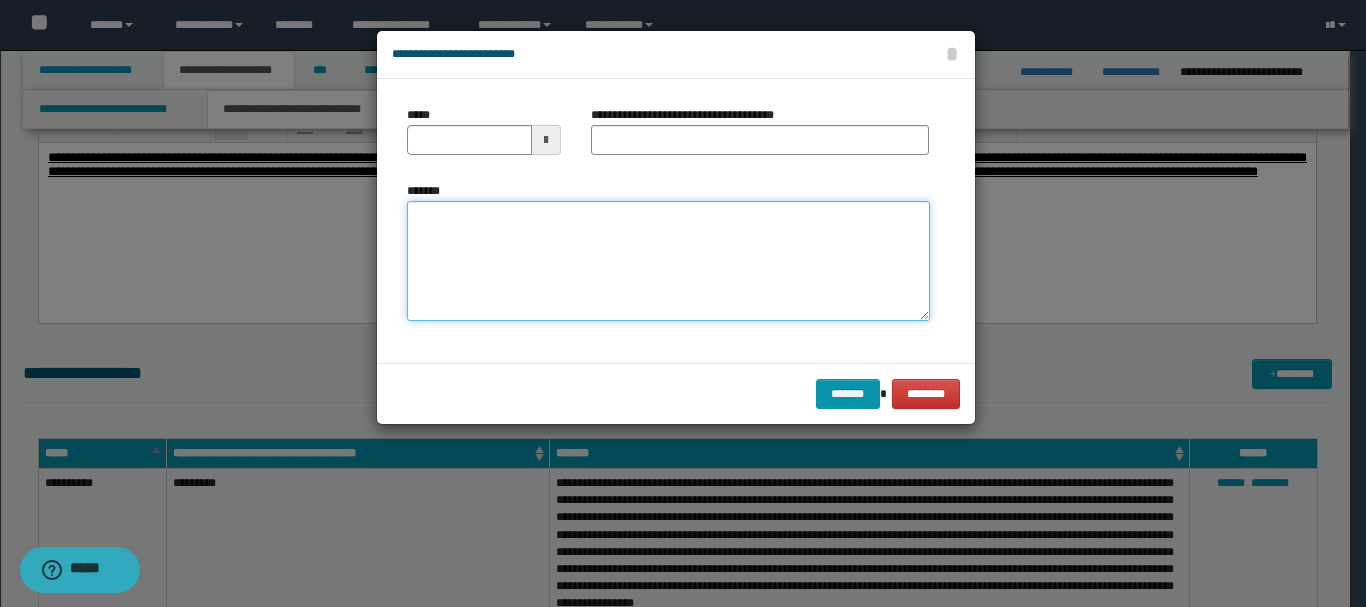 click on "*******" at bounding box center (668, 261) 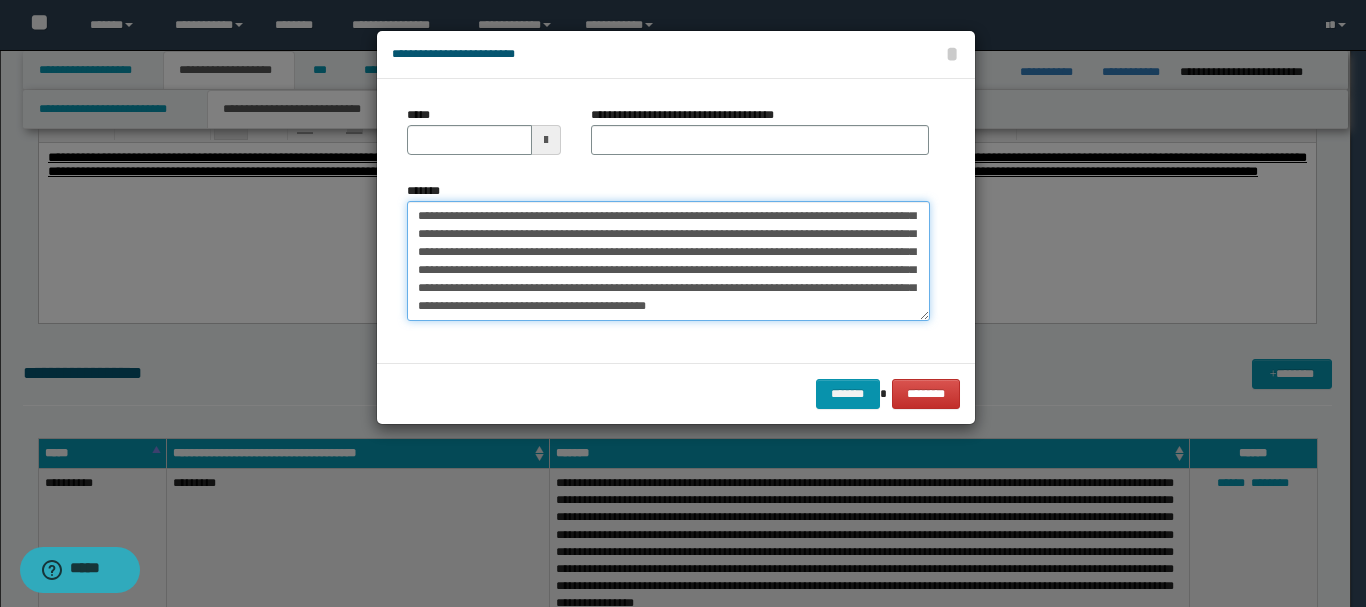 scroll, scrollTop: 0, scrollLeft: 0, axis: both 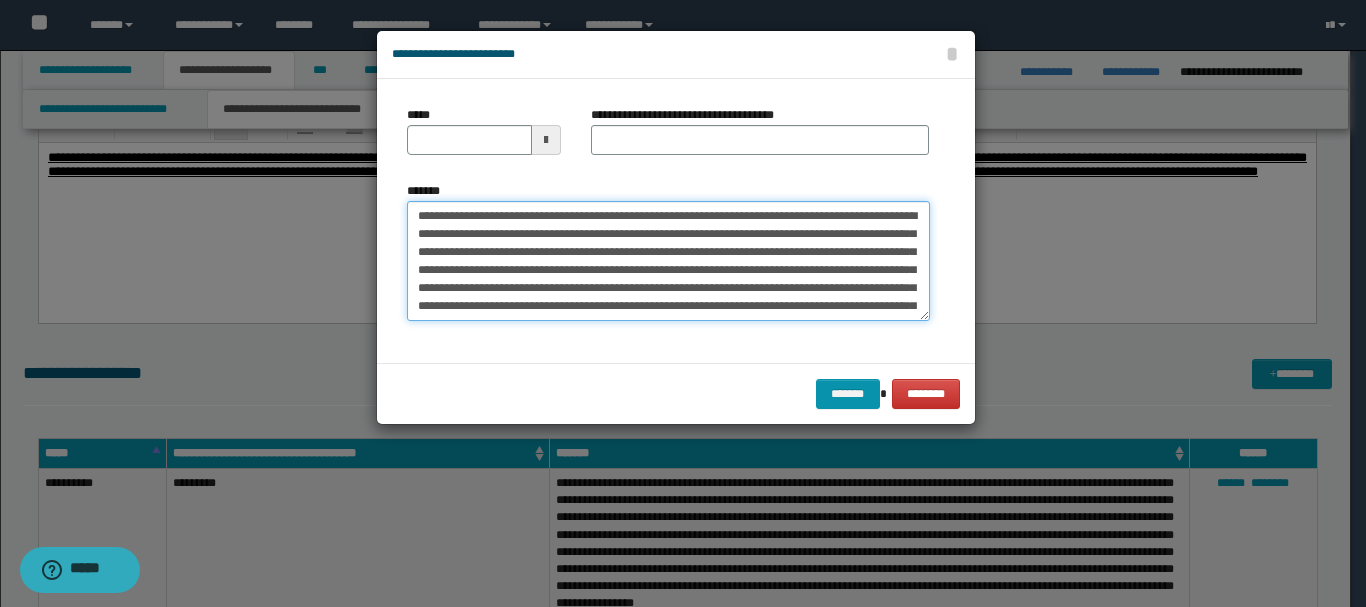 drag, startPoint x: 458, startPoint y: 218, endPoint x: 503, endPoint y: 213, distance: 45.276924 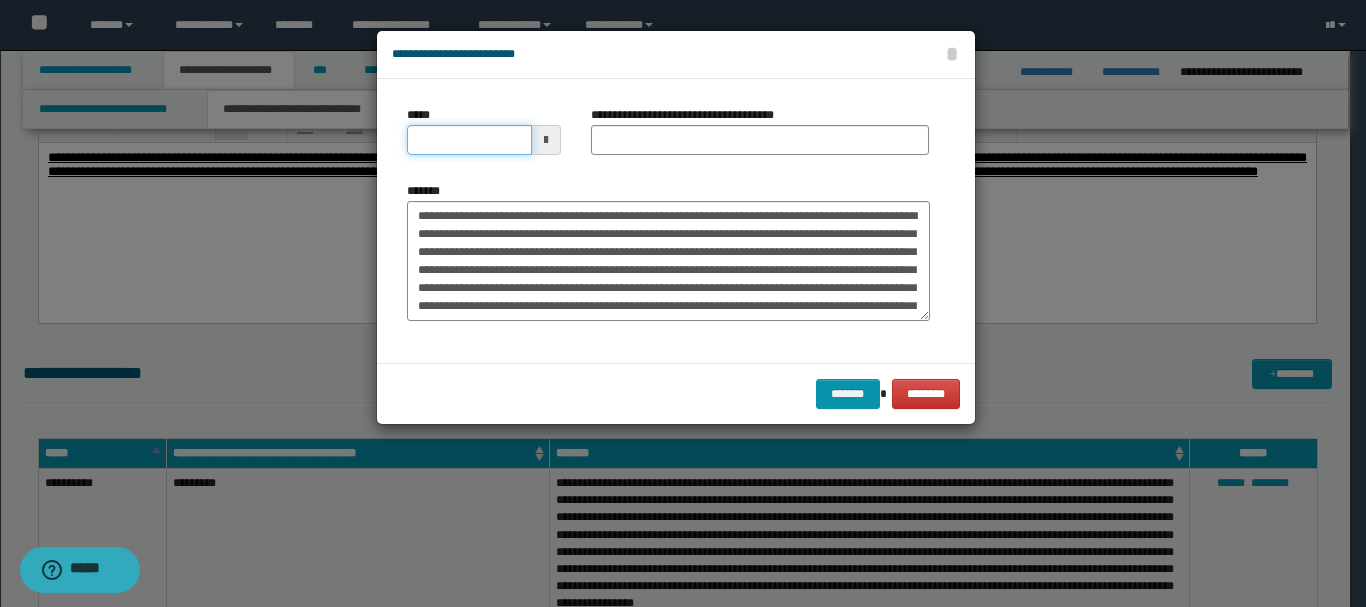 click on "*****" at bounding box center [469, 140] 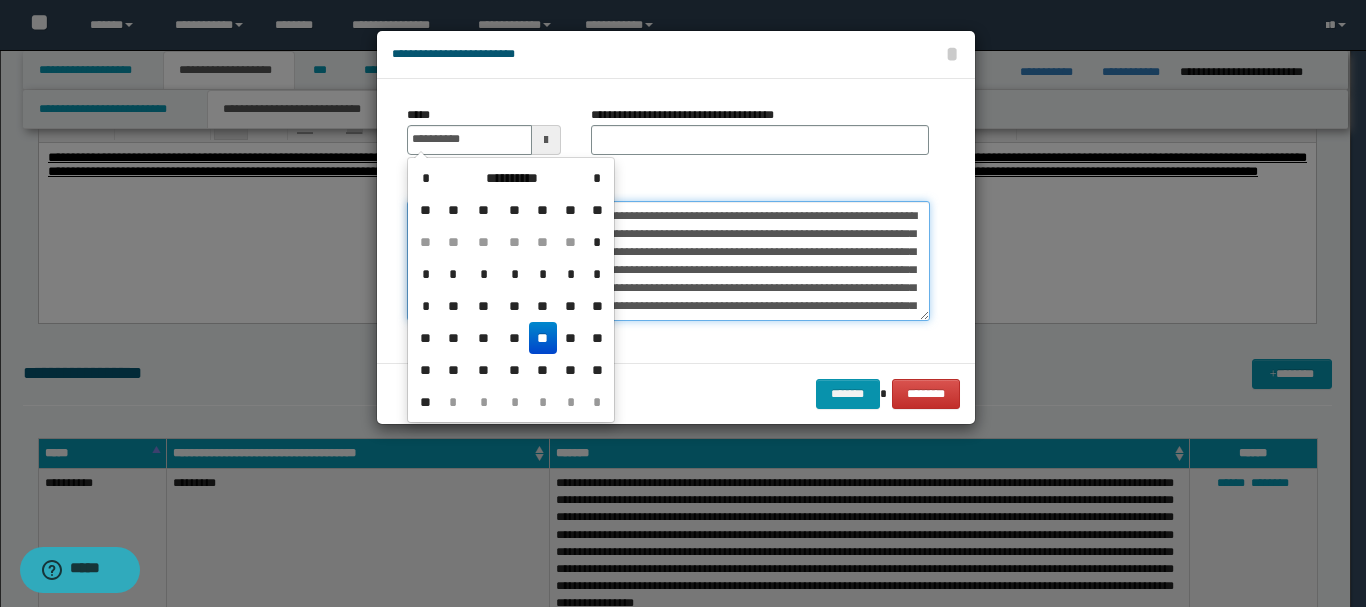 type on "**********" 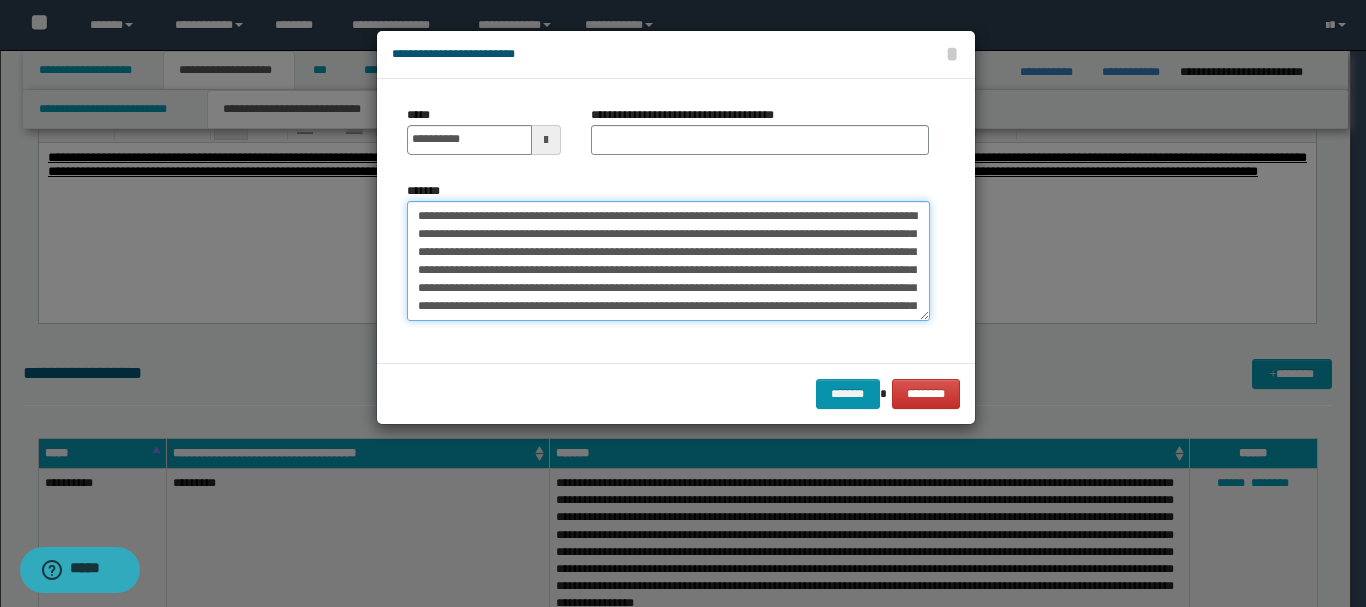 click on "*******" at bounding box center [668, 261] 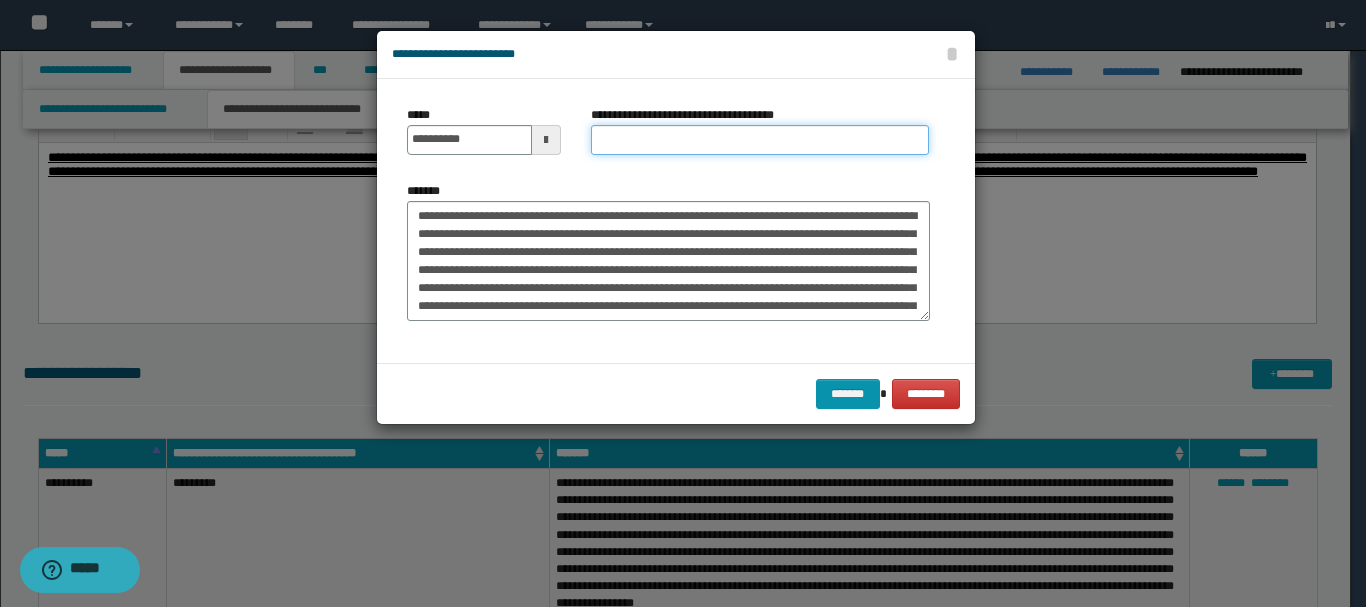 click on "**********" at bounding box center [760, 140] 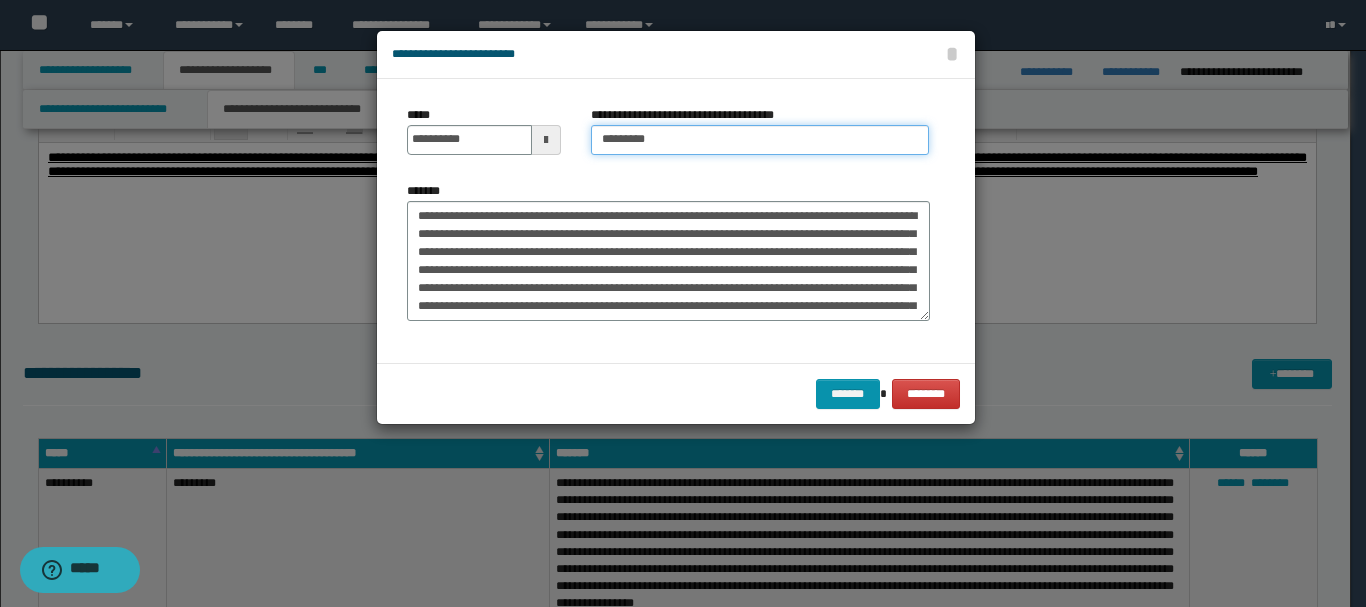 type on "*********" 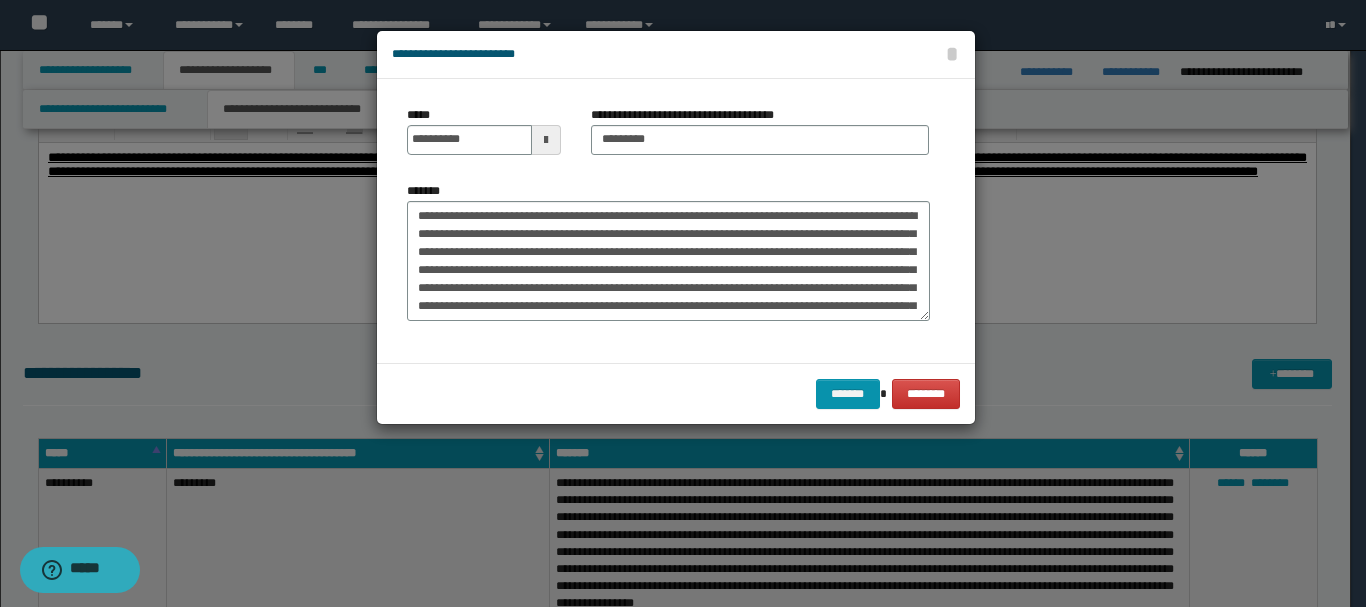 click on "*******
********" at bounding box center (676, 393) 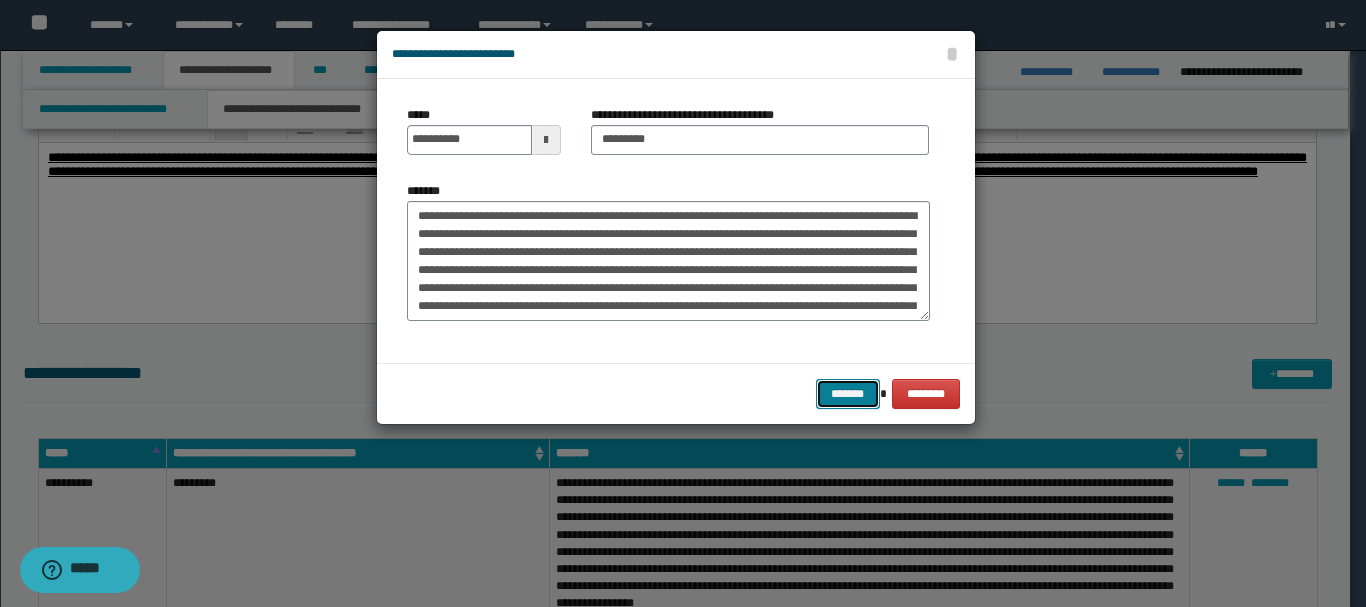 click on "*******" at bounding box center [848, 394] 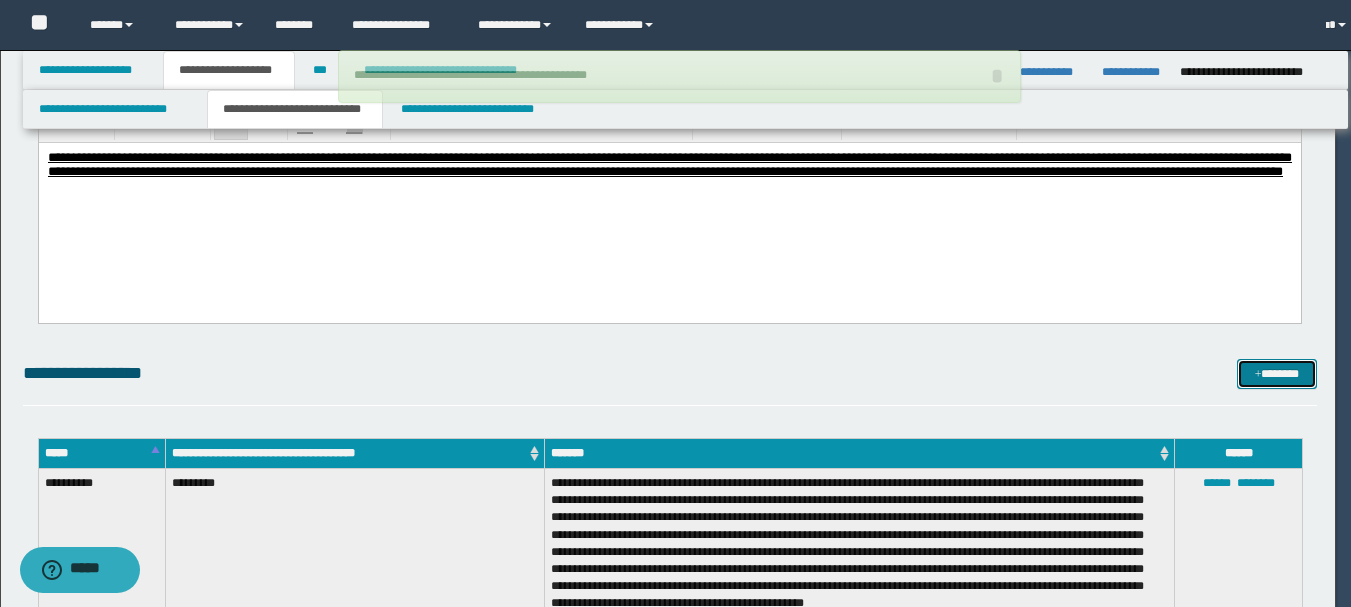 type 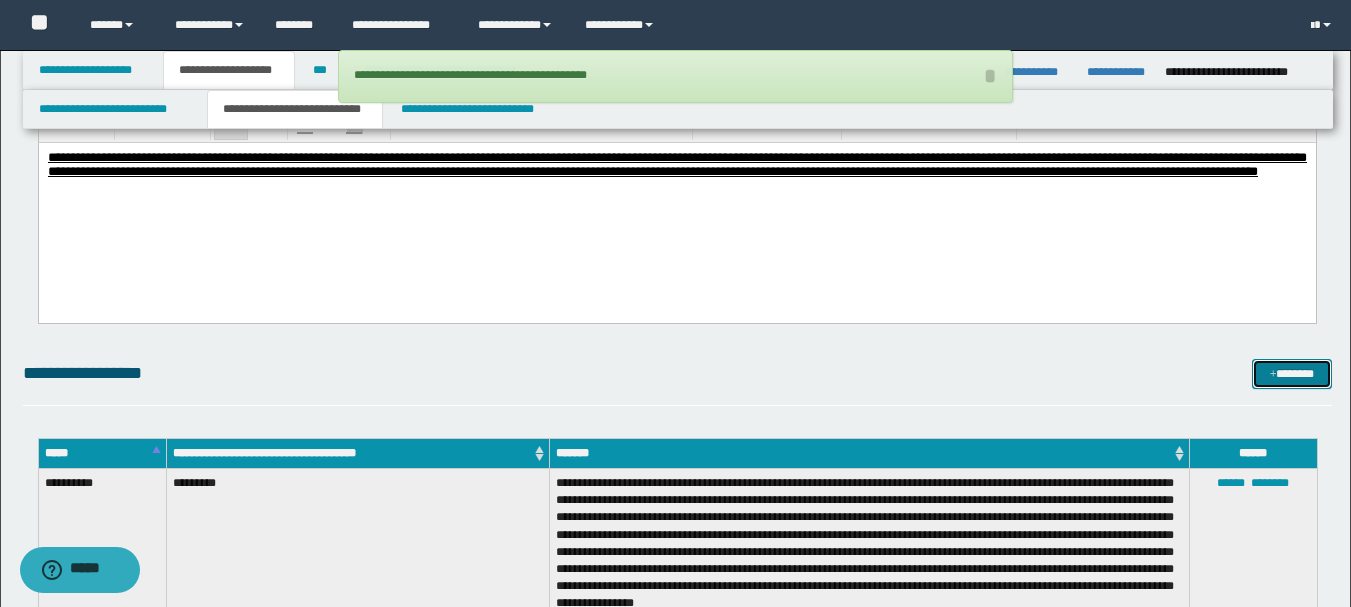 click at bounding box center (1273, 375) 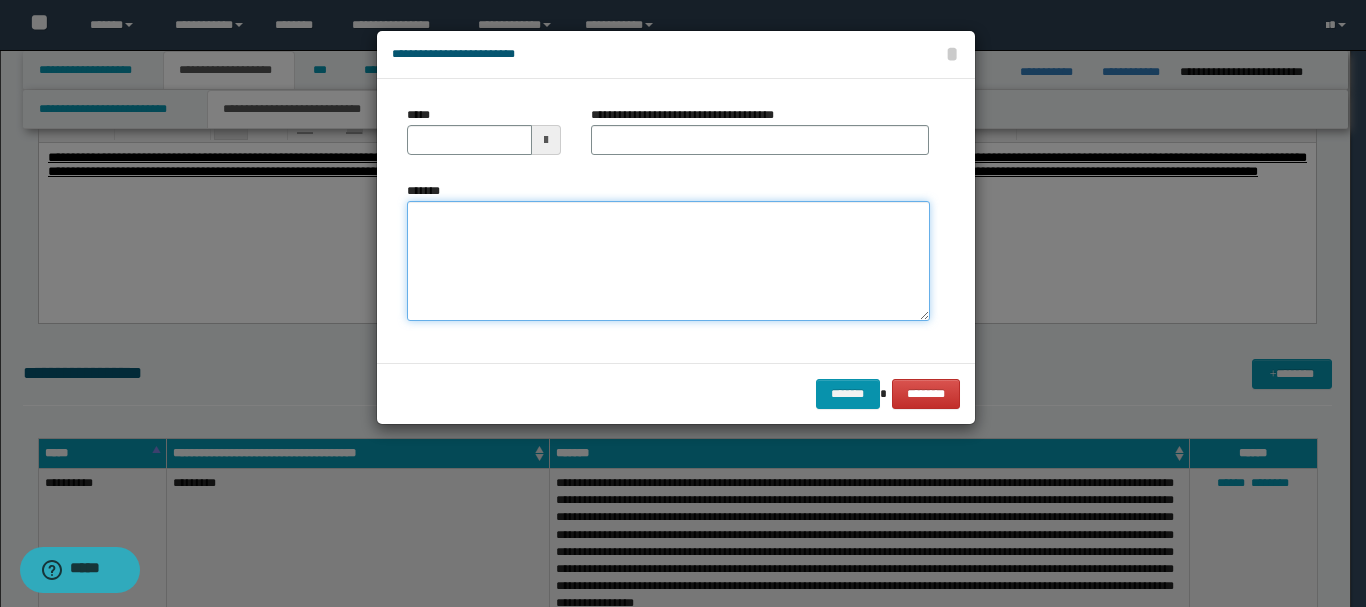 click on "*******" at bounding box center (668, 261) 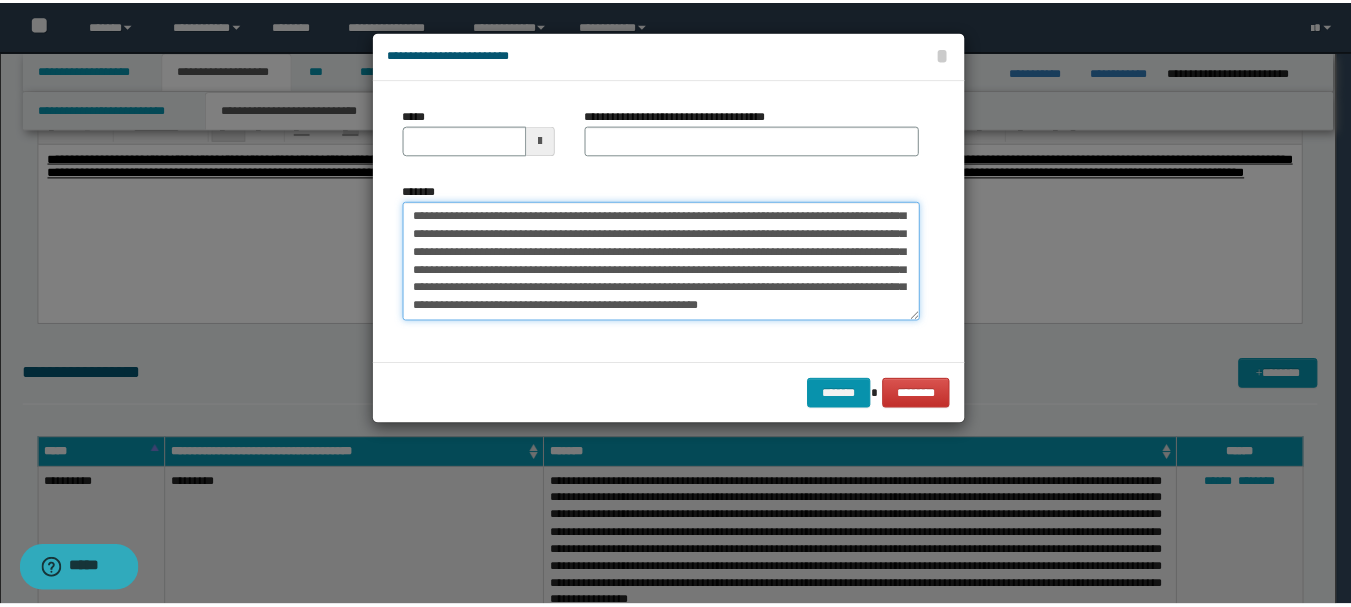 scroll, scrollTop: 0, scrollLeft: 0, axis: both 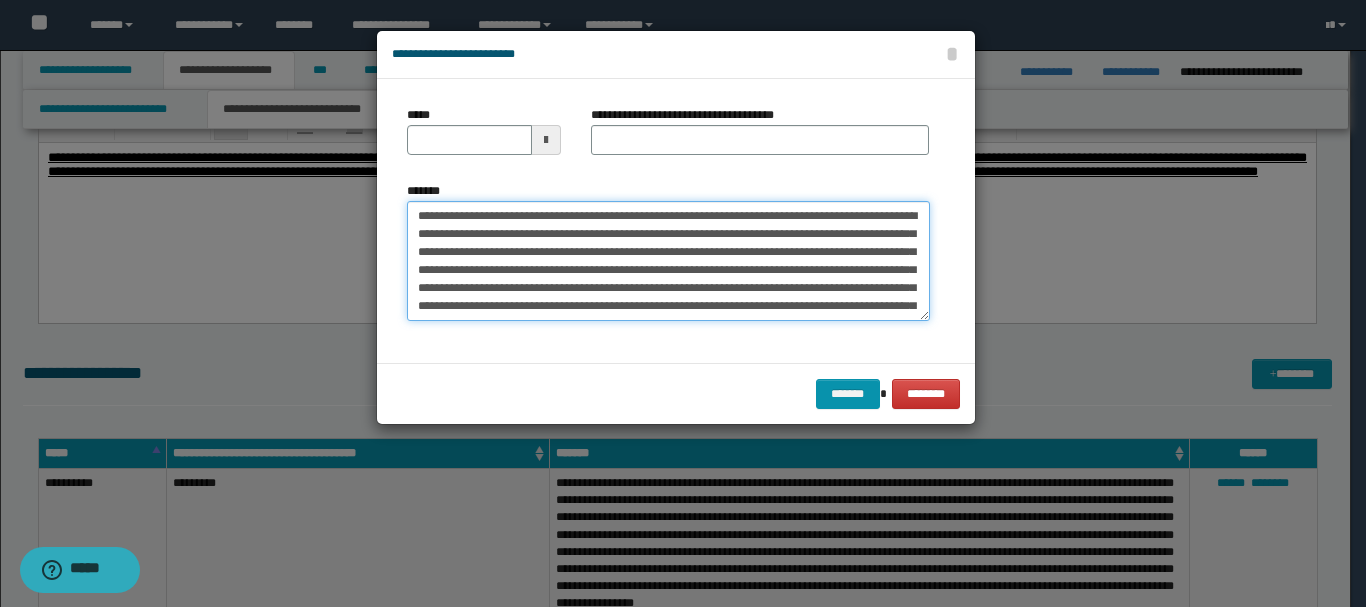 drag, startPoint x: 457, startPoint y: 217, endPoint x: 513, endPoint y: 215, distance: 56.0357 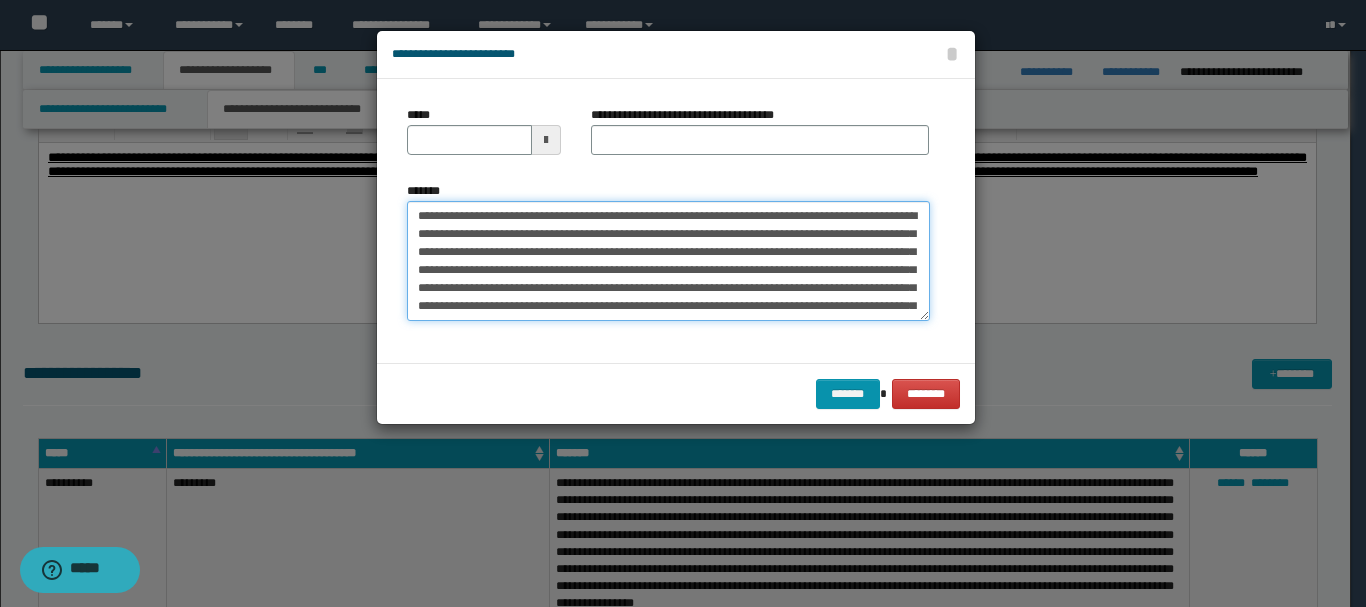 type 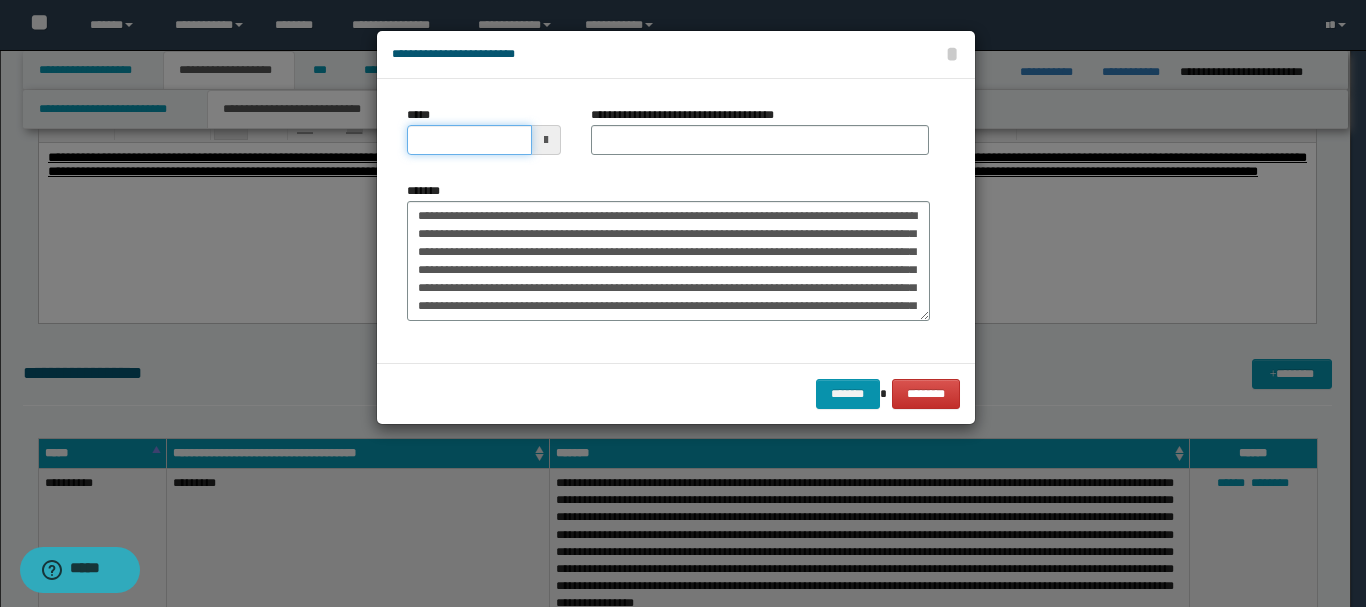 click on "*****" at bounding box center (469, 140) 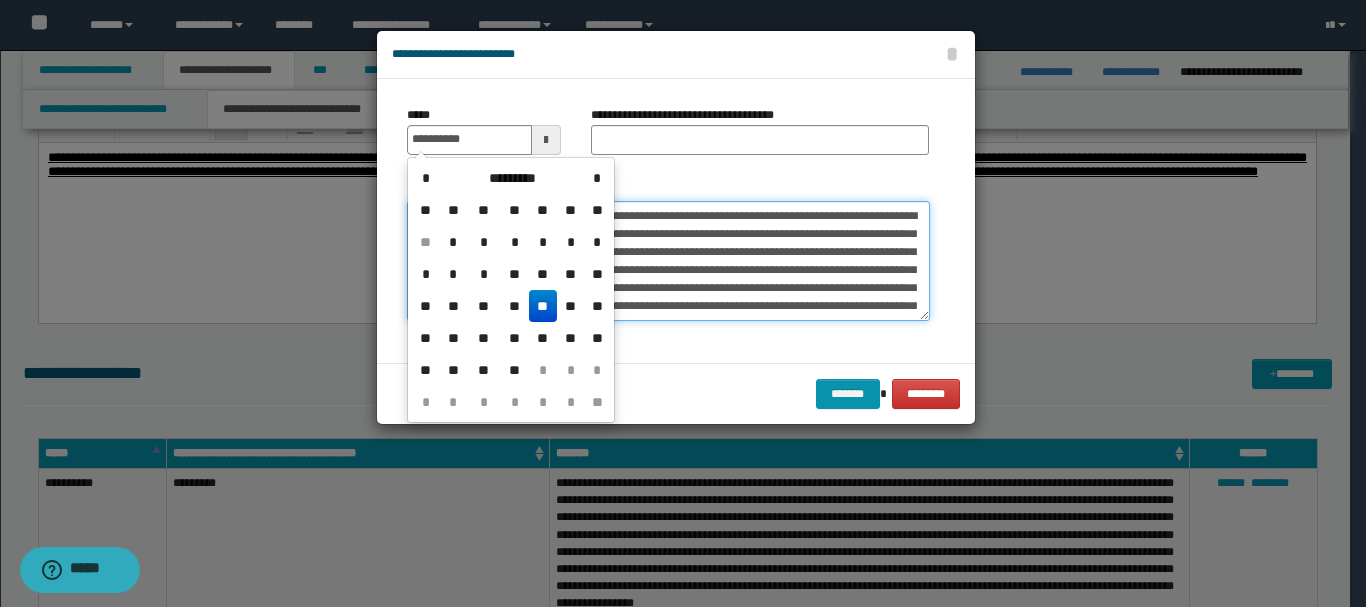 type on "**********" 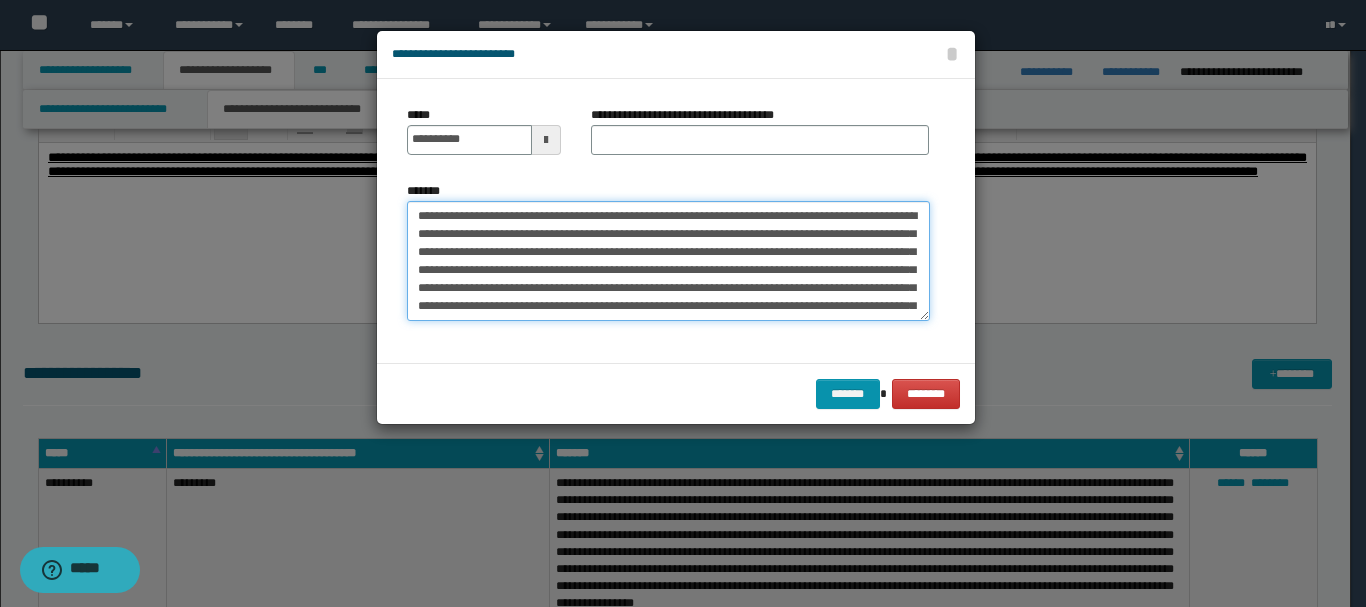 click on "*******" at bounding box center (668, 261) 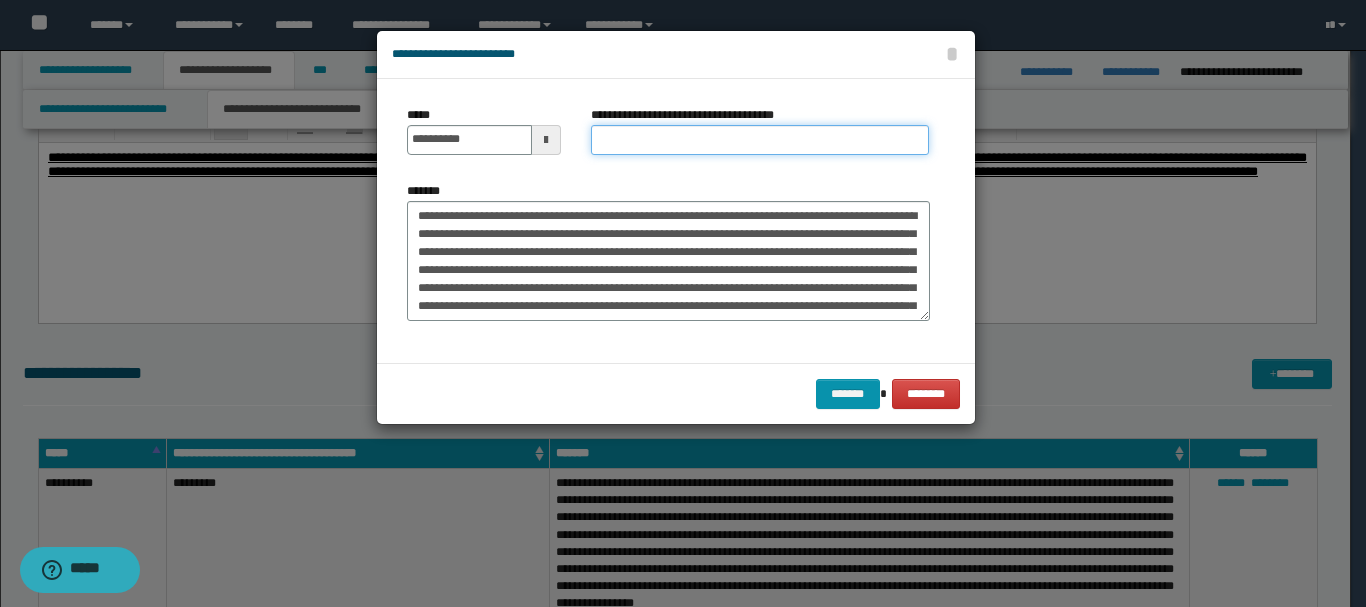 click on "**********" at bounding box center (760, 140) 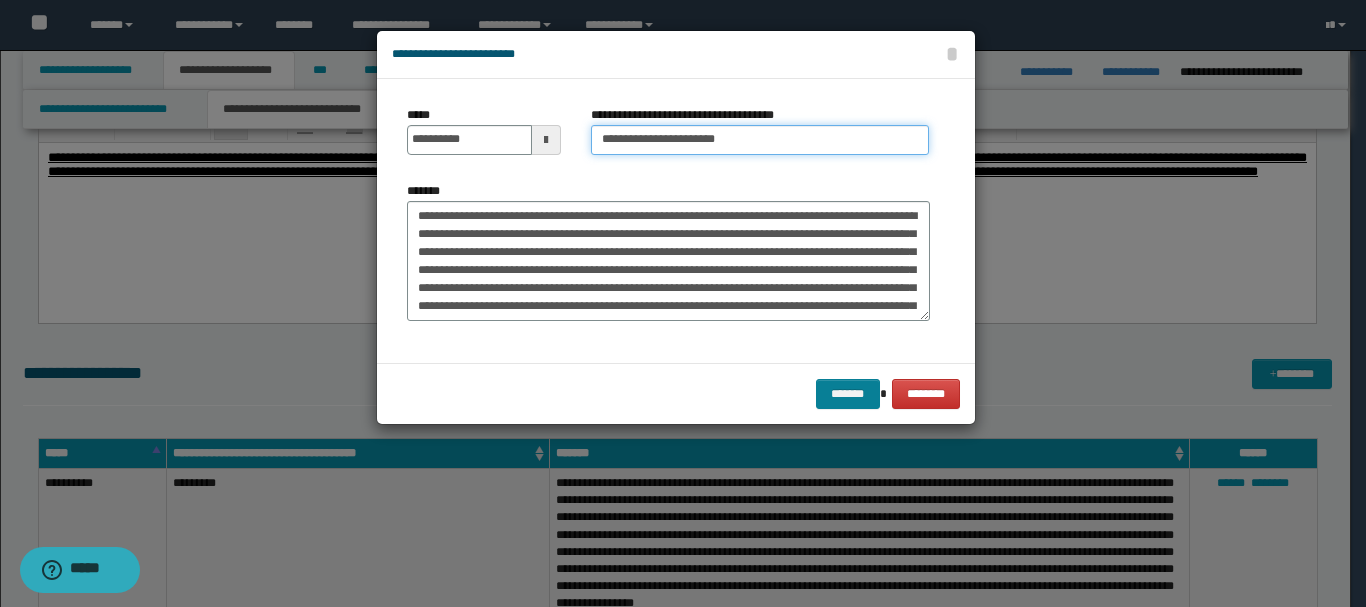 type on "**********" 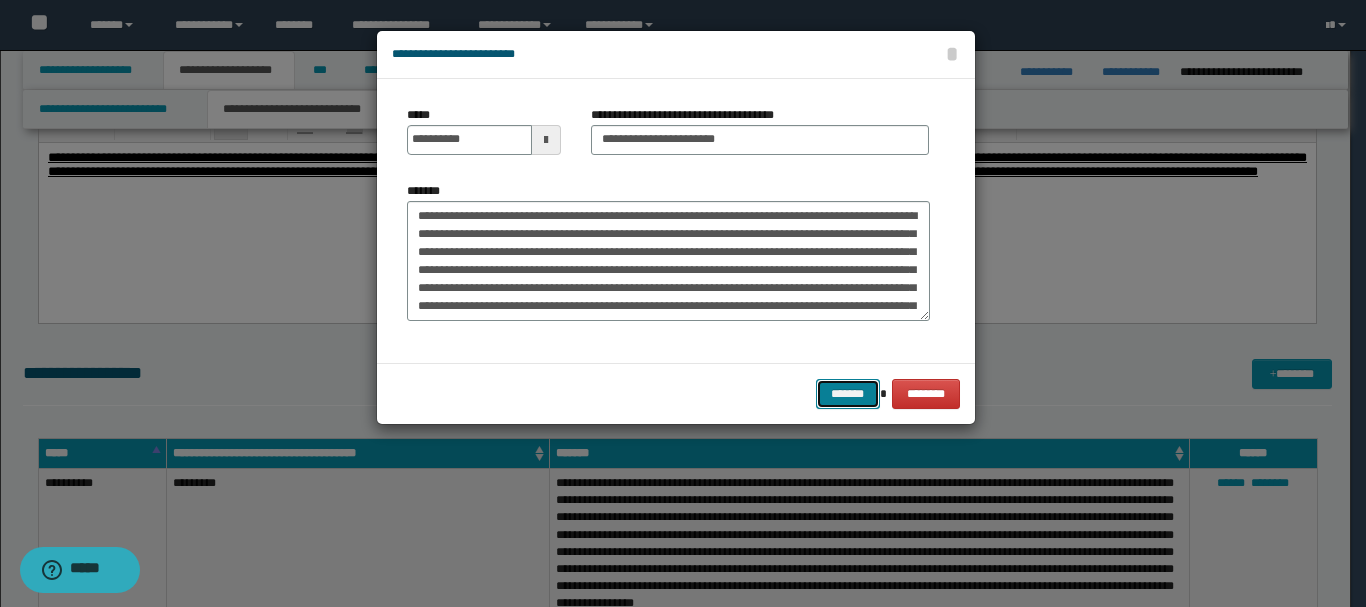click on "*******" at bounding box center [848, 394] 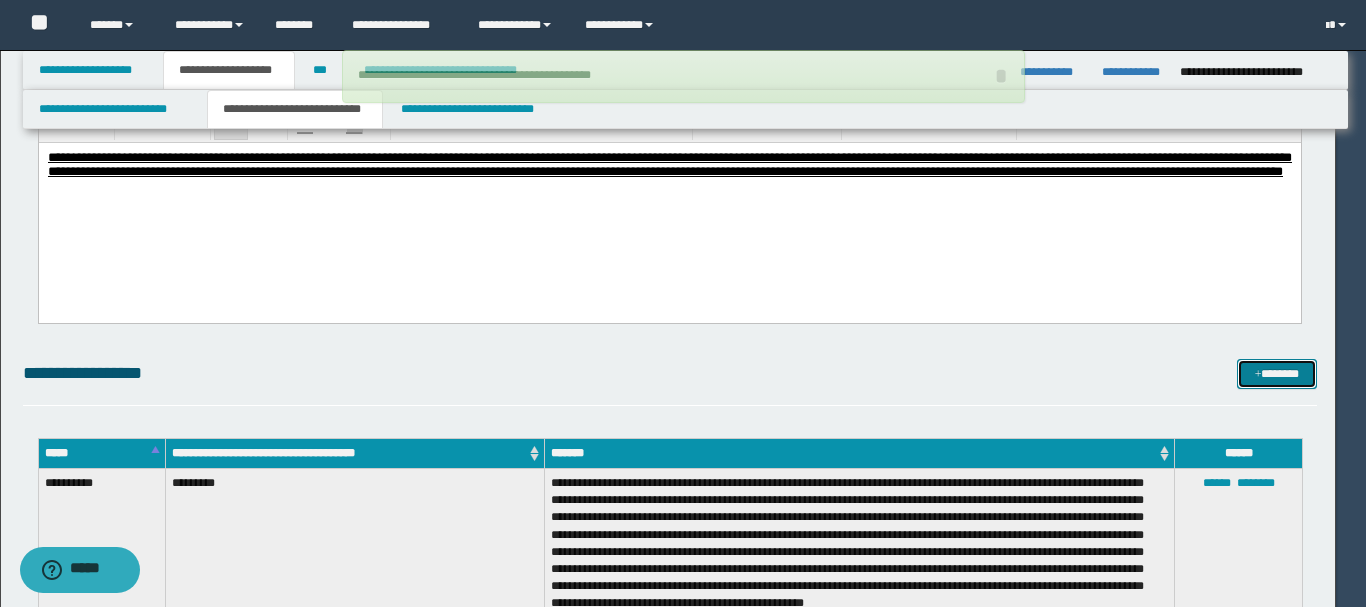 type 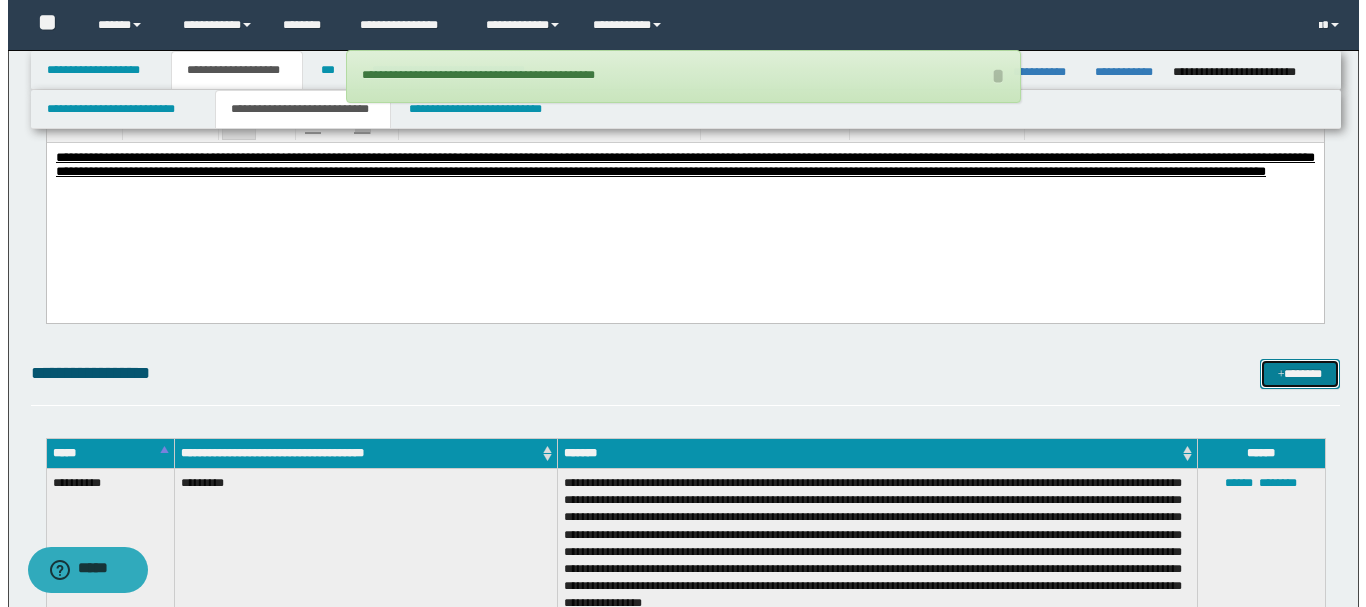 scroll, scrollTop: 1900, scrollLeft: 0, axis: vertical 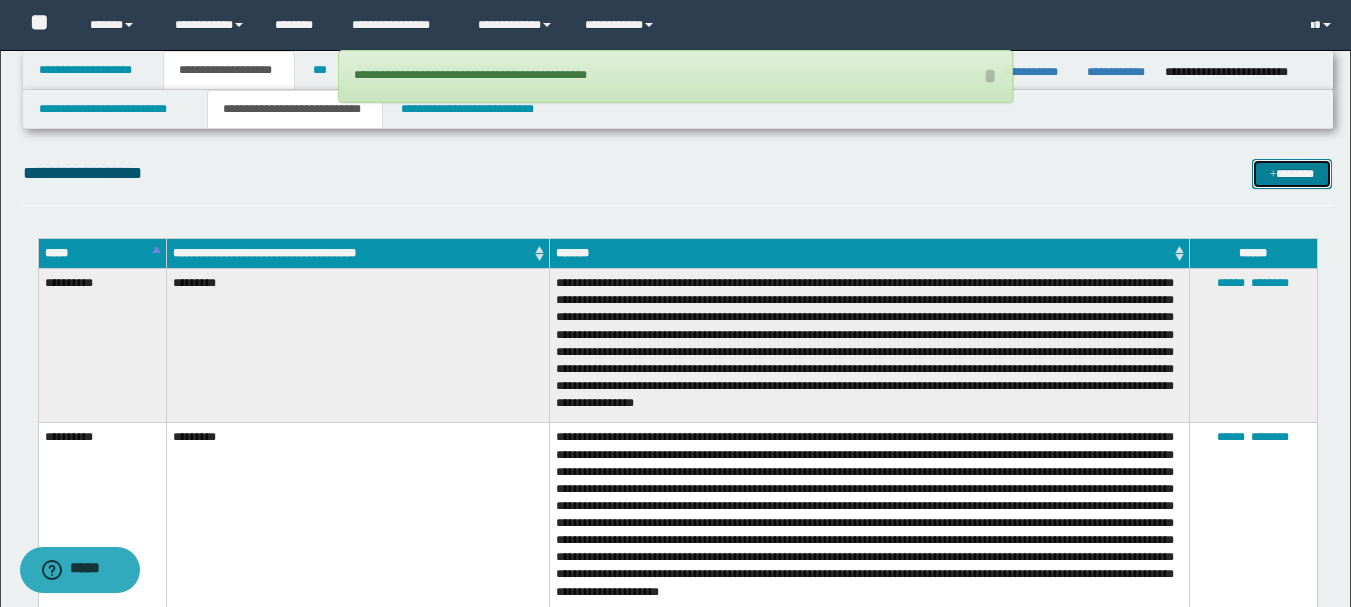 click on "*******" at bounding box center (1292, 174) 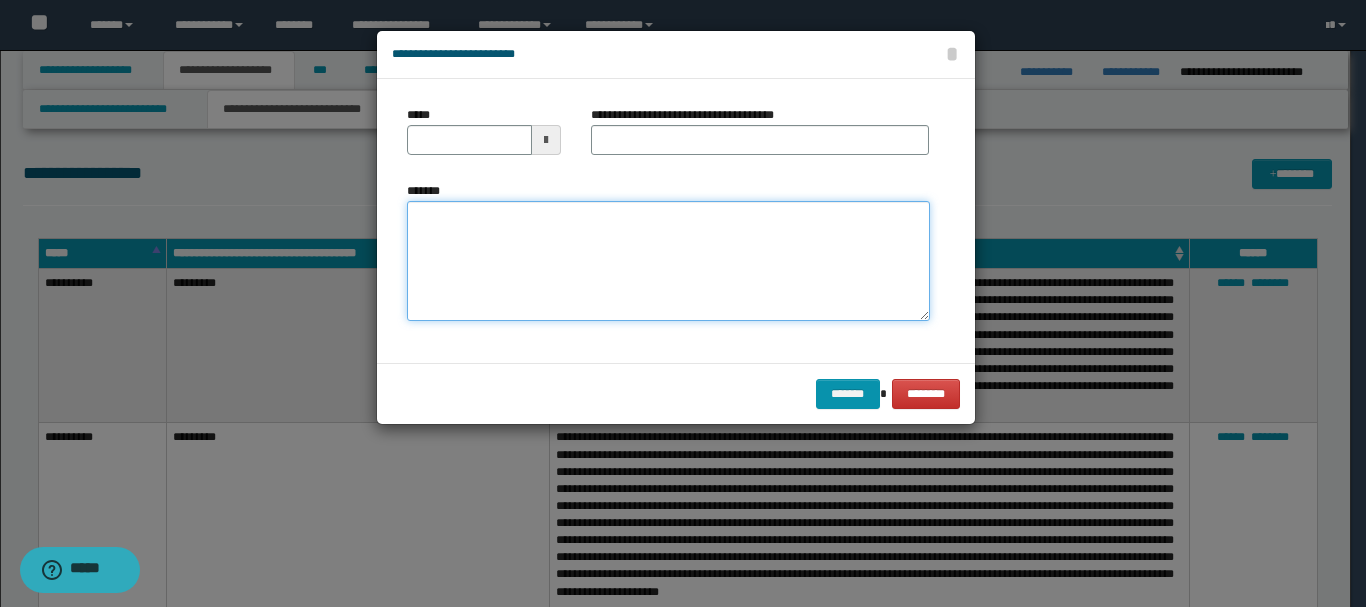 click on "*******" at bounding box center [668, 261] 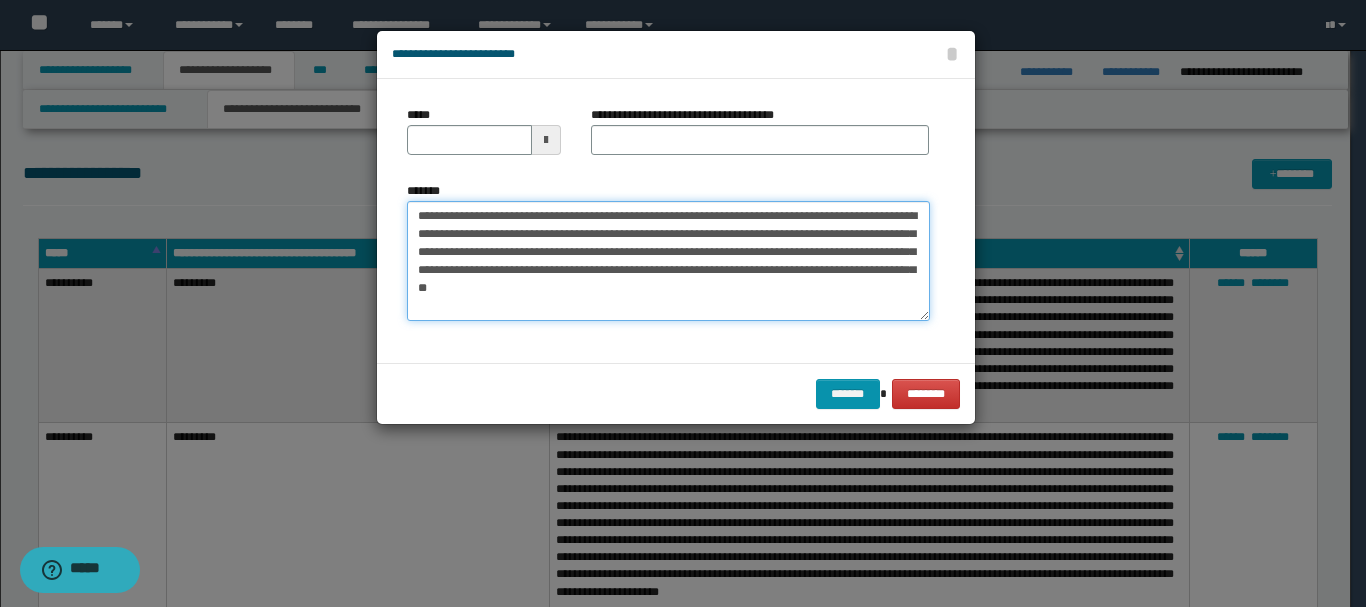 drag, startPoint x: 454, startPoint y: 214, endPoint x: 517, endPoint y: 214, distance: 63 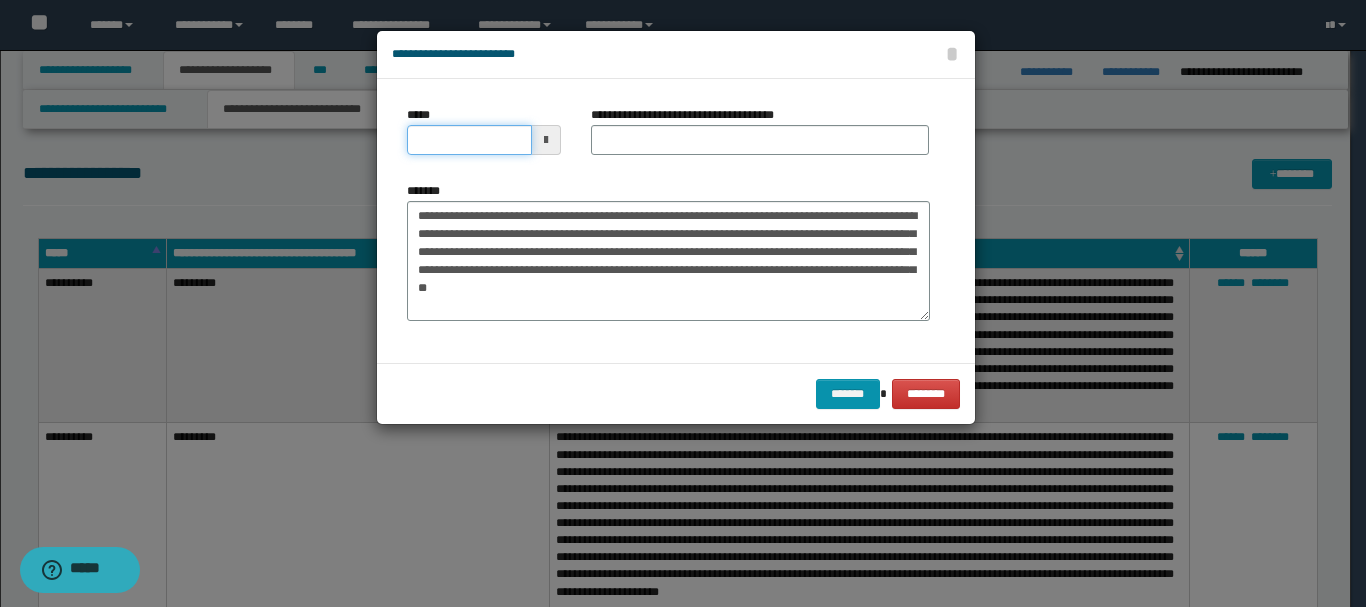 click on "*****" at bounding box center [469, 140] 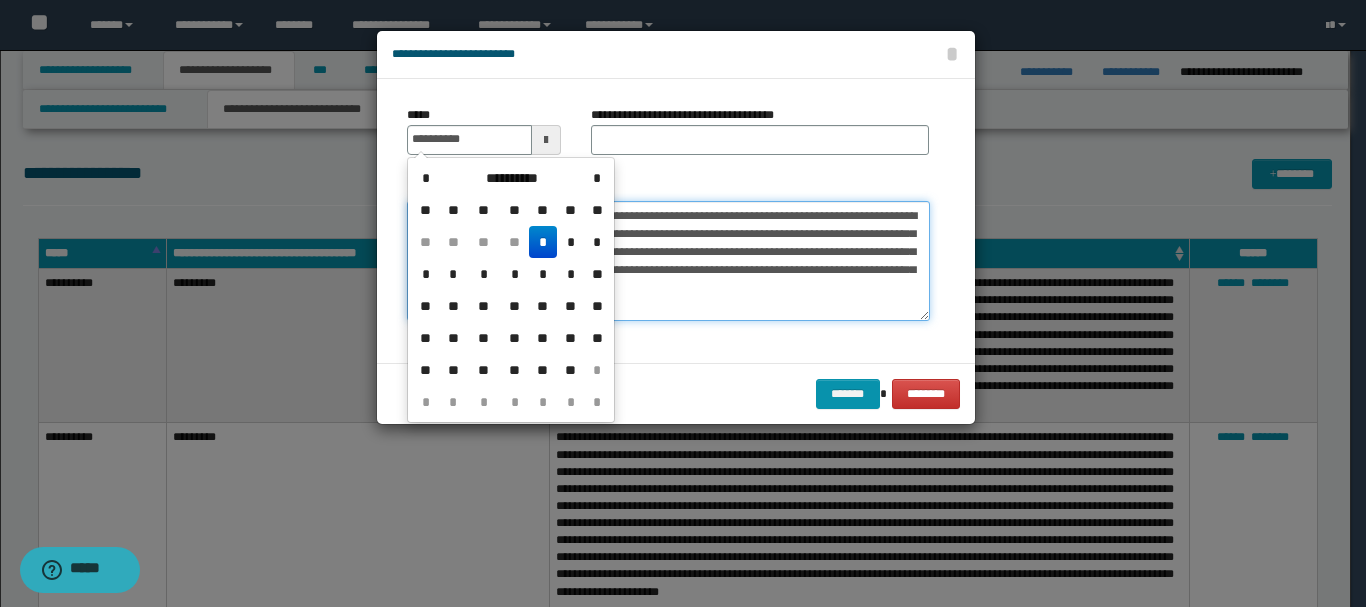 type on "**********" 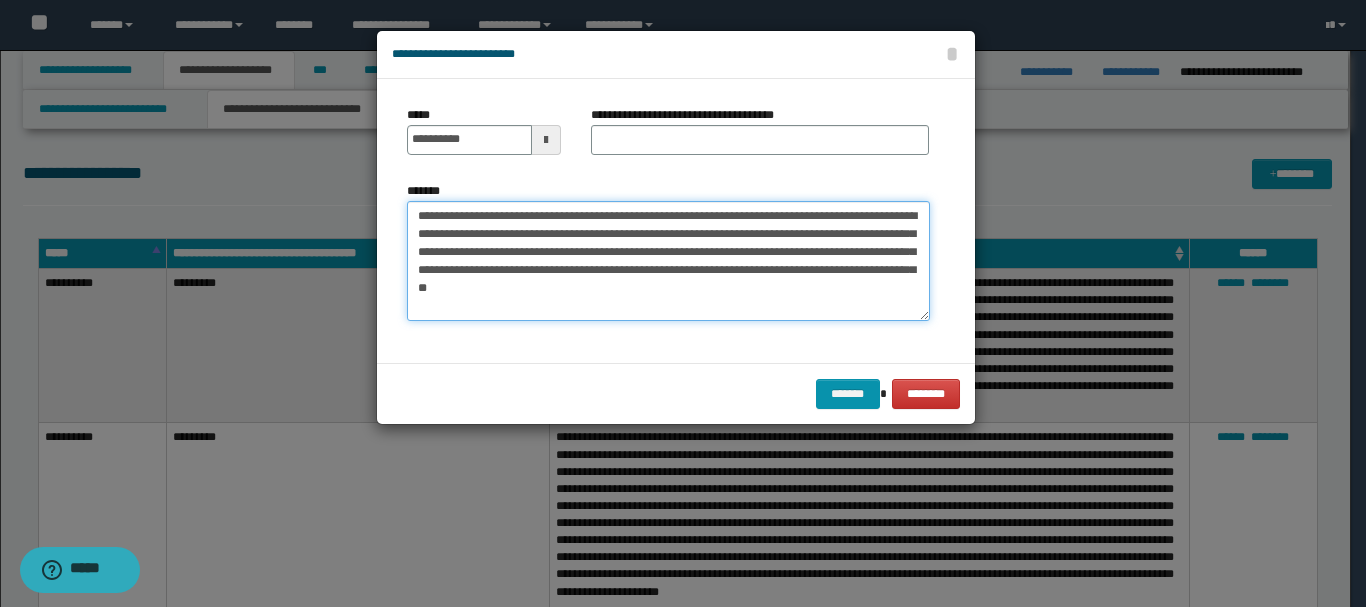 drag, startPoint x: 439, startPoint y: 233, endPoint x: 480, endPoint y: 232, distance: 41.01219 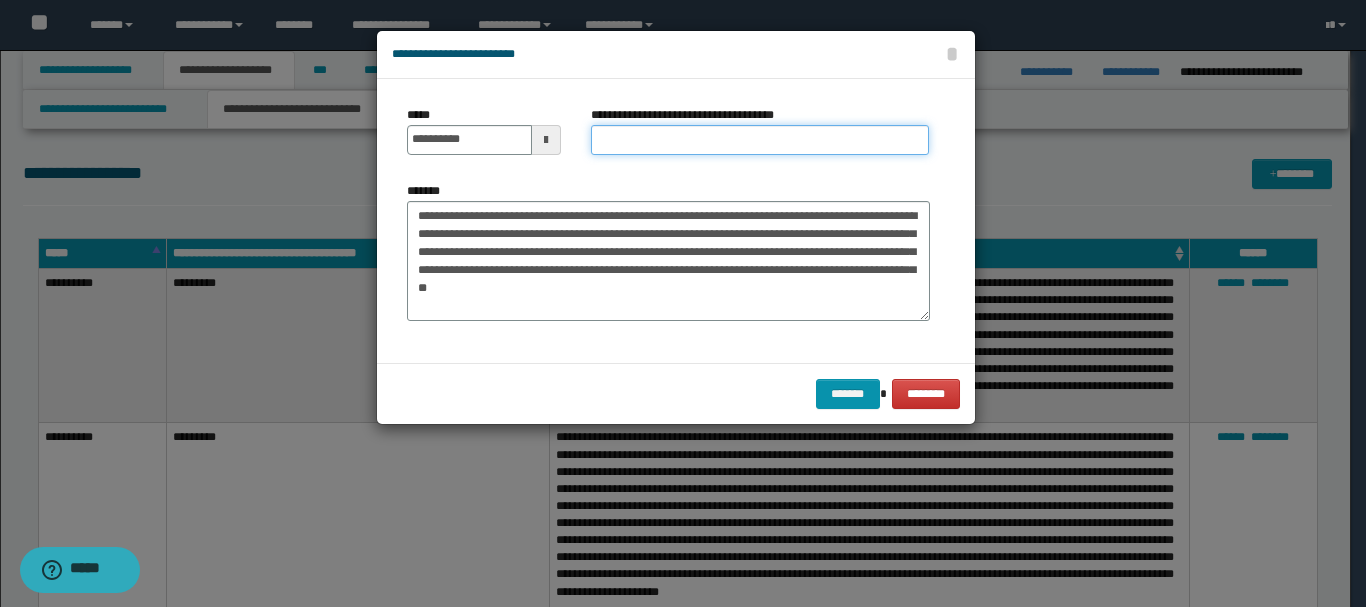 click on "**********" at bounding box center (760, 140) 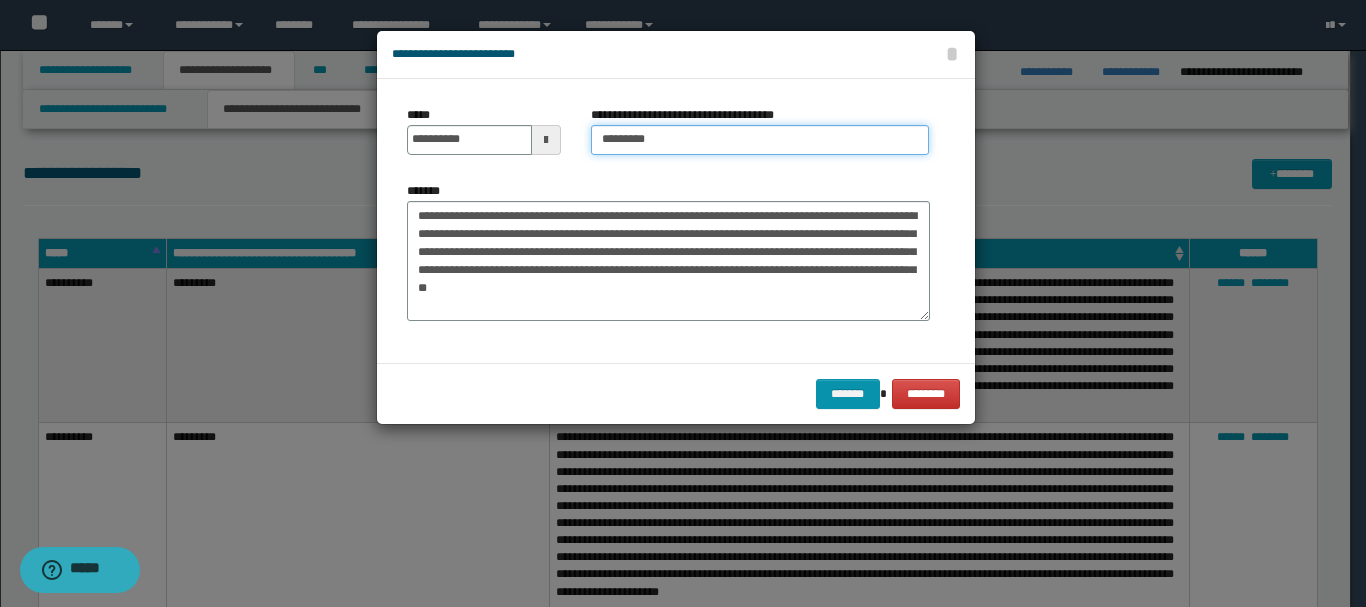 type on "*********" 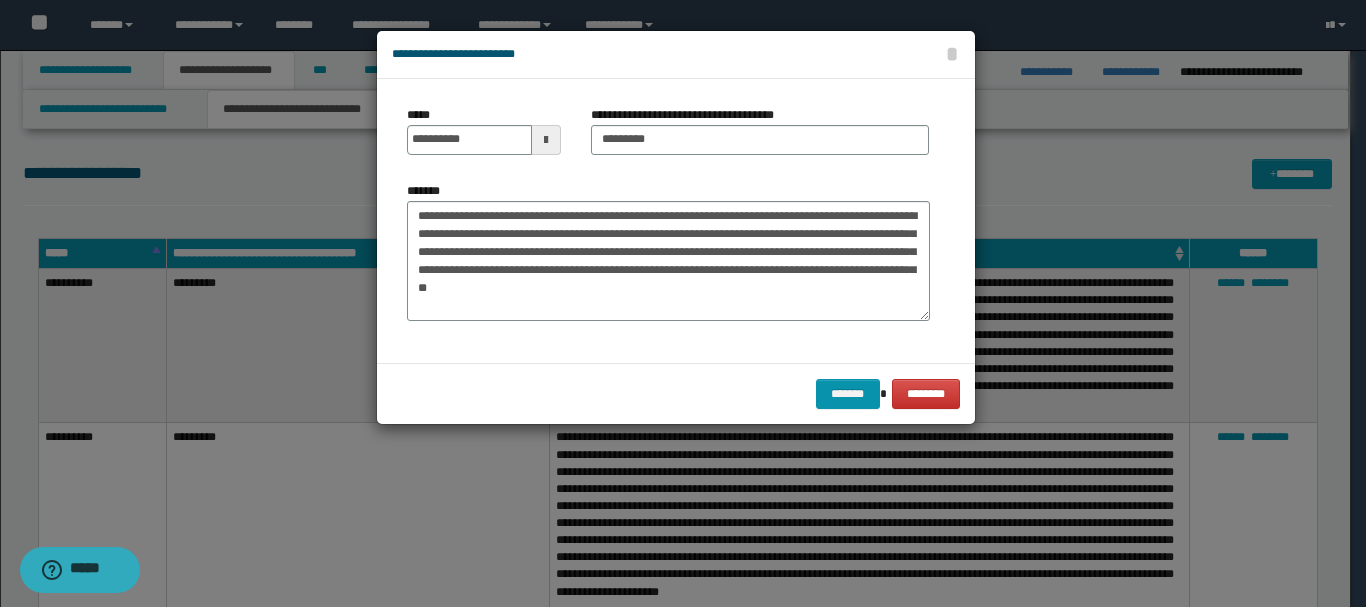 click on "**********" at bounding box center [676, 221] 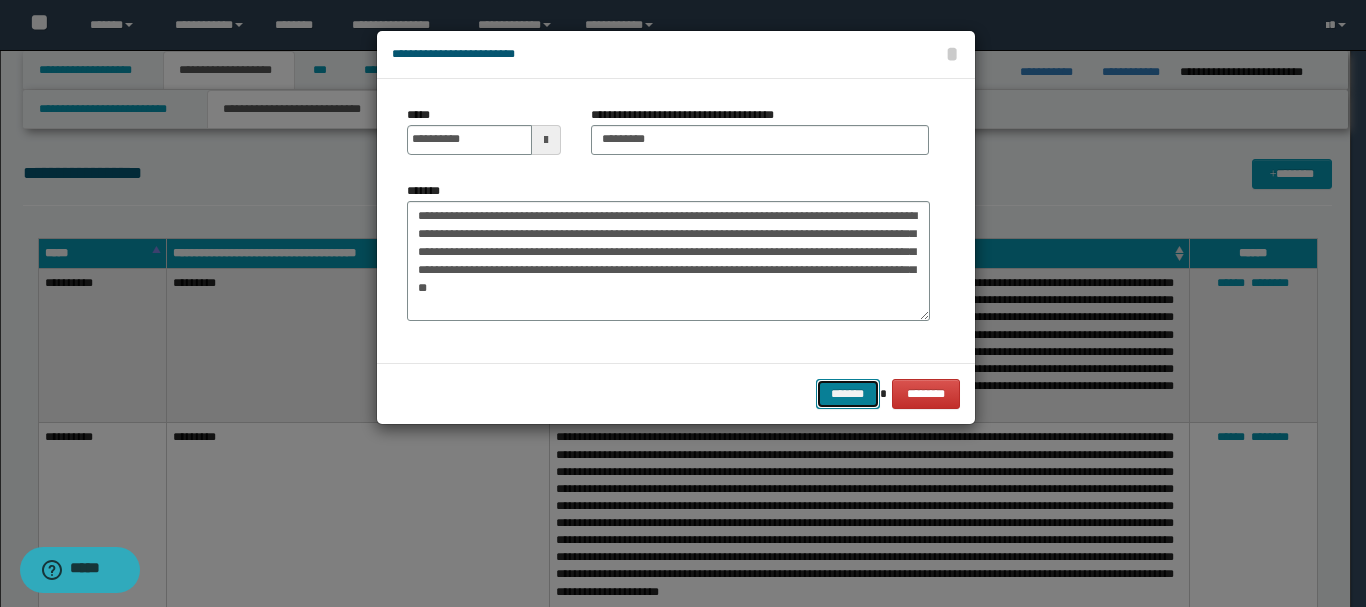 click on "*******" at bounding box center [848, 394] 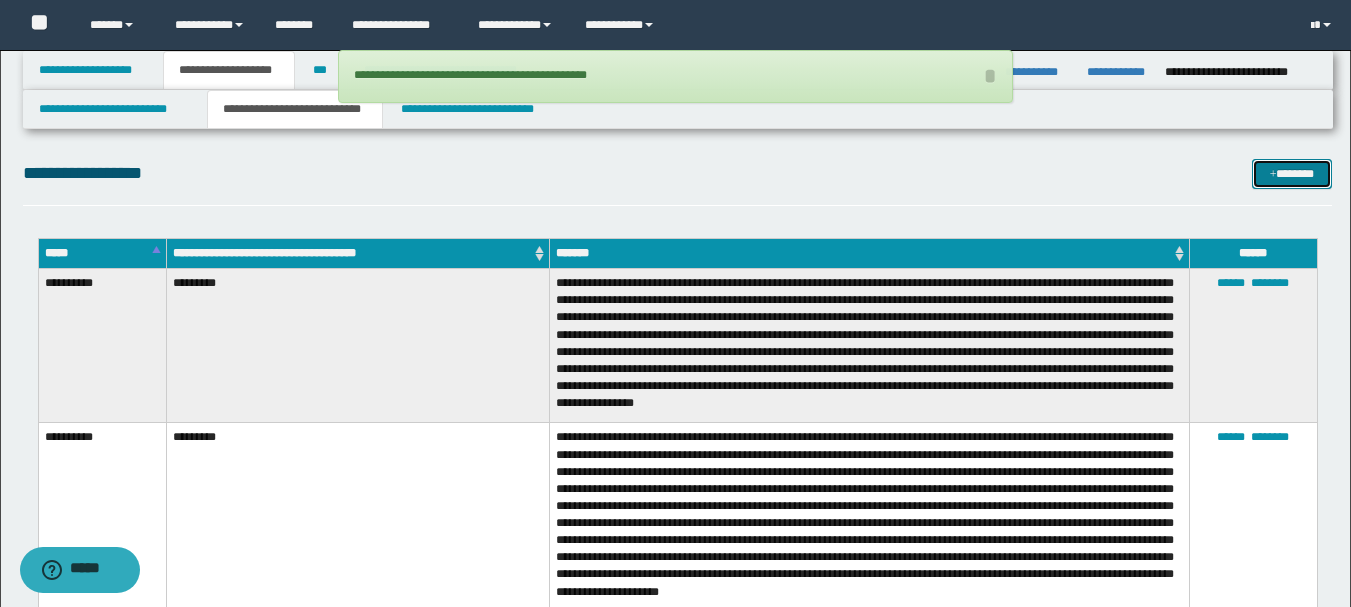 click on "*******" at bounding box center [1292, 174] 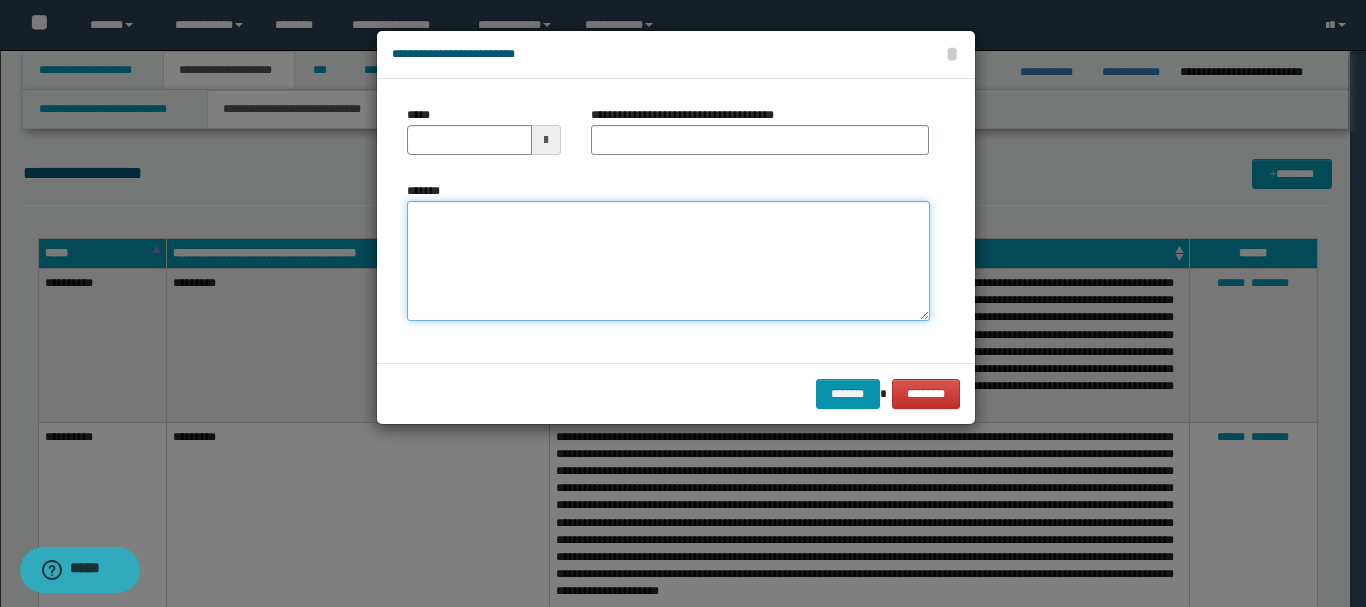 click on "*******" at bounding box center [668, 261] 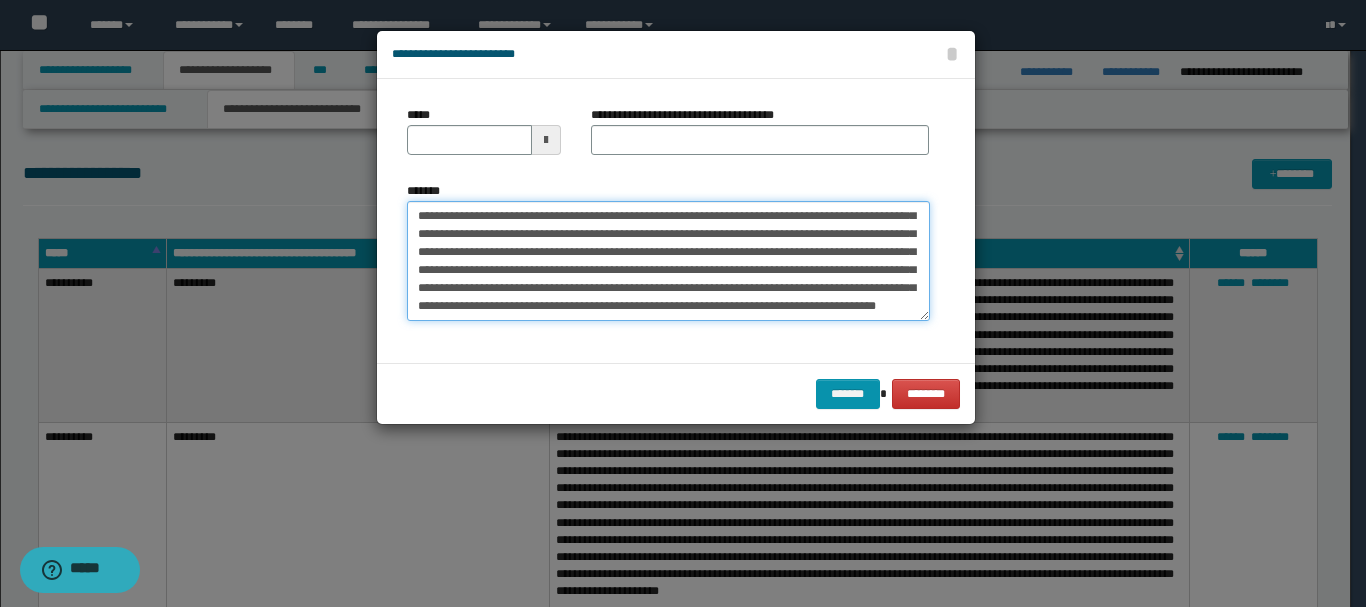 scroll, scrollTop: 0, scrollLeft: 0, axis: both 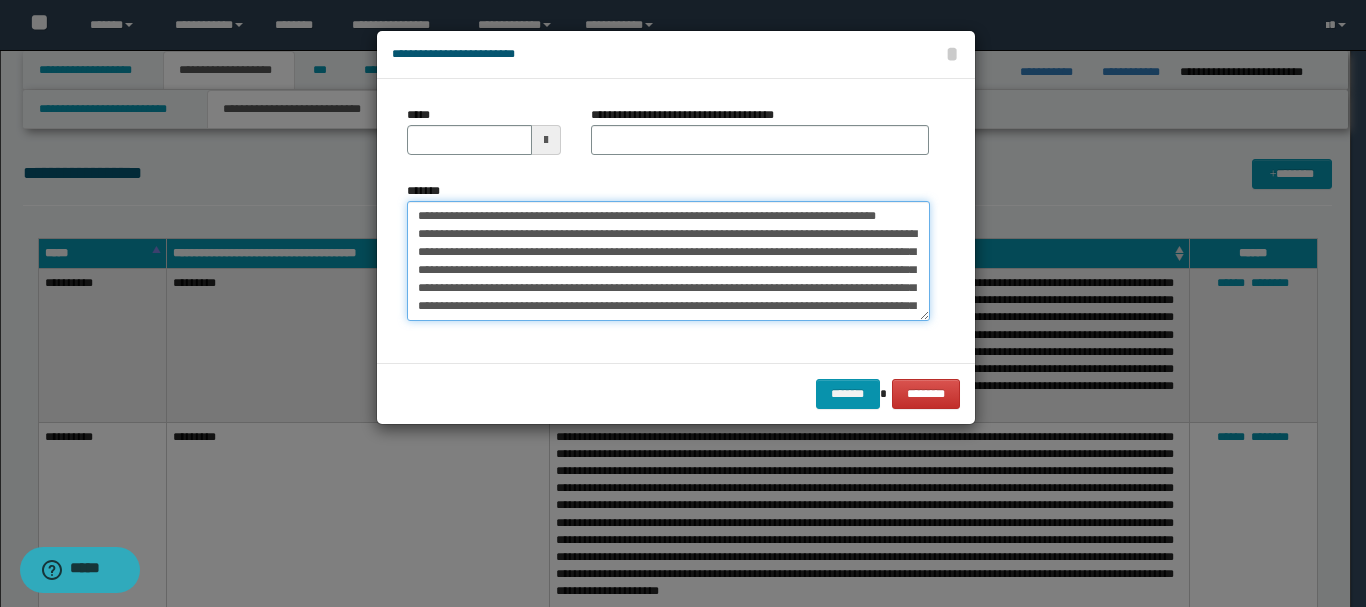 click on "**********" at bounding box center [668, 261] 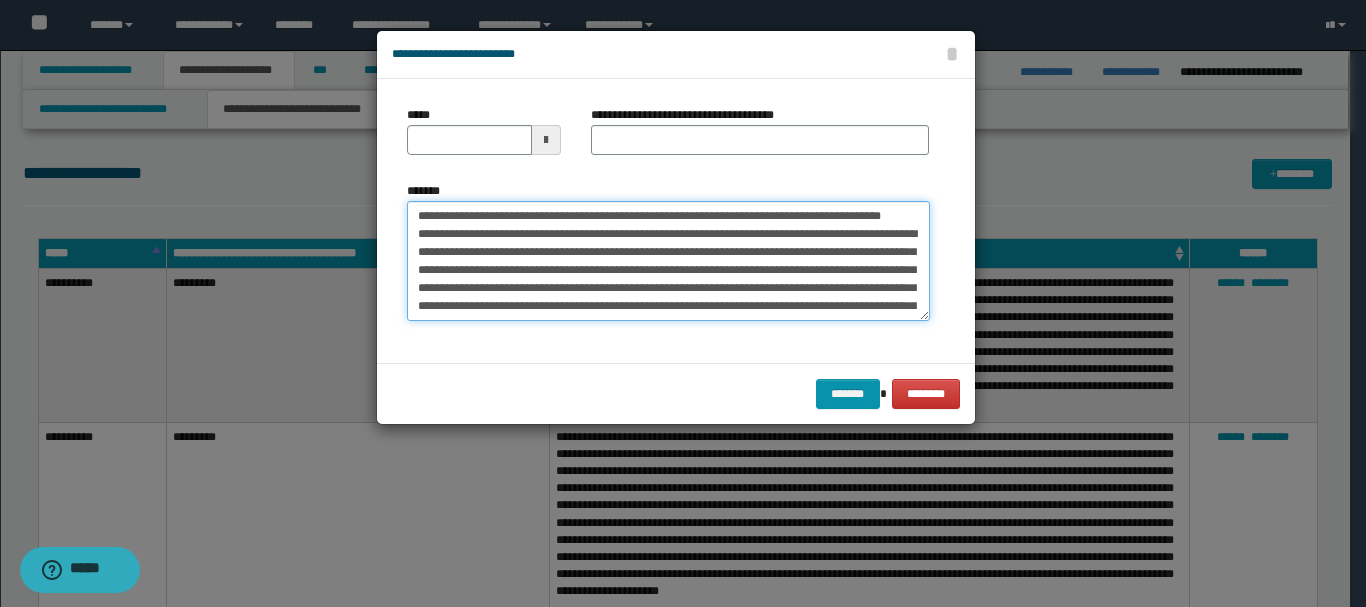 type on "**********" 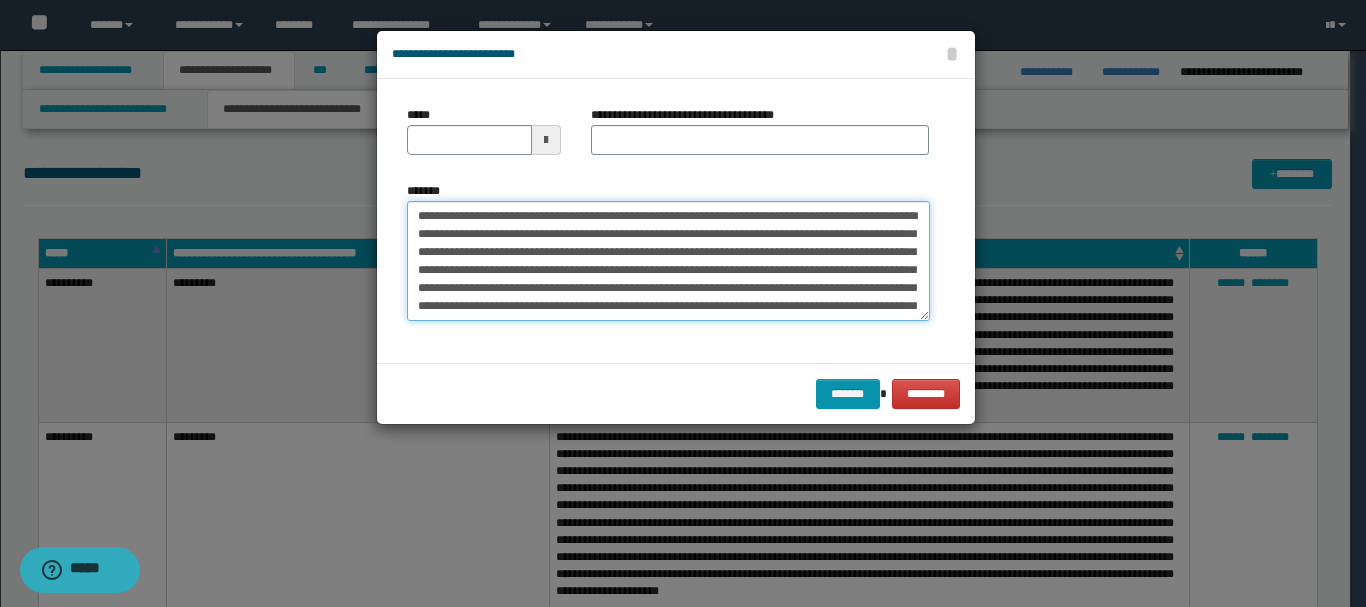 drag, startPoint x: 456, startPoint y: 216, endPoint x: 514, endPoint y: 212, distance: 58.137768 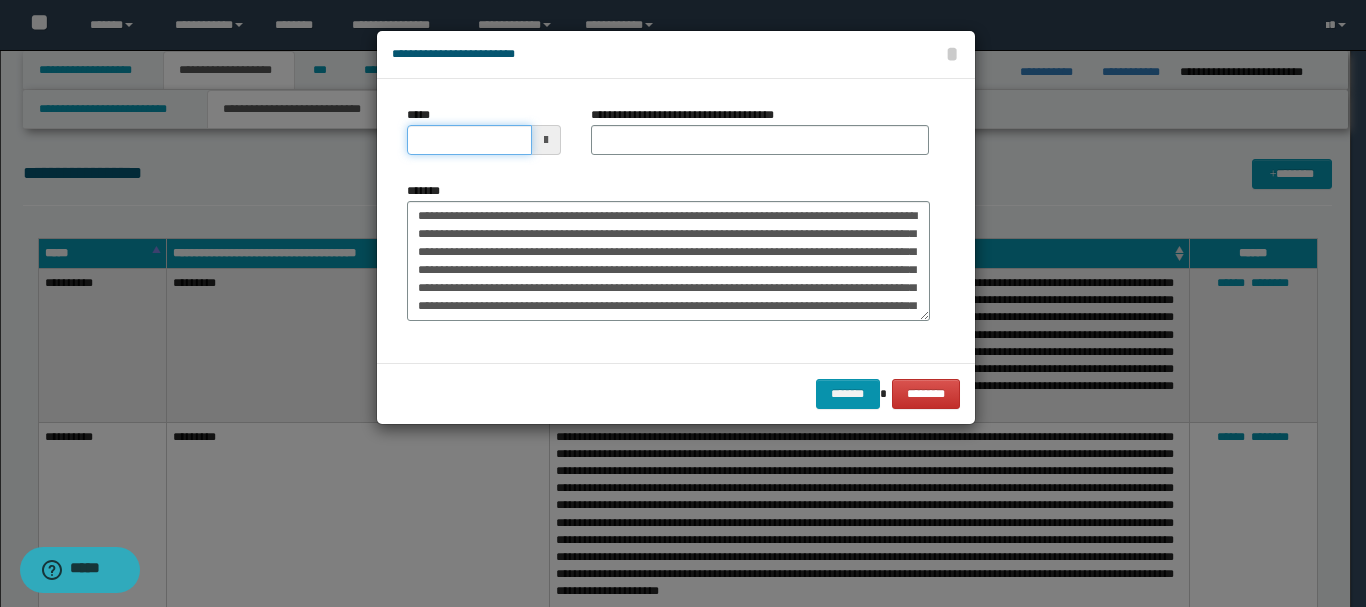click on "*****" at bounding box center [469, 140] 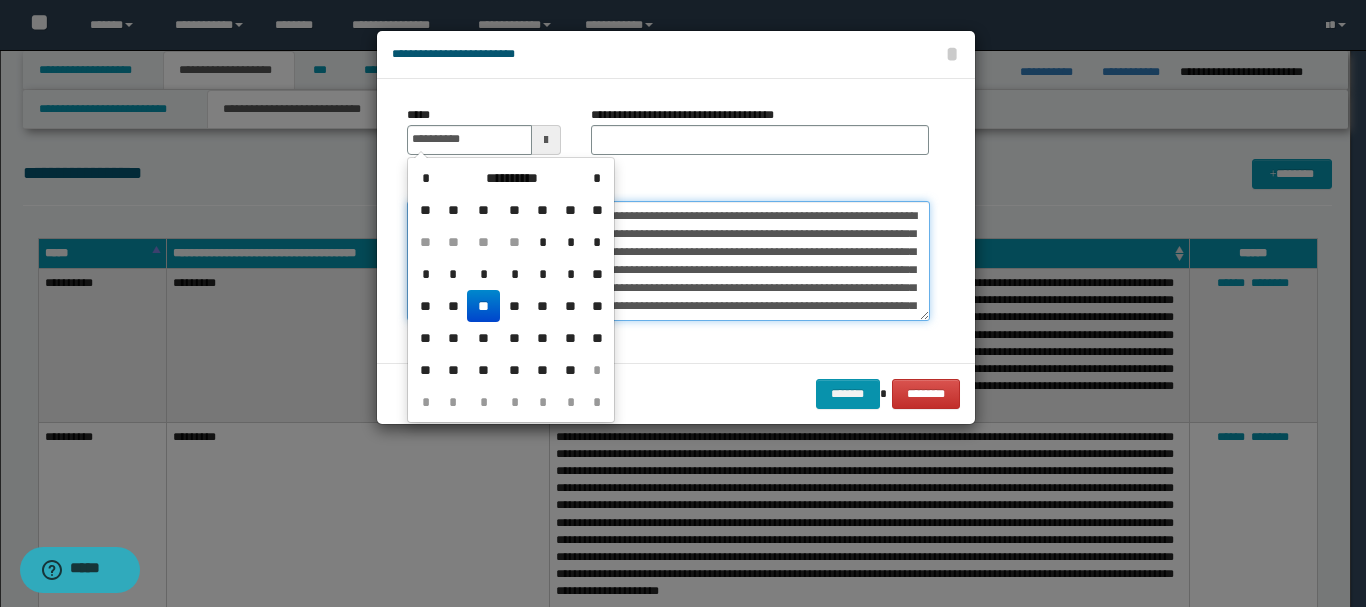 type on "**********" 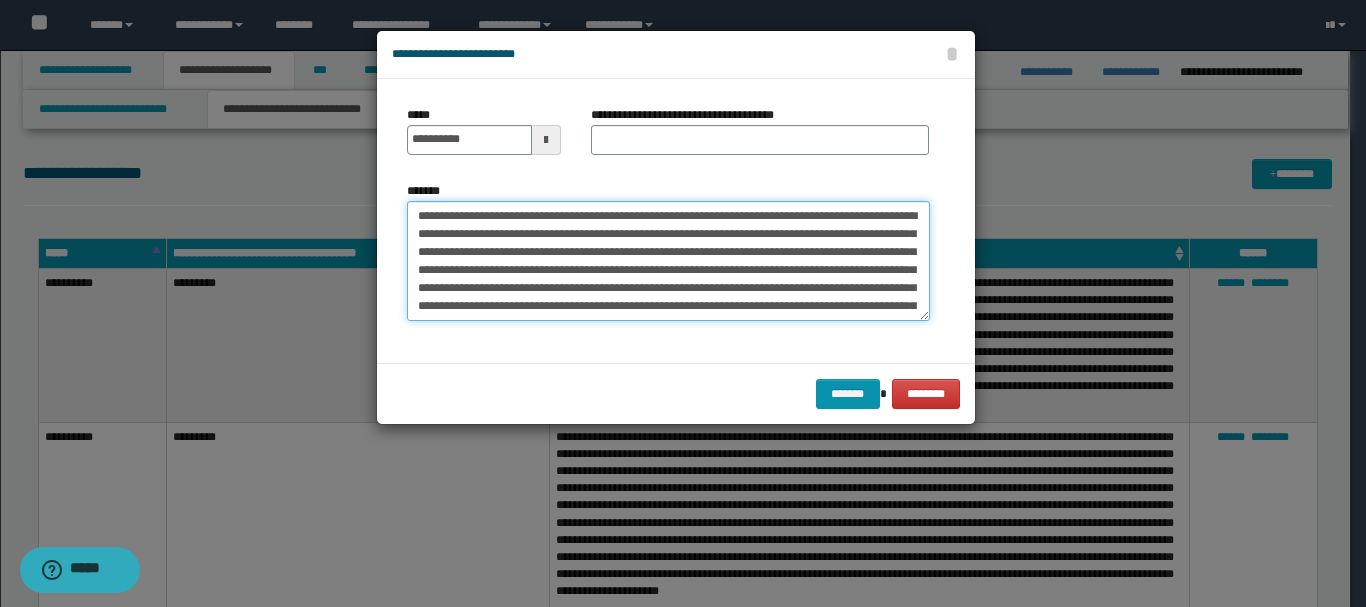 drag, startPoint x: 747, startPoint y: 219, endPoint x: 841, endPoint y: 219, distance: 94 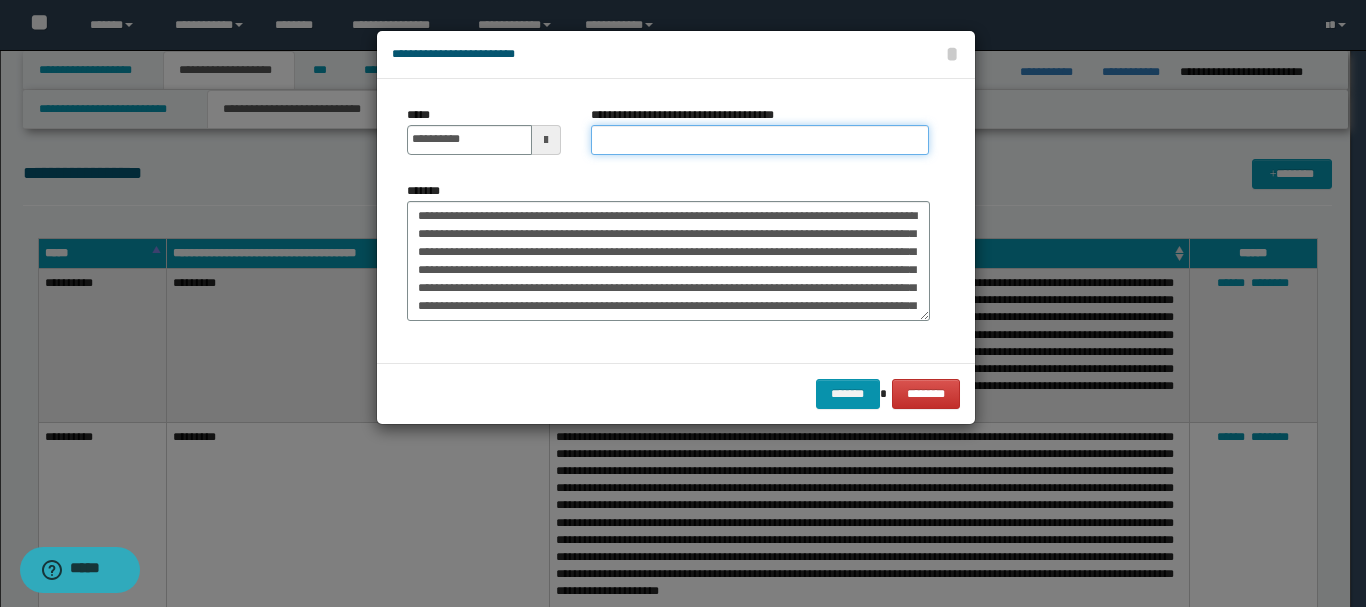 click on "**********" at bounding box center [760, 140] 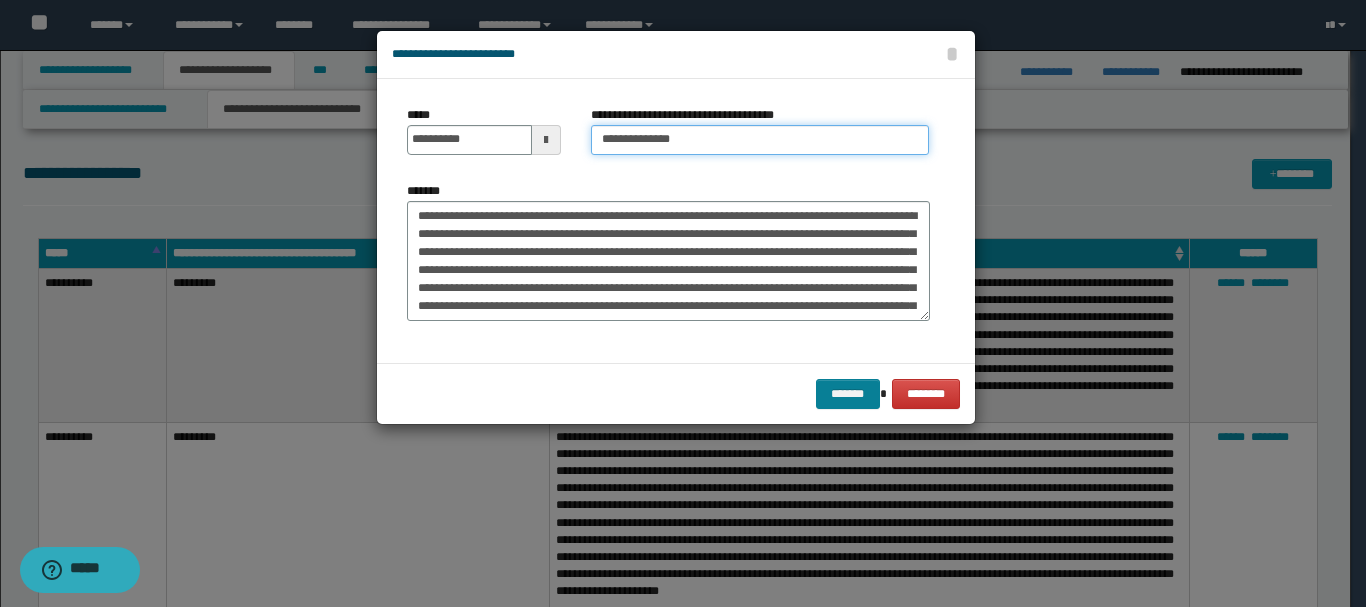 type on "**********" 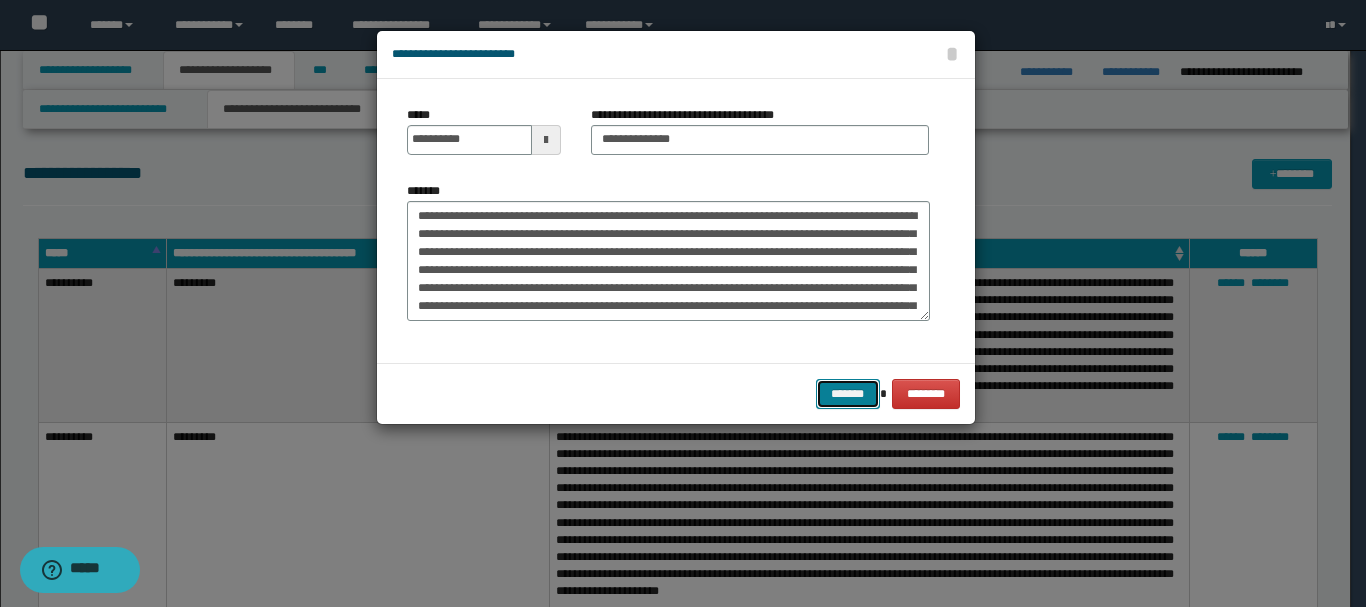 click on "*******" at bounding box center (848, 394) 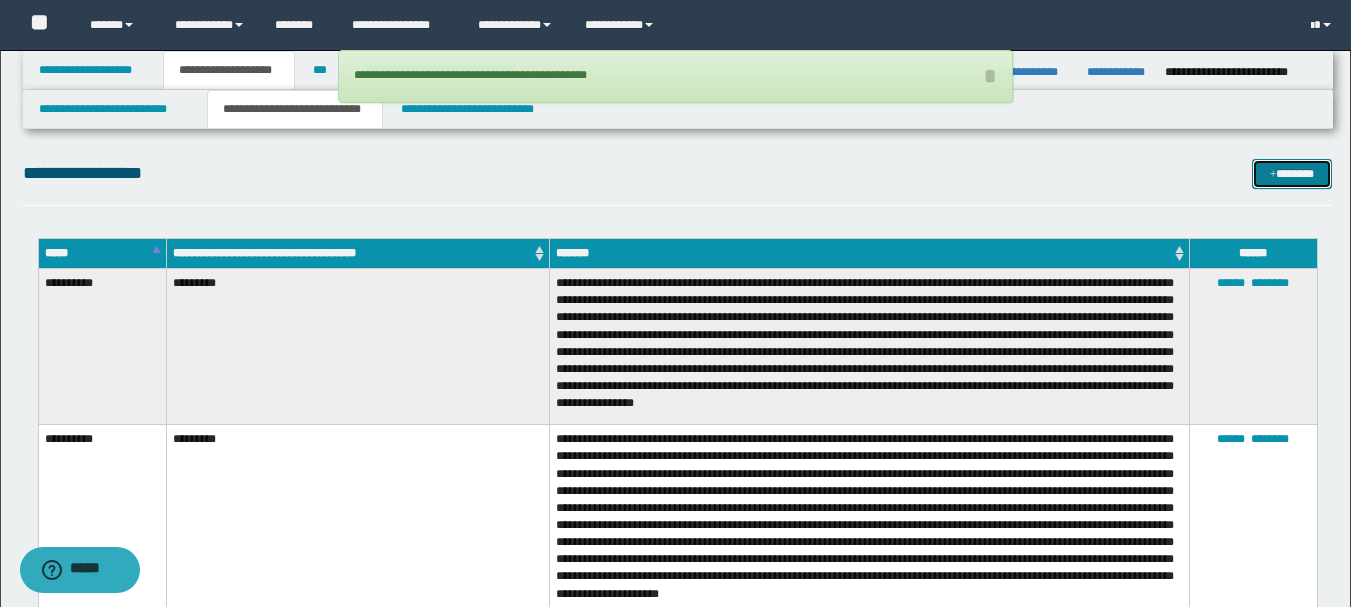 click on "*******" at bounding box center [1292, 174] 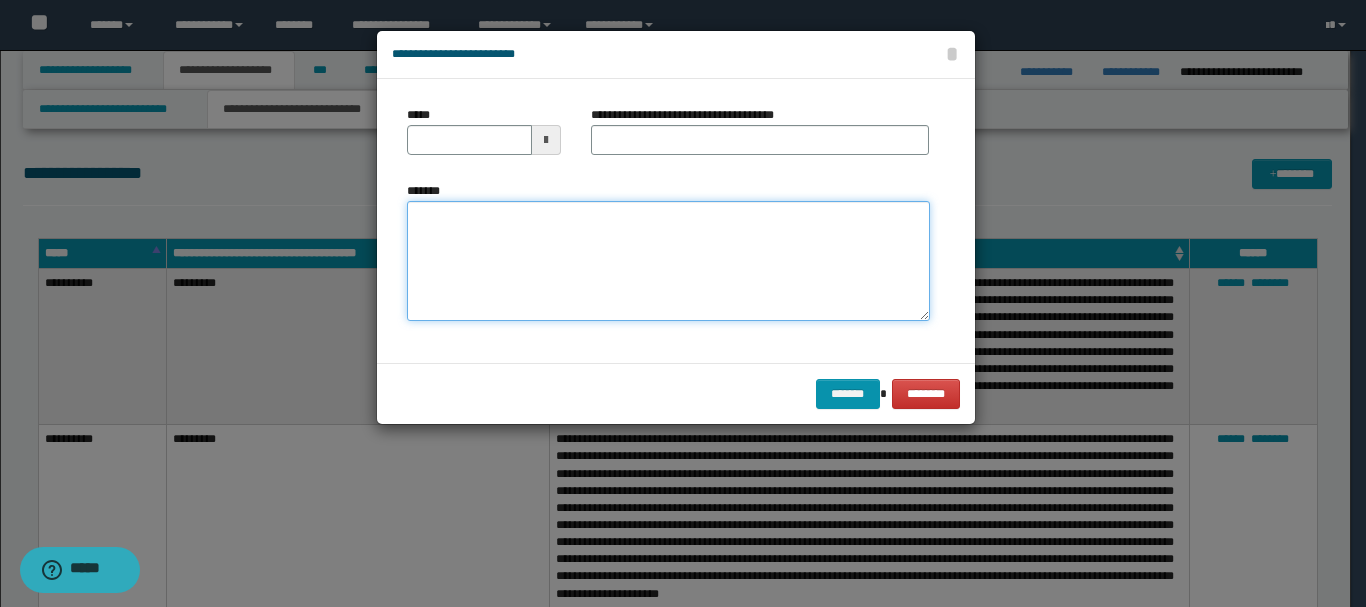 click on "*******" at bounding box center [668, 261] 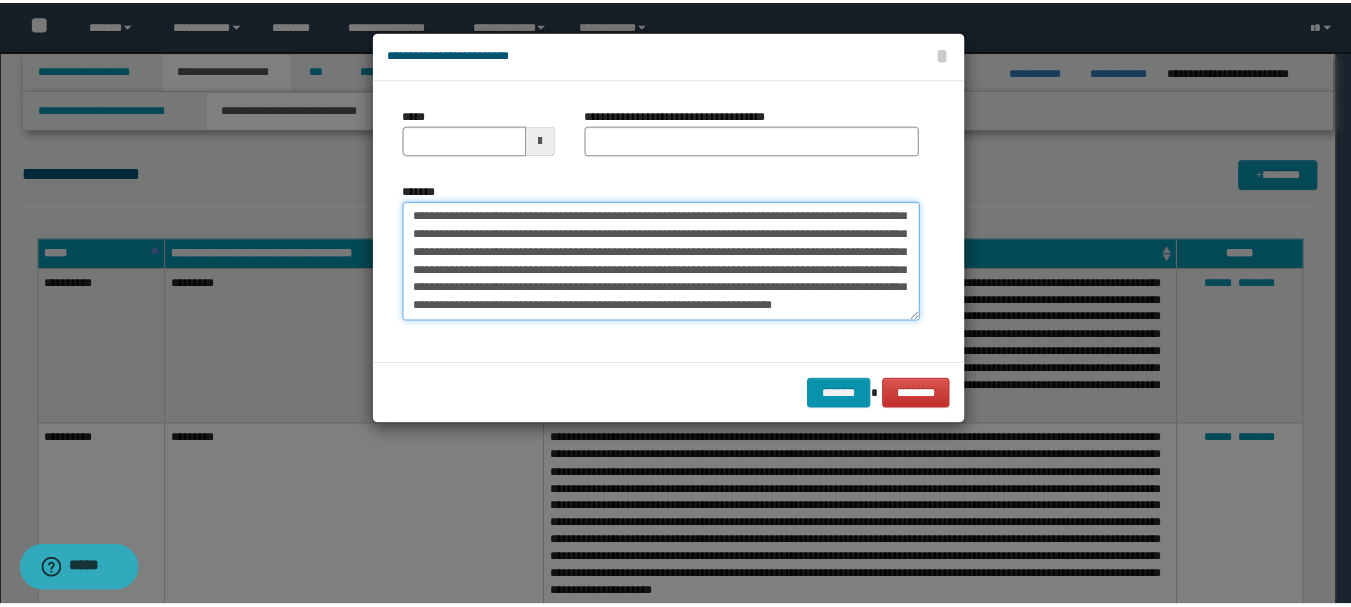 scroll, scrollTop: 0, scrollLeft: 0, axis: both 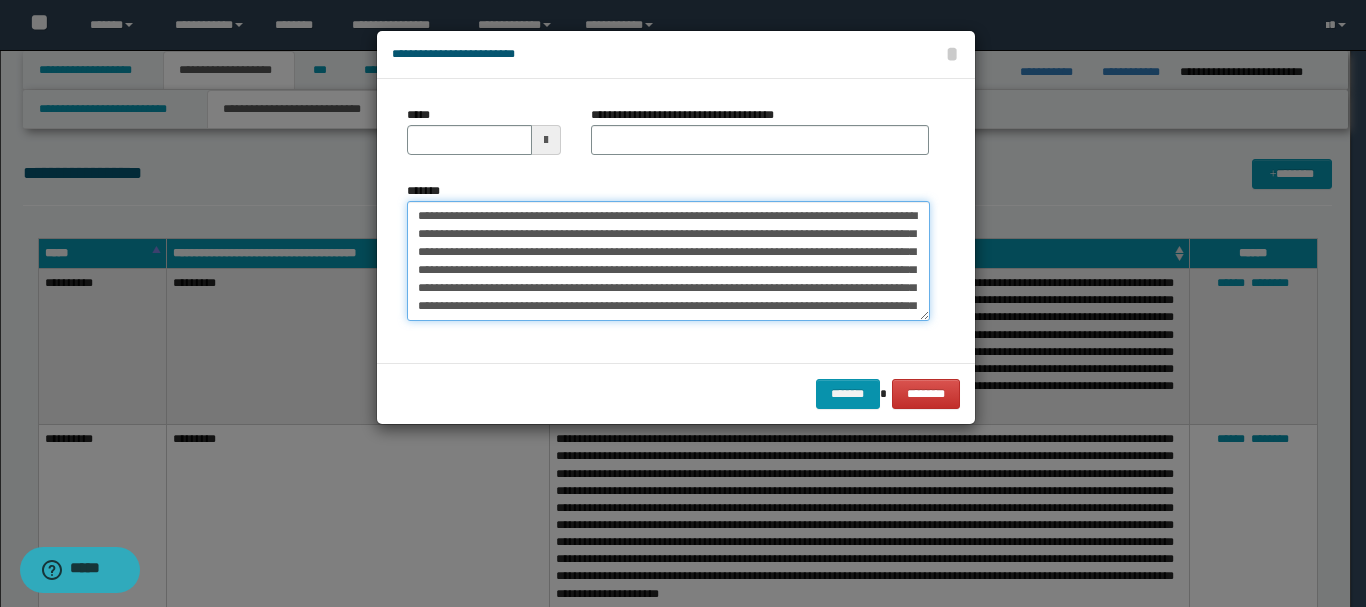 drag, startPoint x: 458, startPoint y: 212, endPoint x: 489, endPoint y: 217, distance: 31.400637 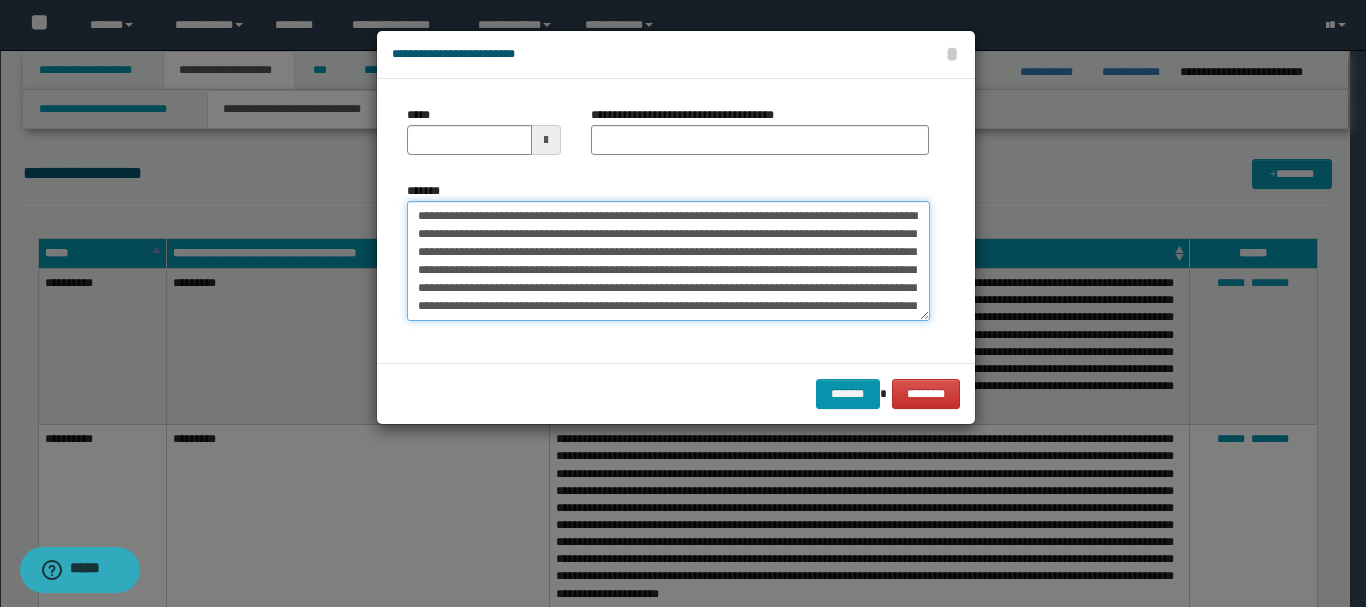 drag, startPoint x: 456, startPoint y: 220, endPoint x: 515, endPoint y: 215, distance: 59.211487 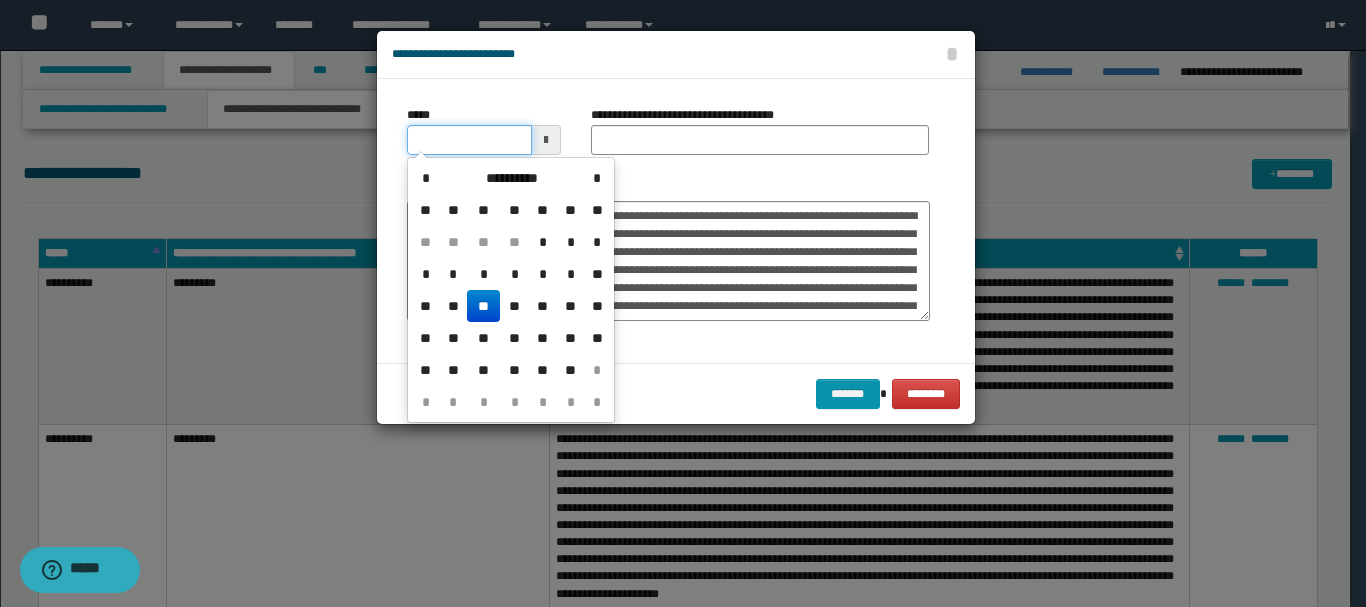 click on "*****" at bounding box center (469, 140) 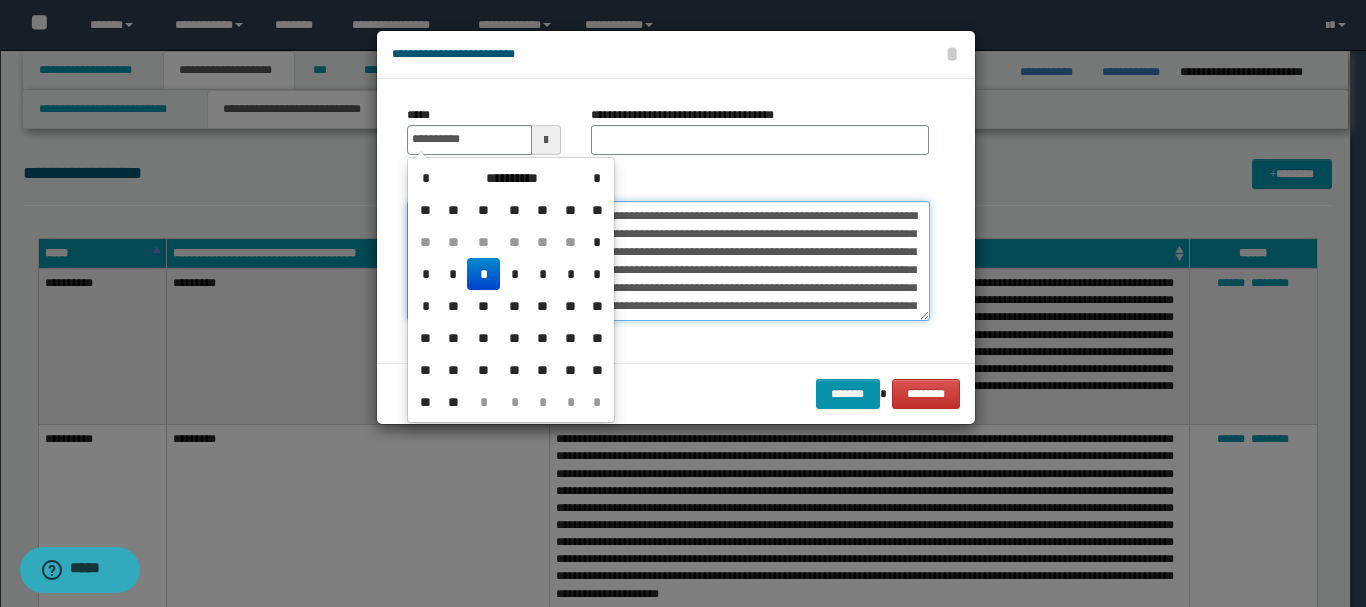 type on "**********" 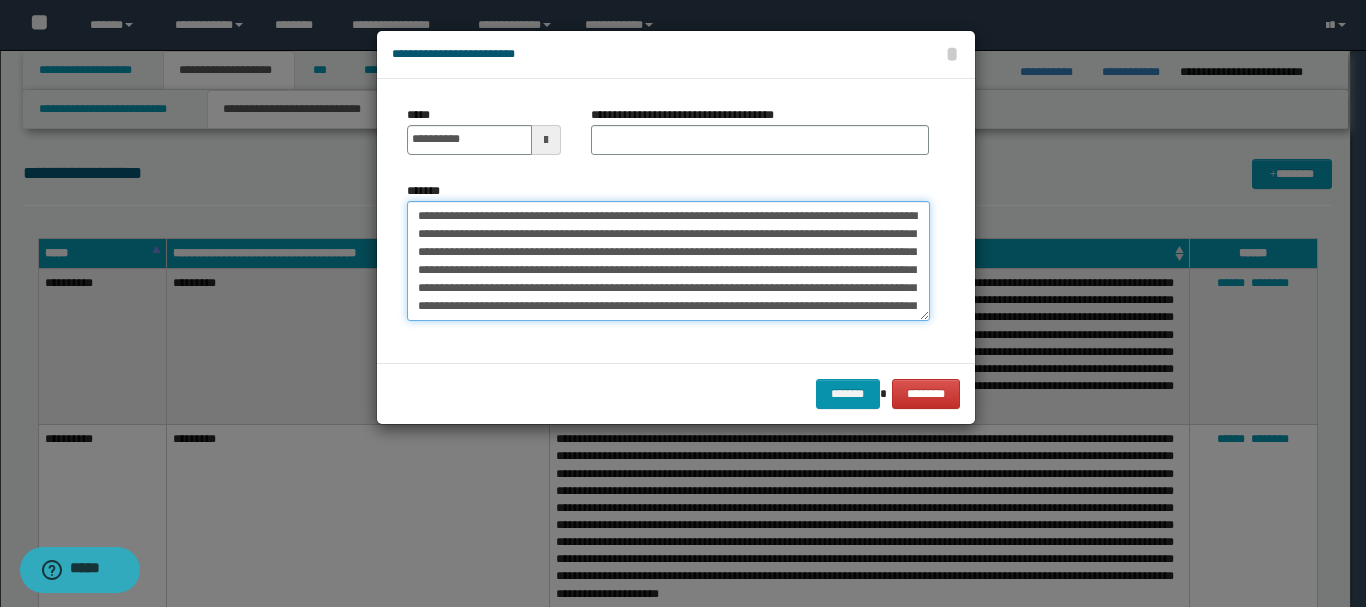 click on "*******" at bounding box center [668, 261] 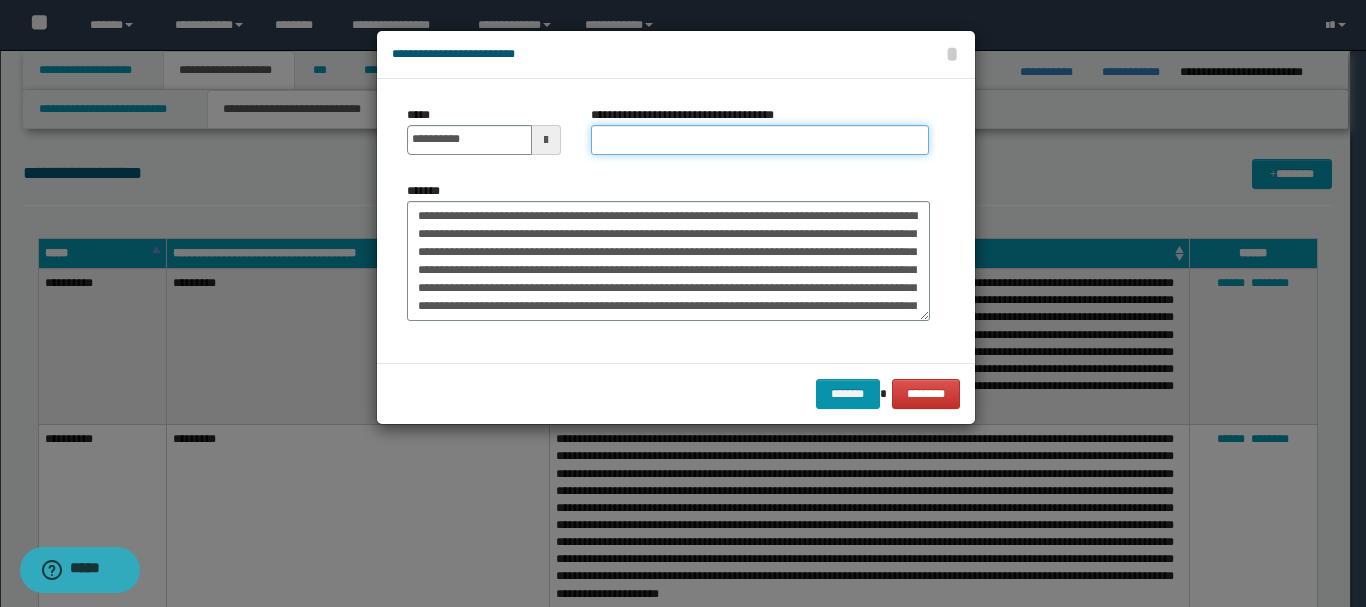 click on "**********" at bounding box center [760, 140] 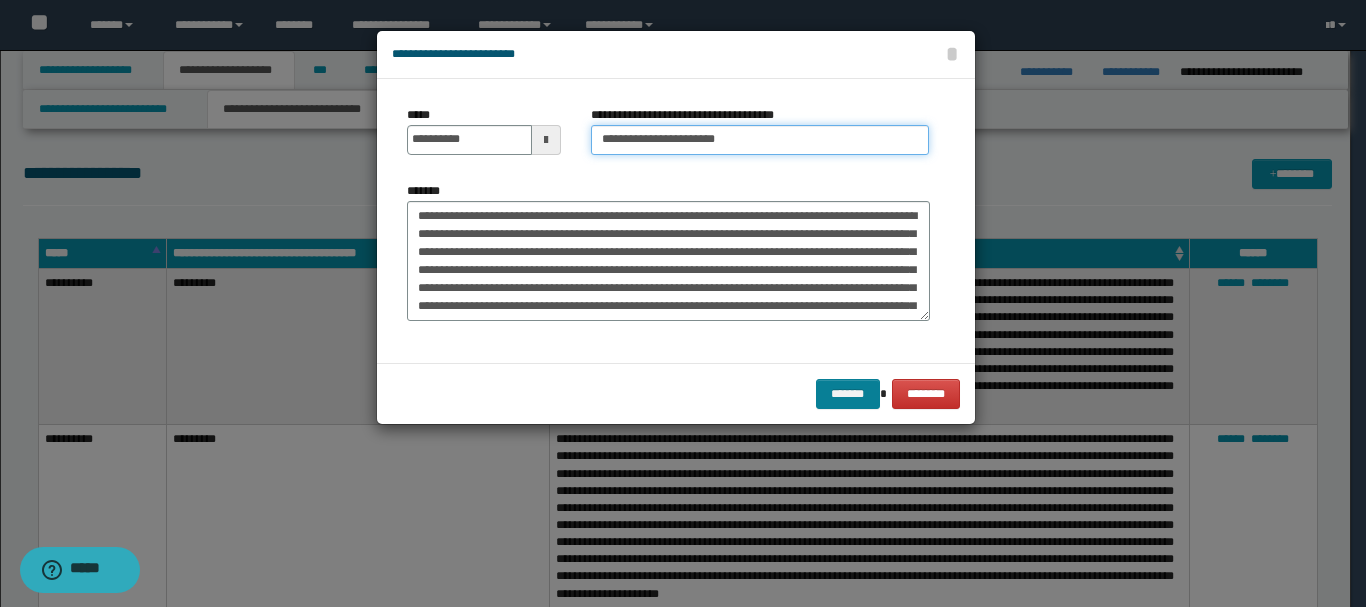 type on "**********" 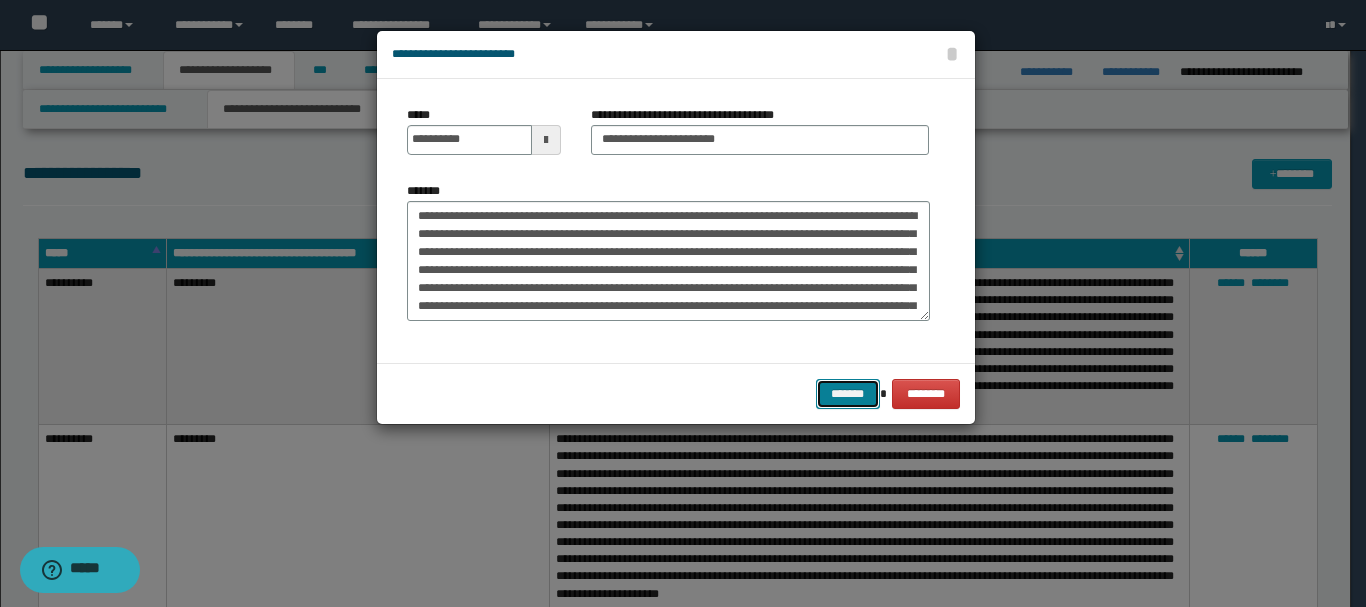 click on "*******" at bounding box center [848, 394] 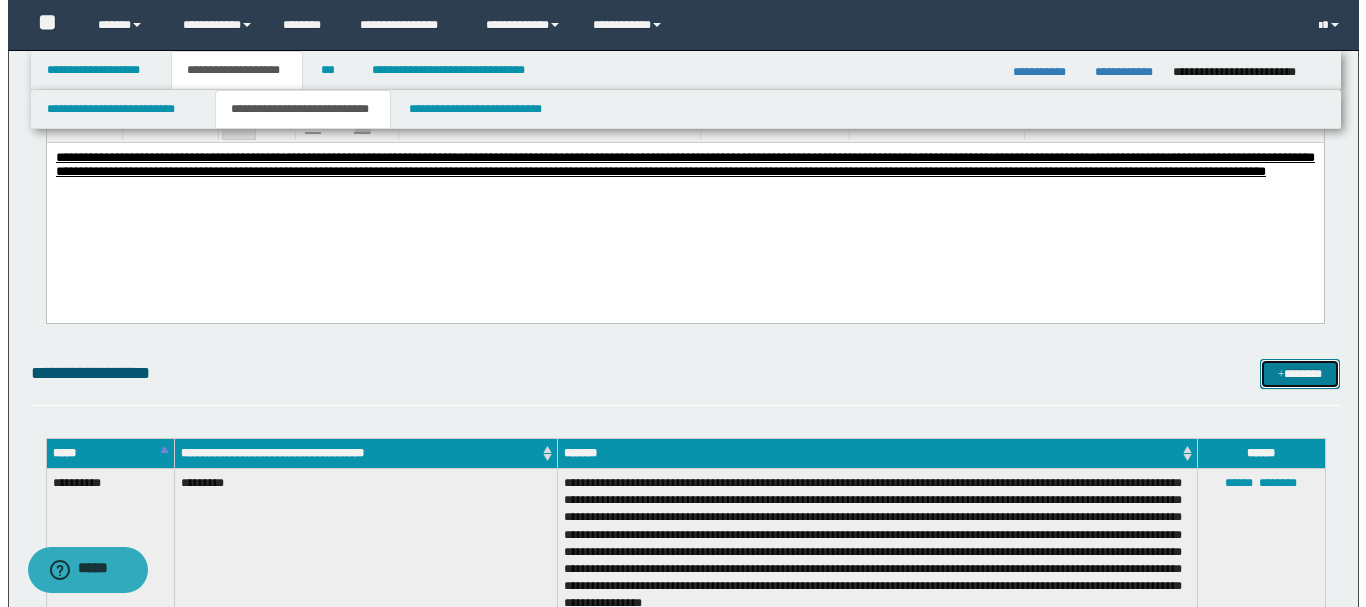 scroll, scrollTop: 1800, scrollLeft: 0, axis: vertical 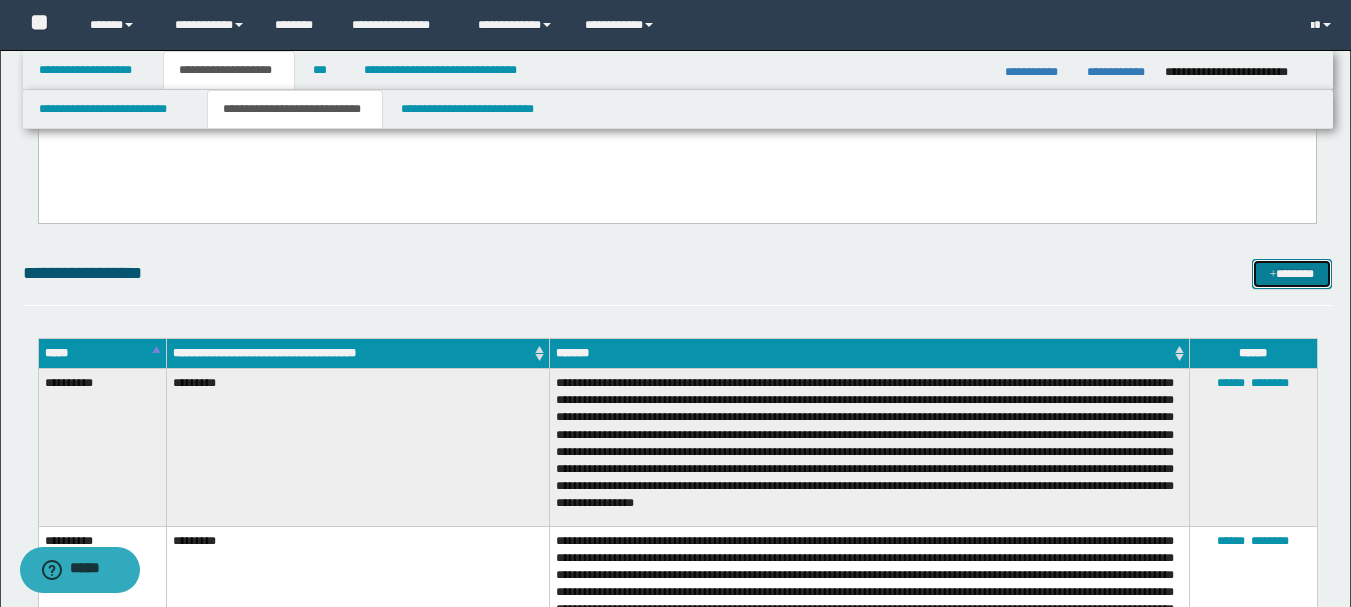 click on "*******" at bounding box center [1292, 274] 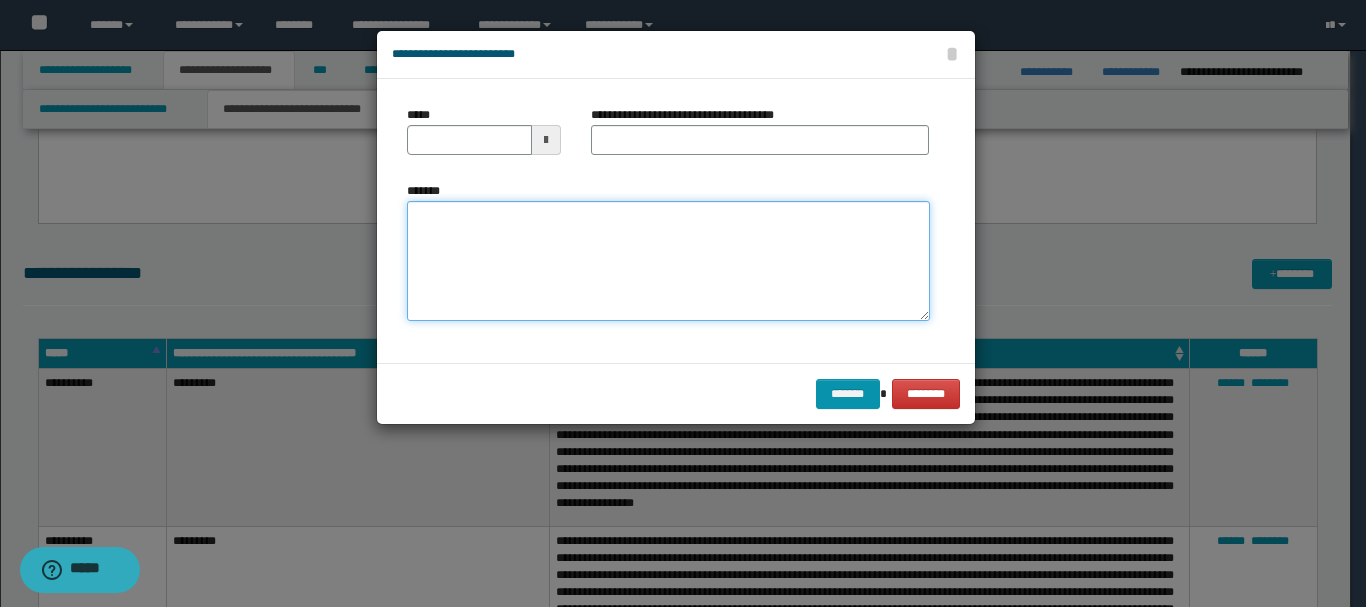 click on "*******" at bounding box center [668, 261] 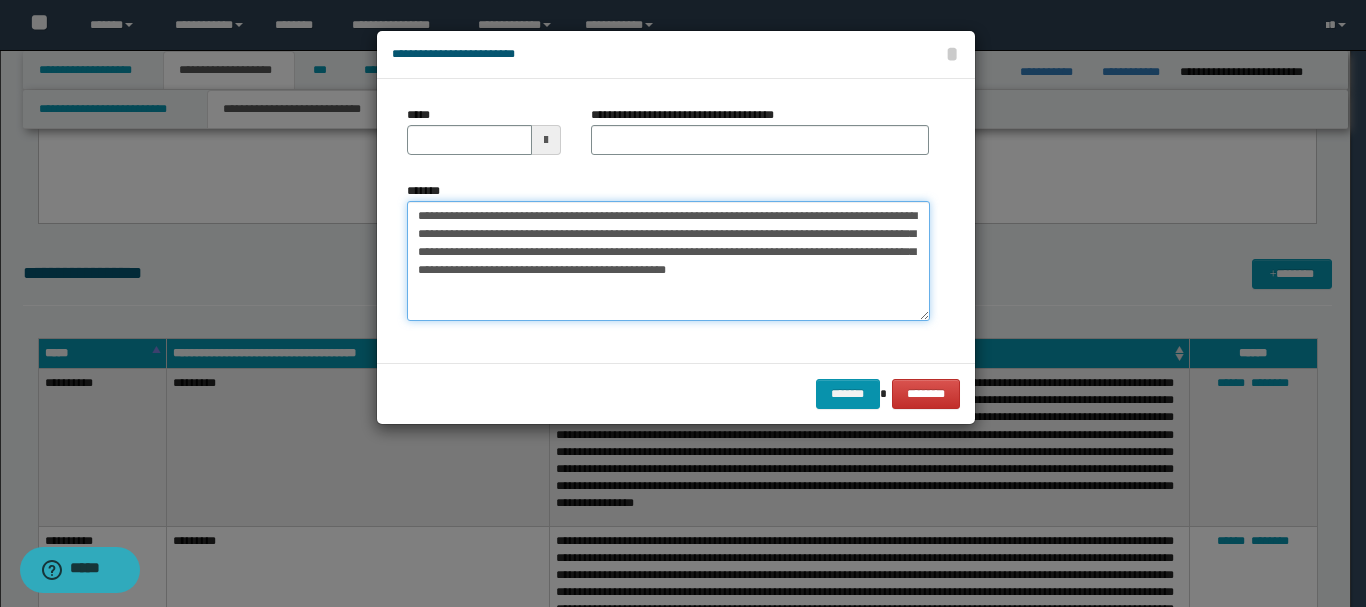 drag, startPoint x: 456, startPoint y: 217, endPoint x: 514, endPoint y: 216, distance: 58.00862 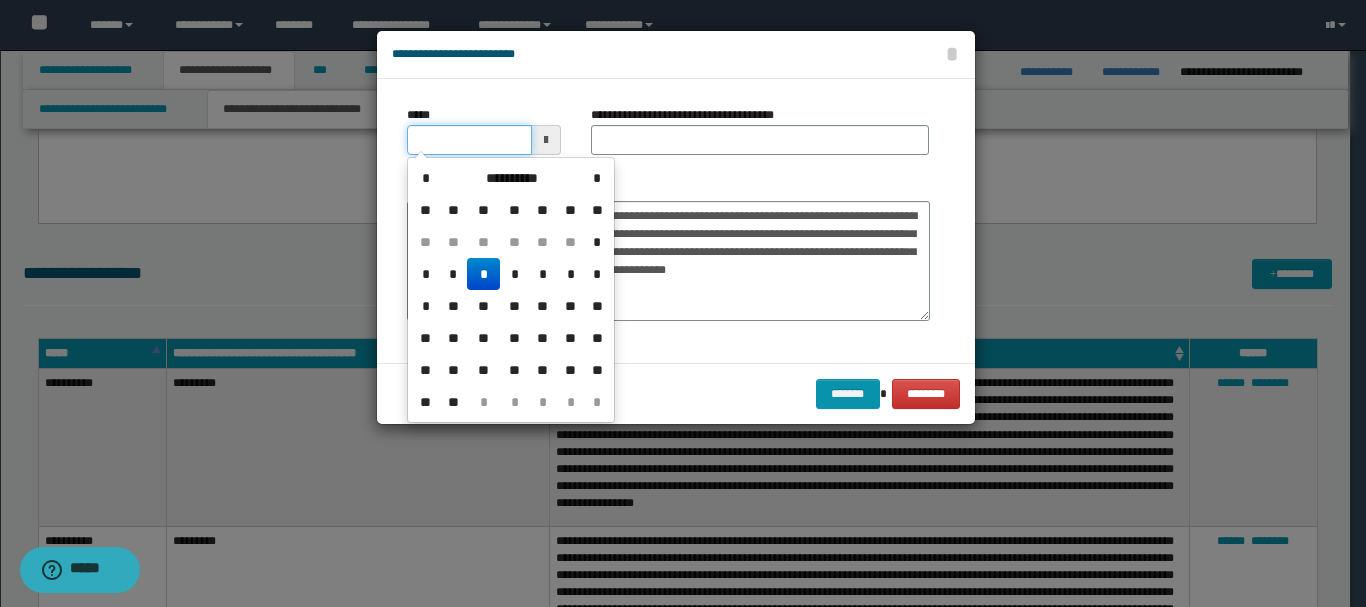 click on "*****" at bounding box center (469, 140) 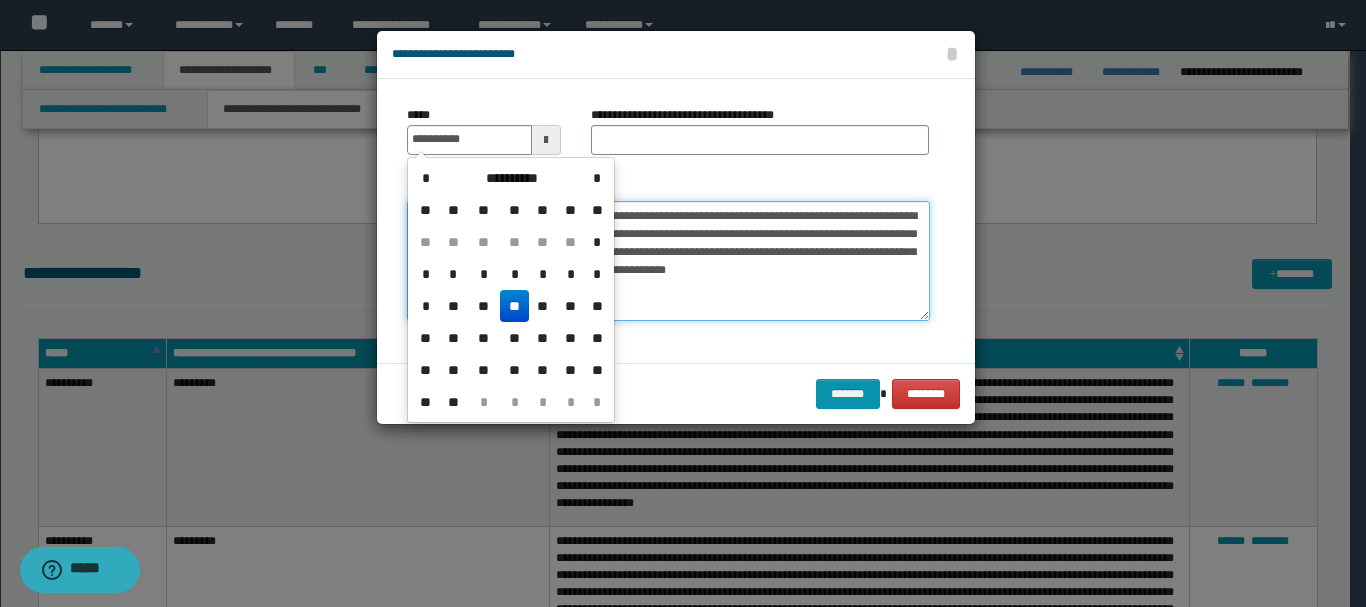 click on "**********" at bounding box center [668, 261] 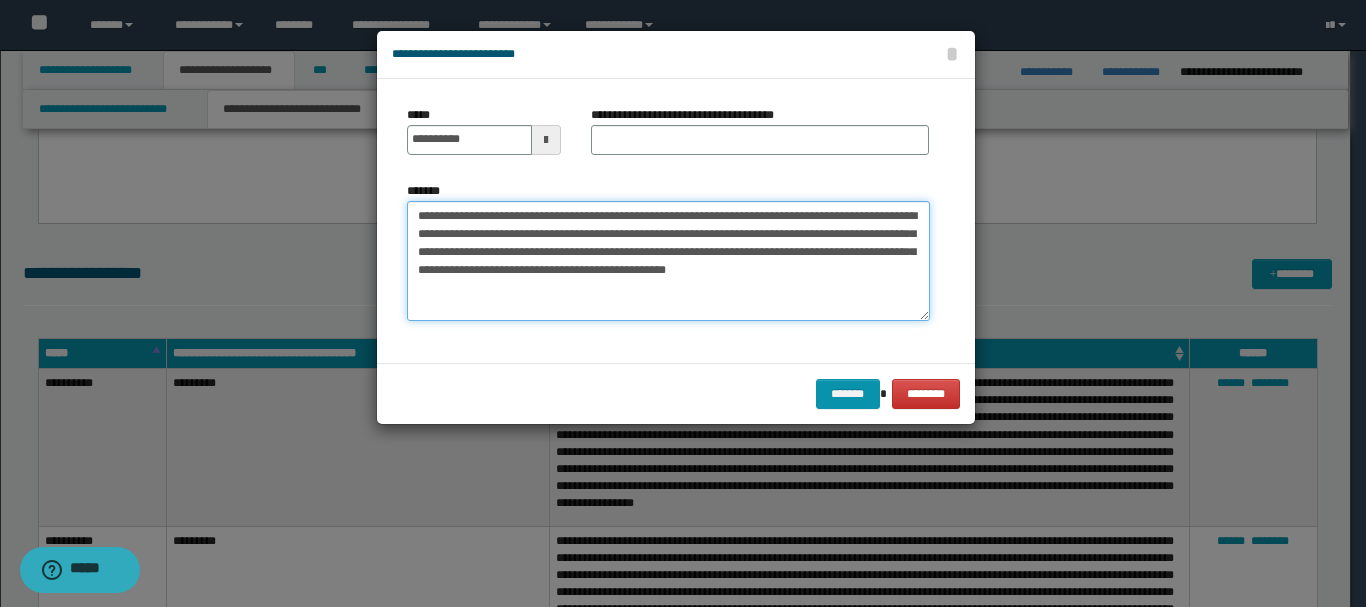 click on "**********" at bounding box center [668, 261] 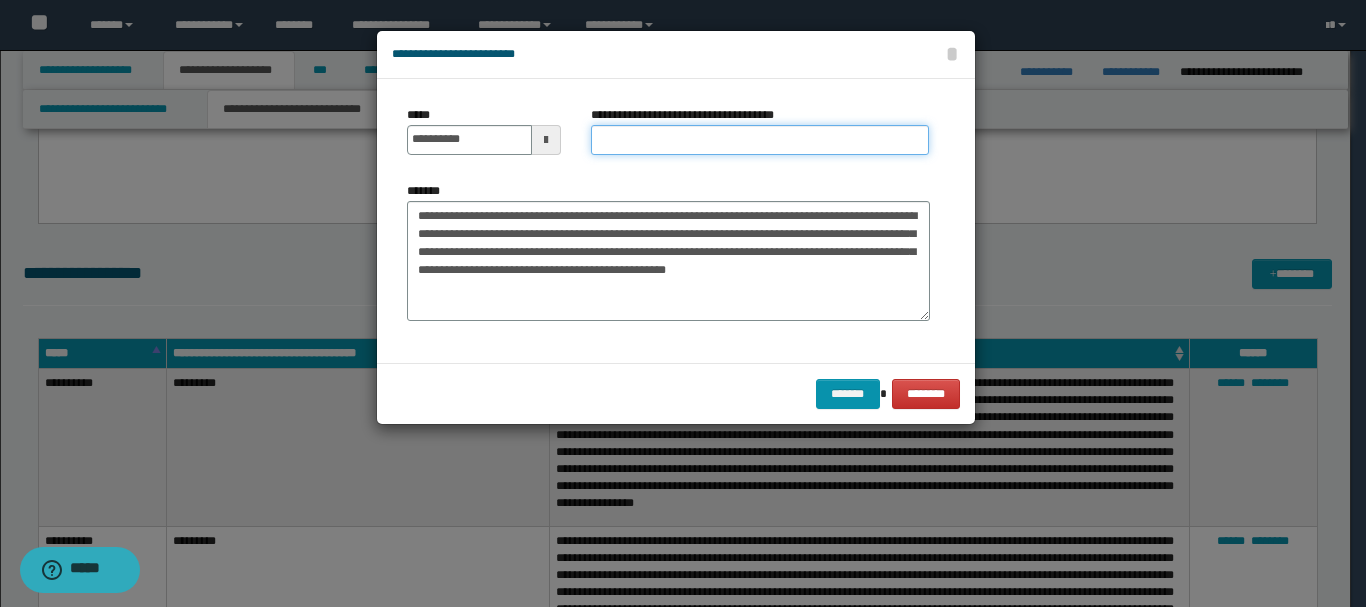 click on "**********" at bounding box center (760, 140) 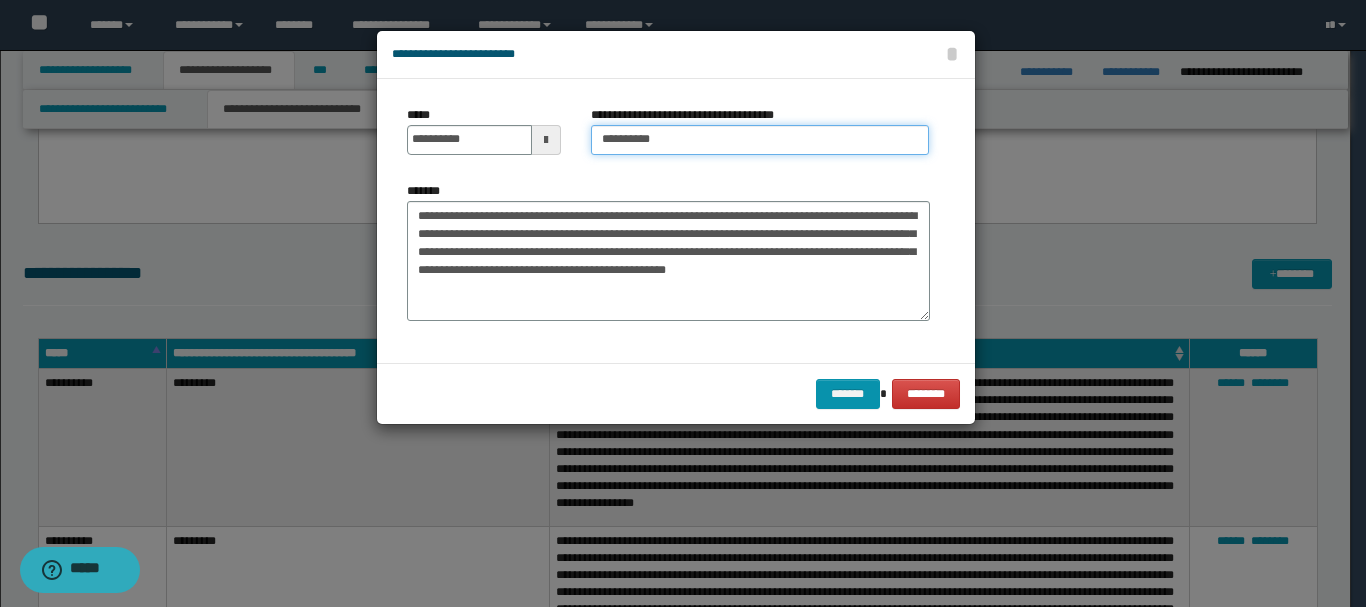 type on "*********" 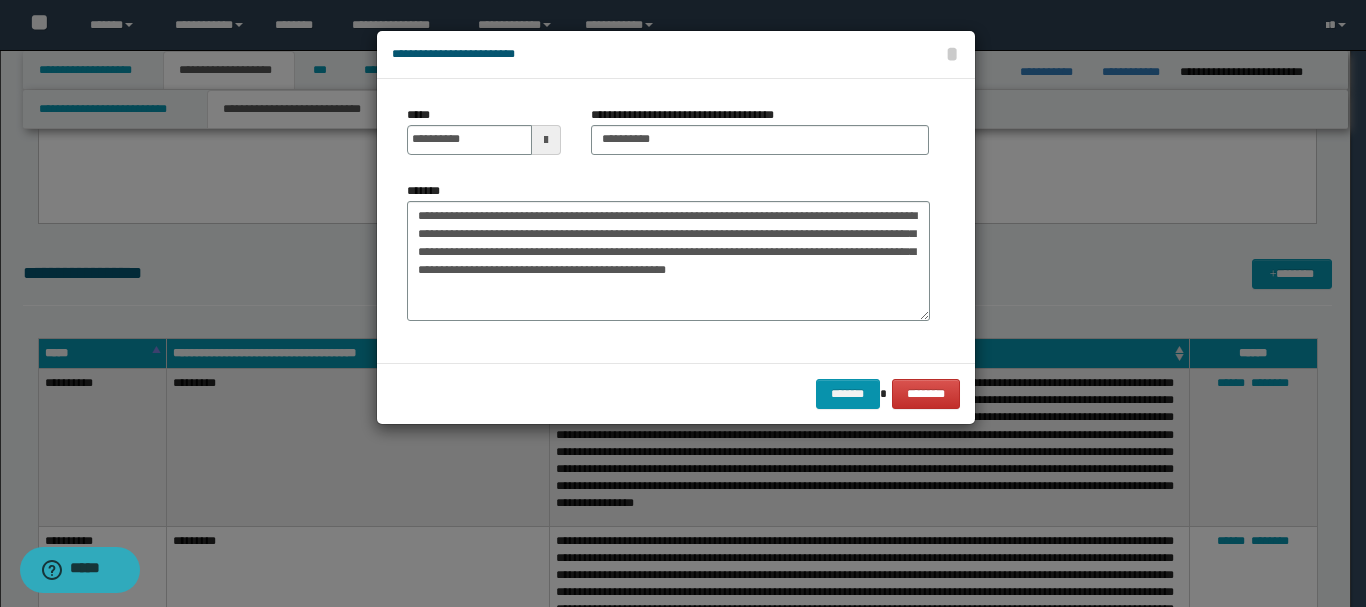 click on "*******
********" at bounding box center [676, 393] 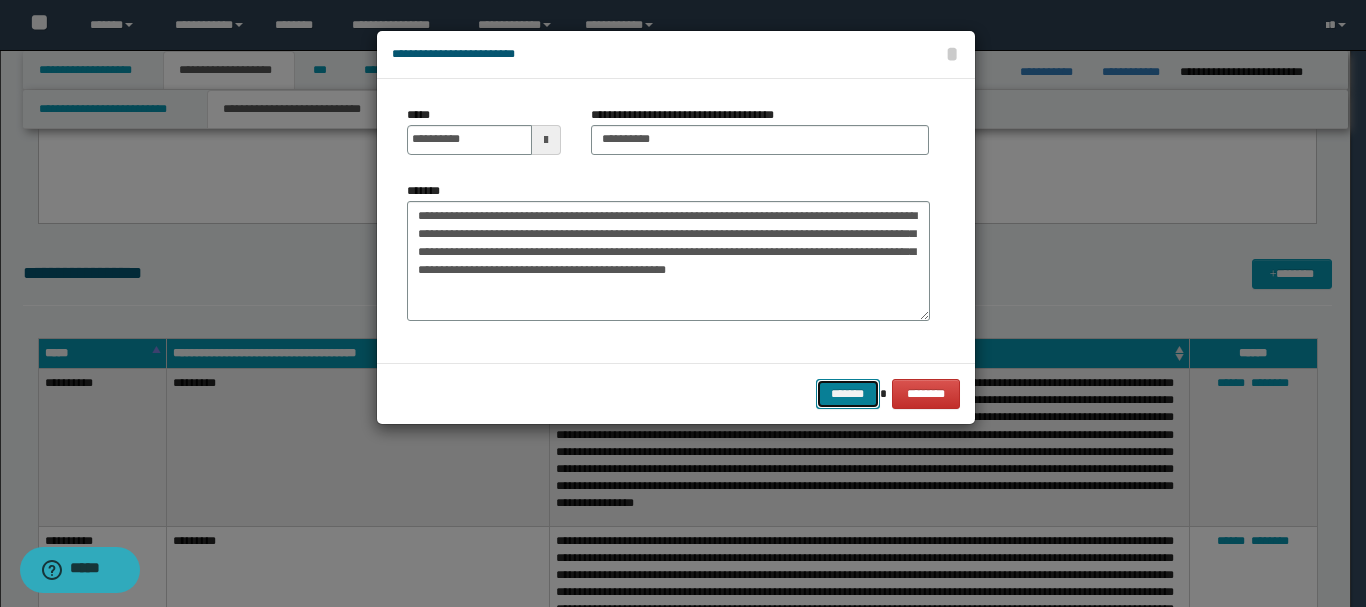 click on "*******" at bounding box center (848, 394) 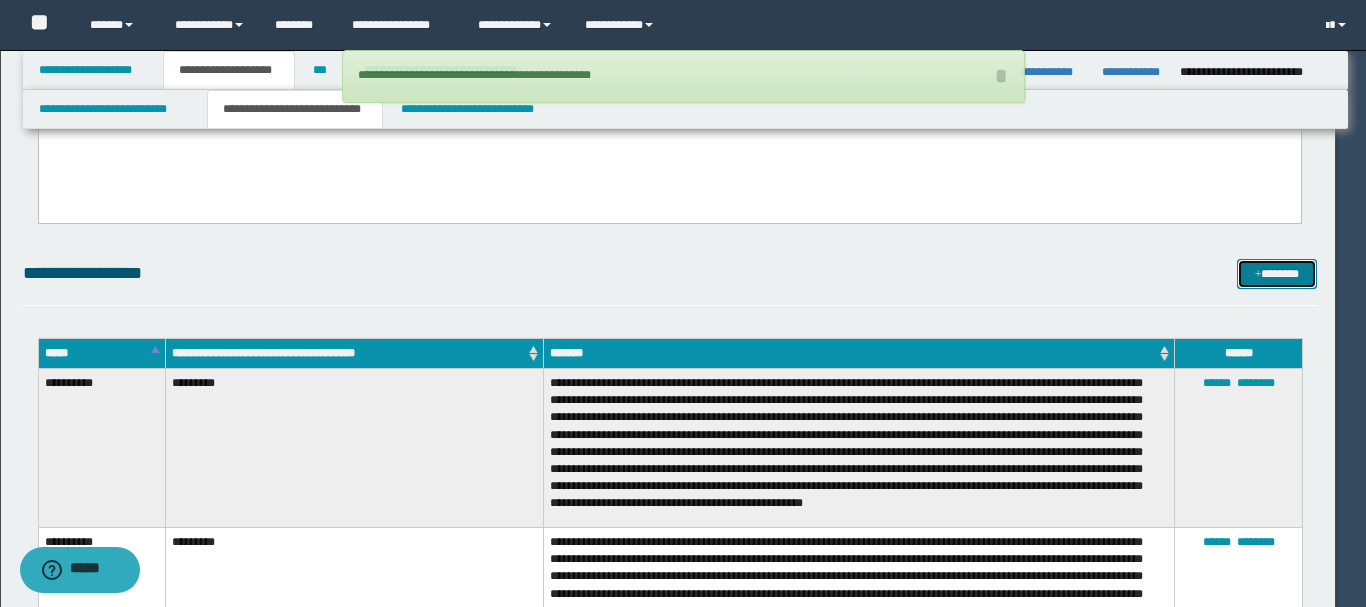 type 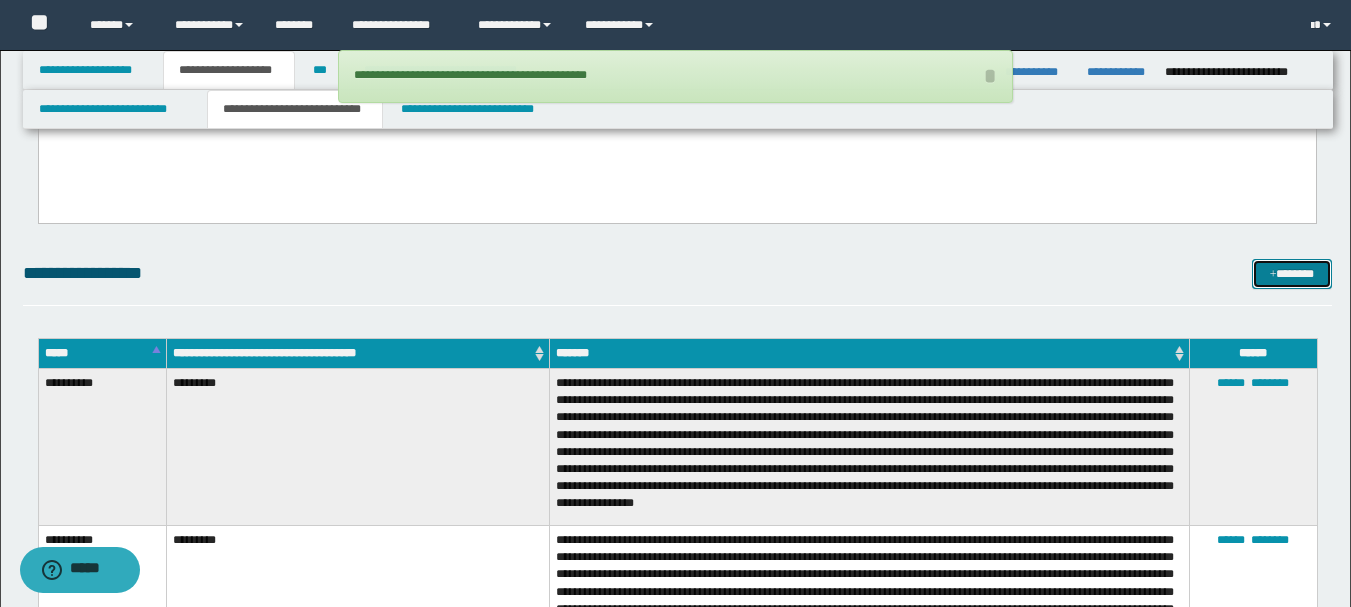 click on "*******" at bounding box center (1292, 274) 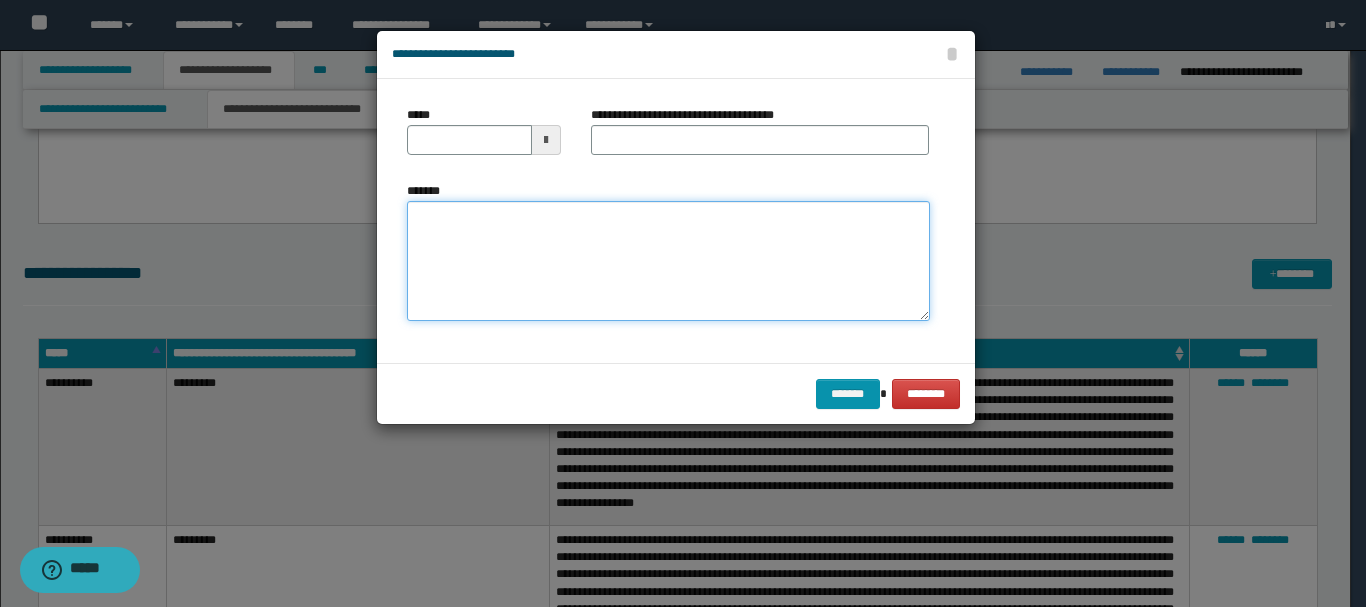 click on "*******" at bounding box center (668, 261) 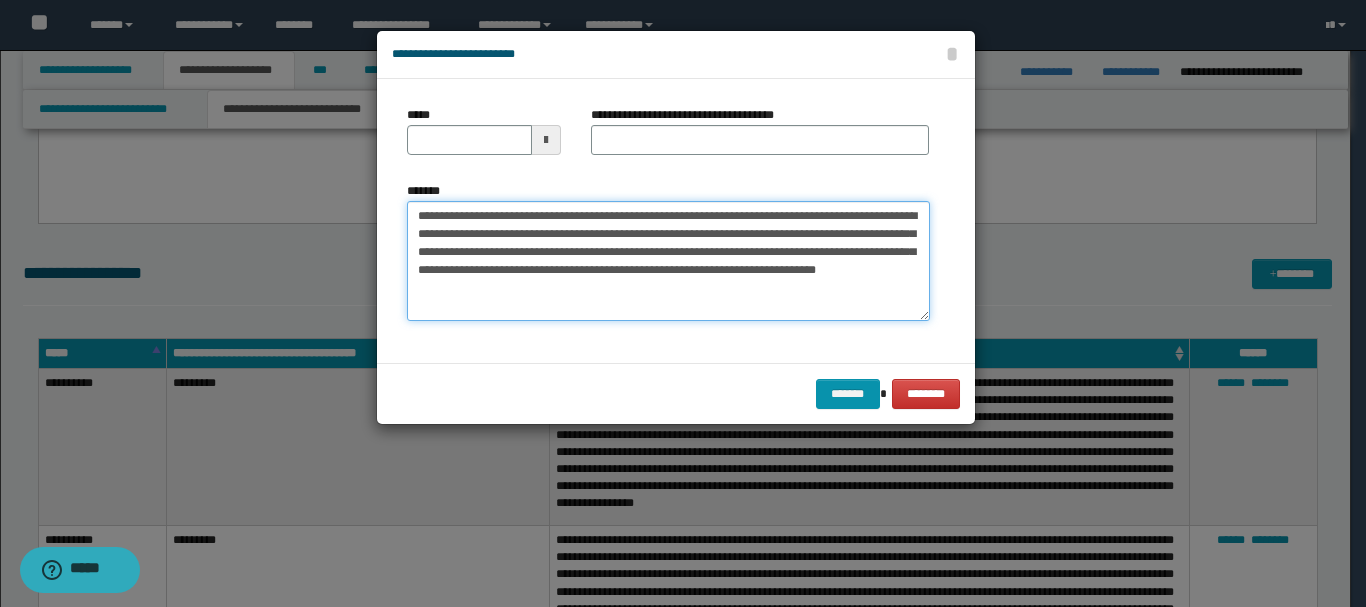 drag, startPoint x: 457, startPoint y: 212, endPoint x: 515, endPoint y: 212, distance: 58 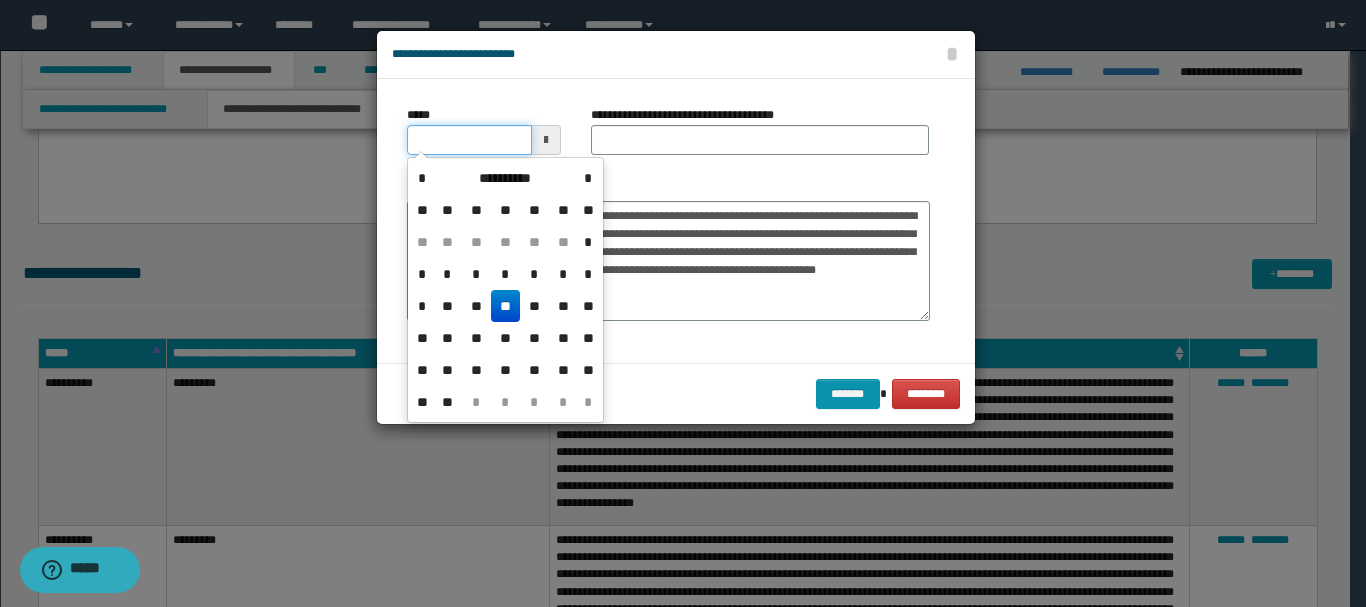 click on "*****" at bounding box center [469, 140] 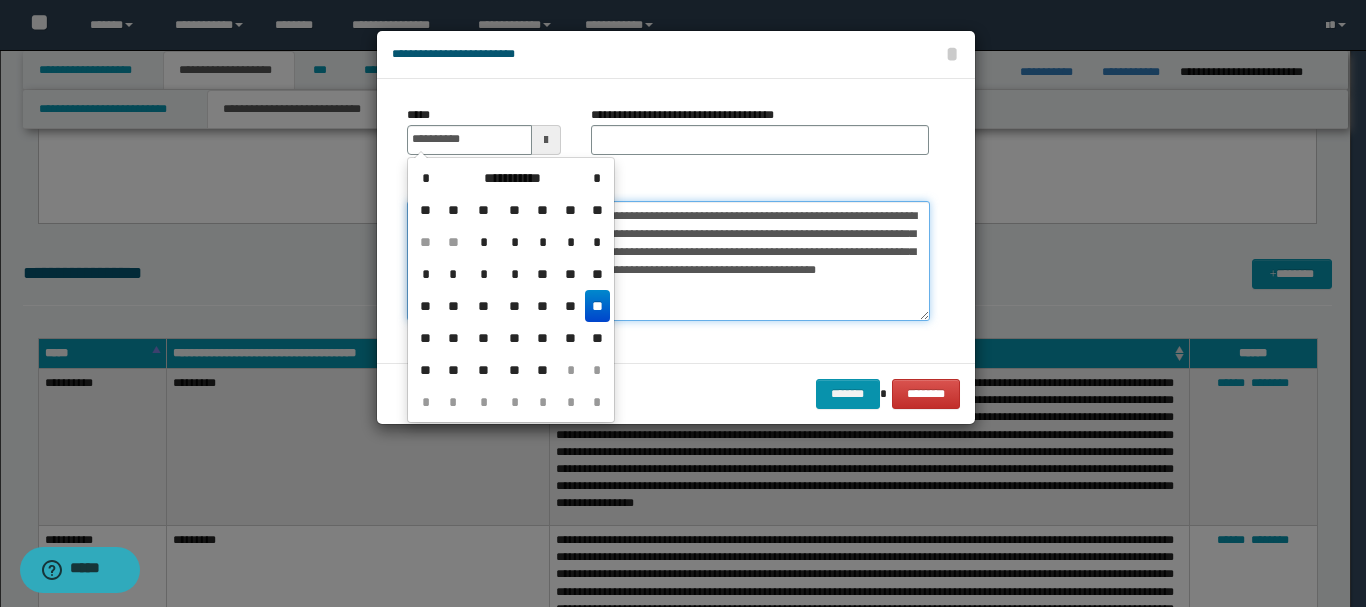 type on "**********" 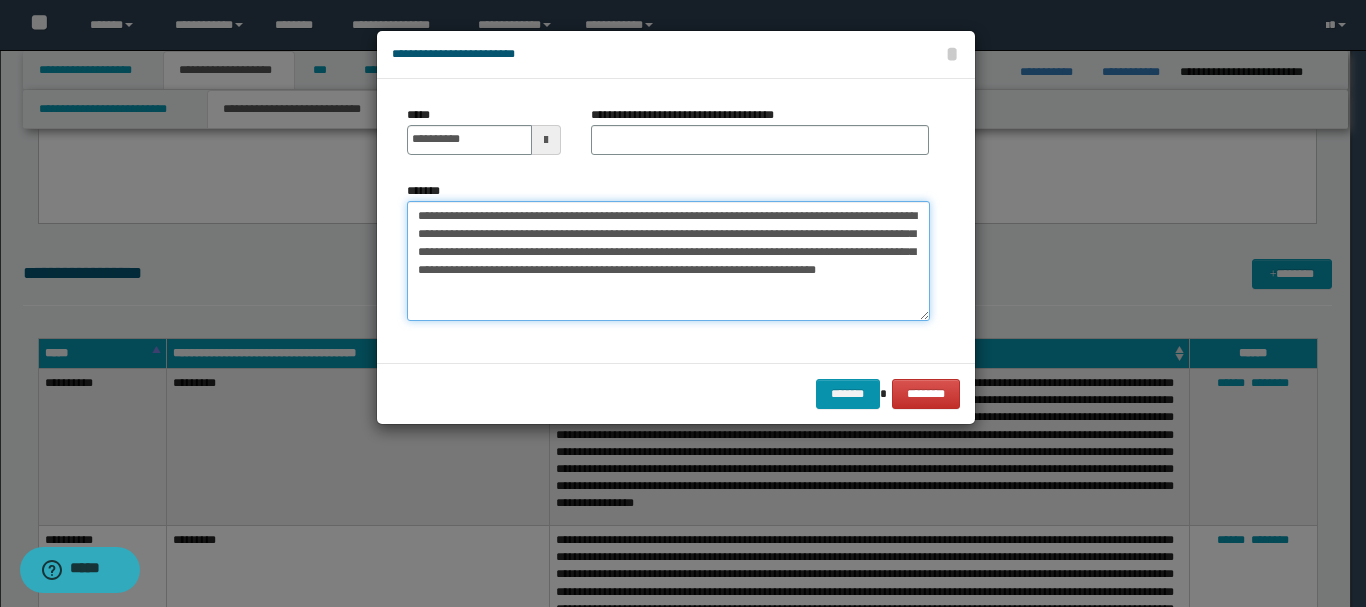 drag, startPoint x: 419, startPoint y: 237, endPoint x: 473, endPoint y: 232, distance: 54.230988 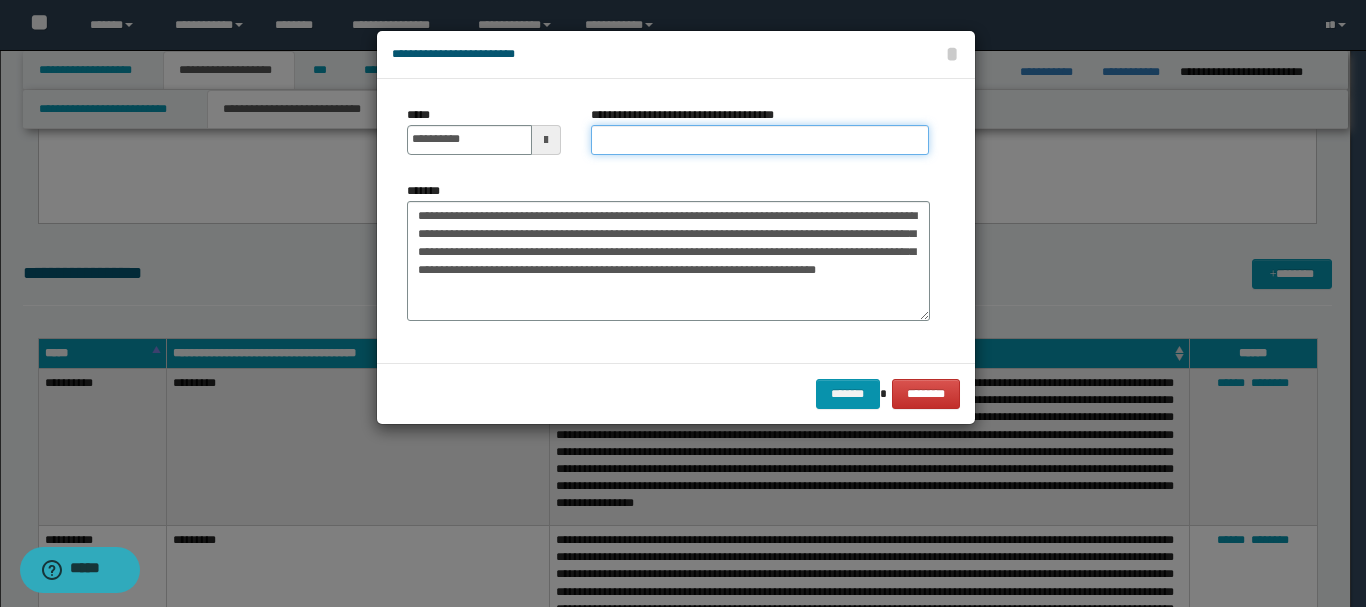 click on "**********" at bounding box center (760, 140) 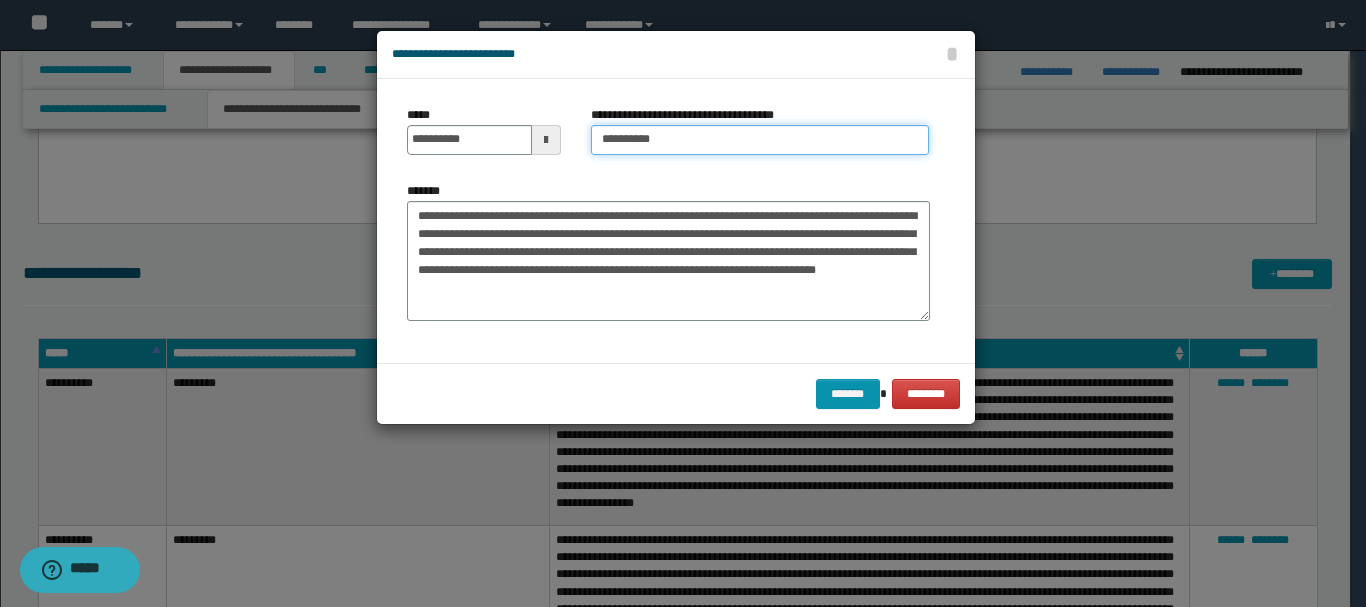 type on "*********" 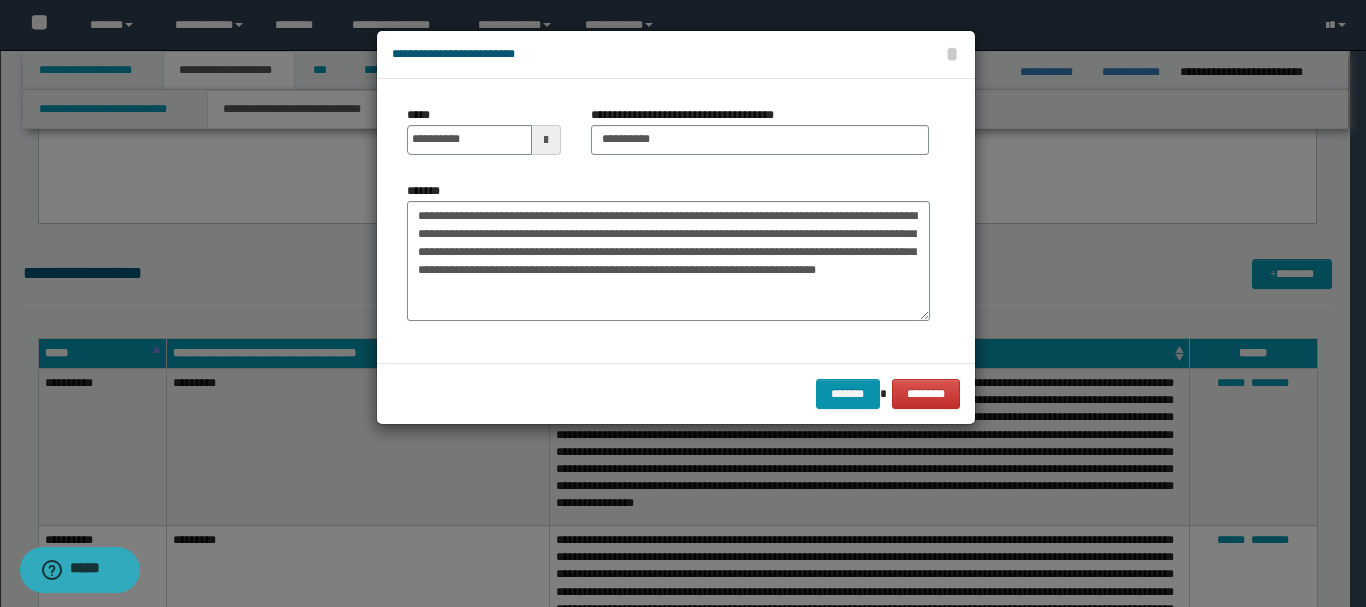 click on "*******
********" at bounding box center (676, 393) 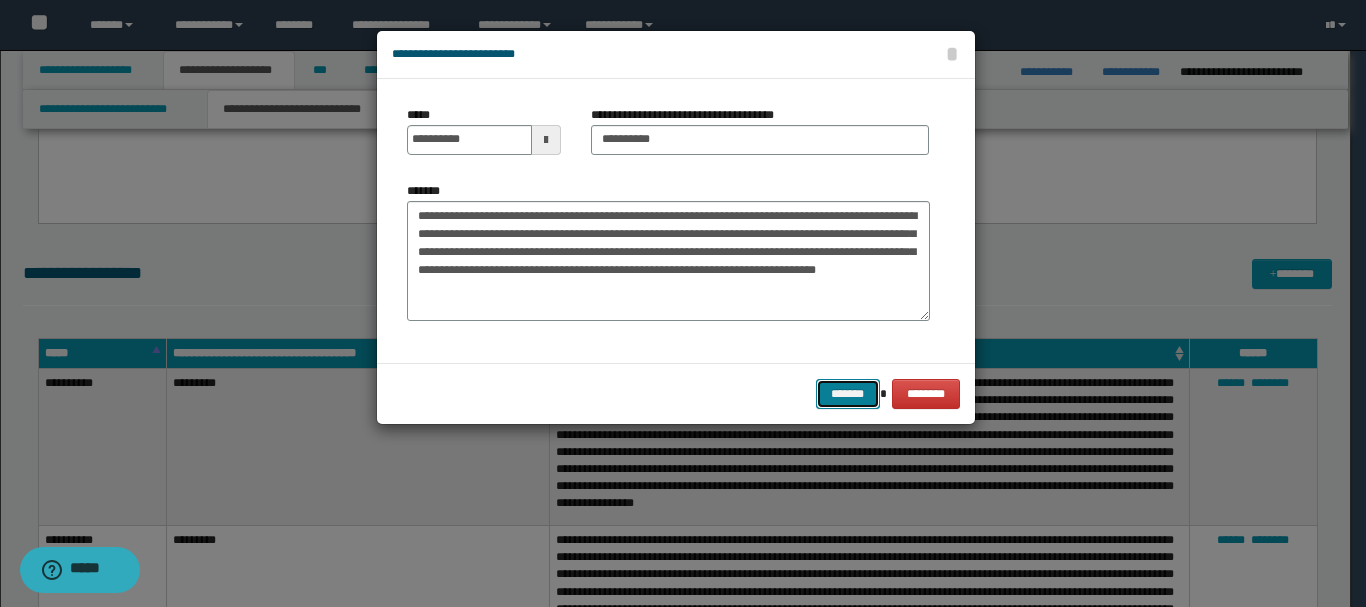 click on "*******" at bounding box center (848, 394) 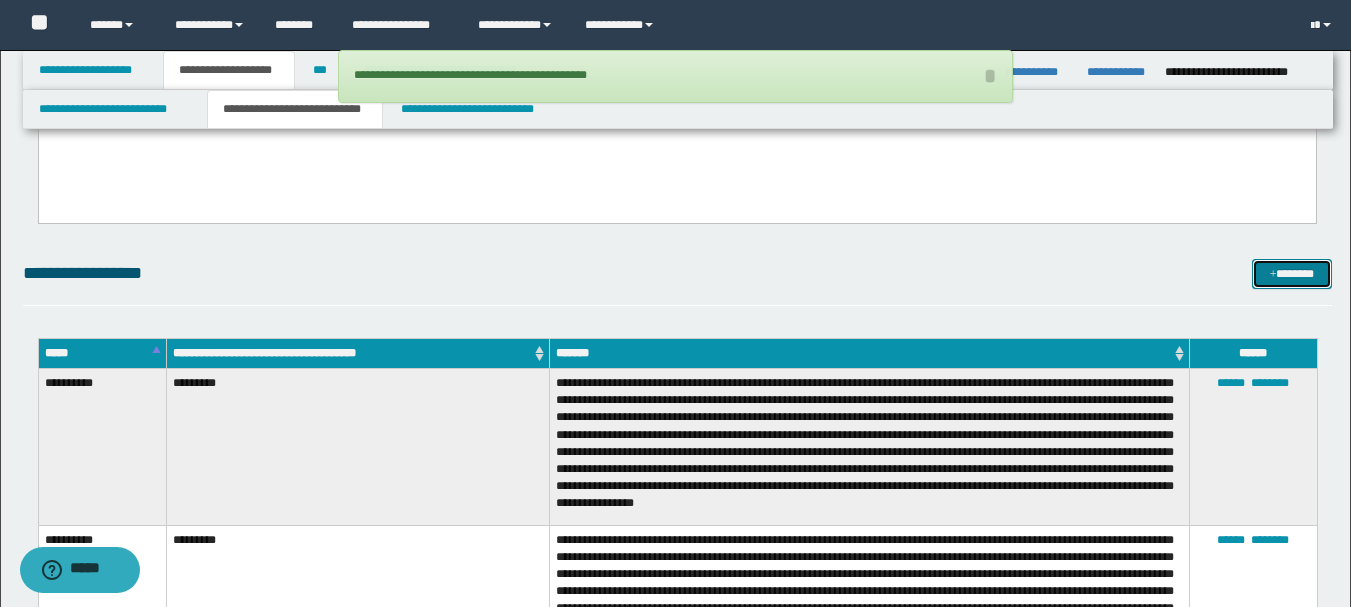 click on "*******" at bounding box center (1292, 274) 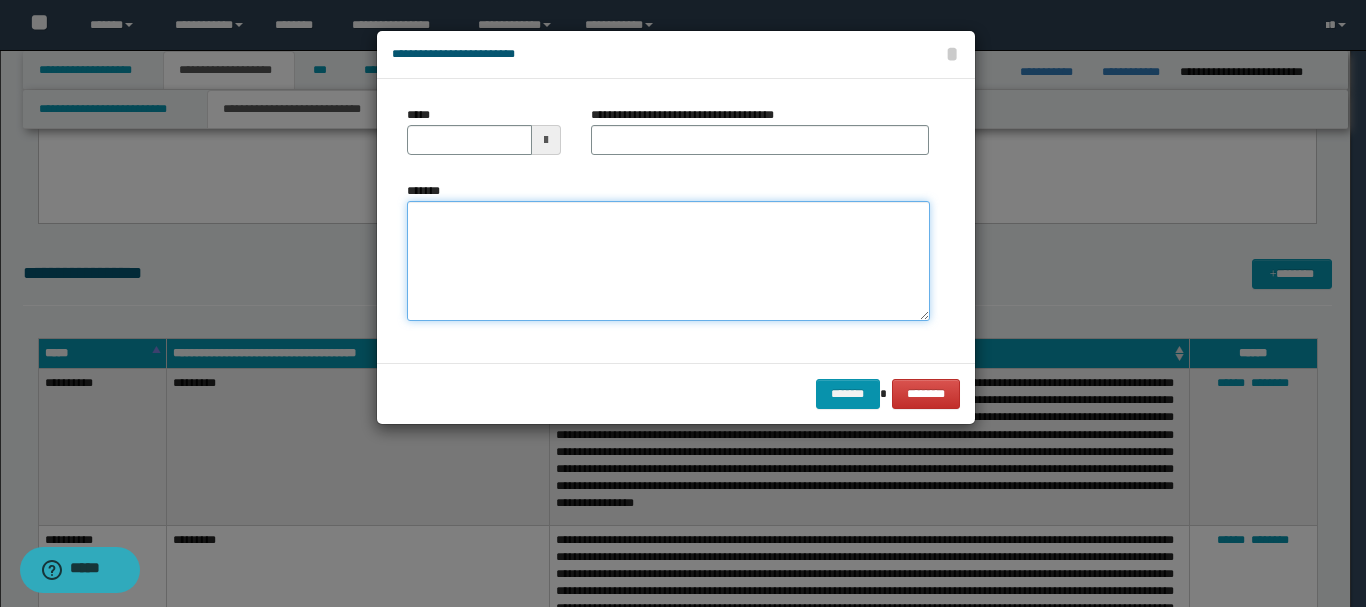 click on "*******" at bounding box center (668, 261) 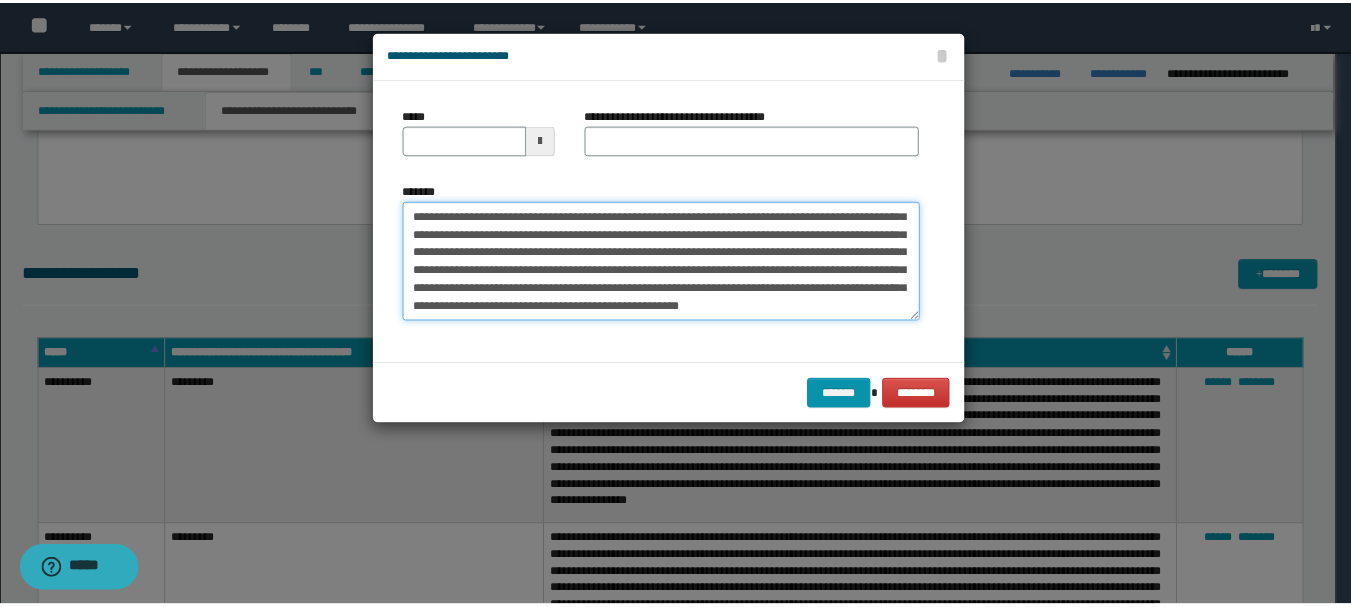 scroll, scrollTop: 0, scrollLeft: 0, axis: both 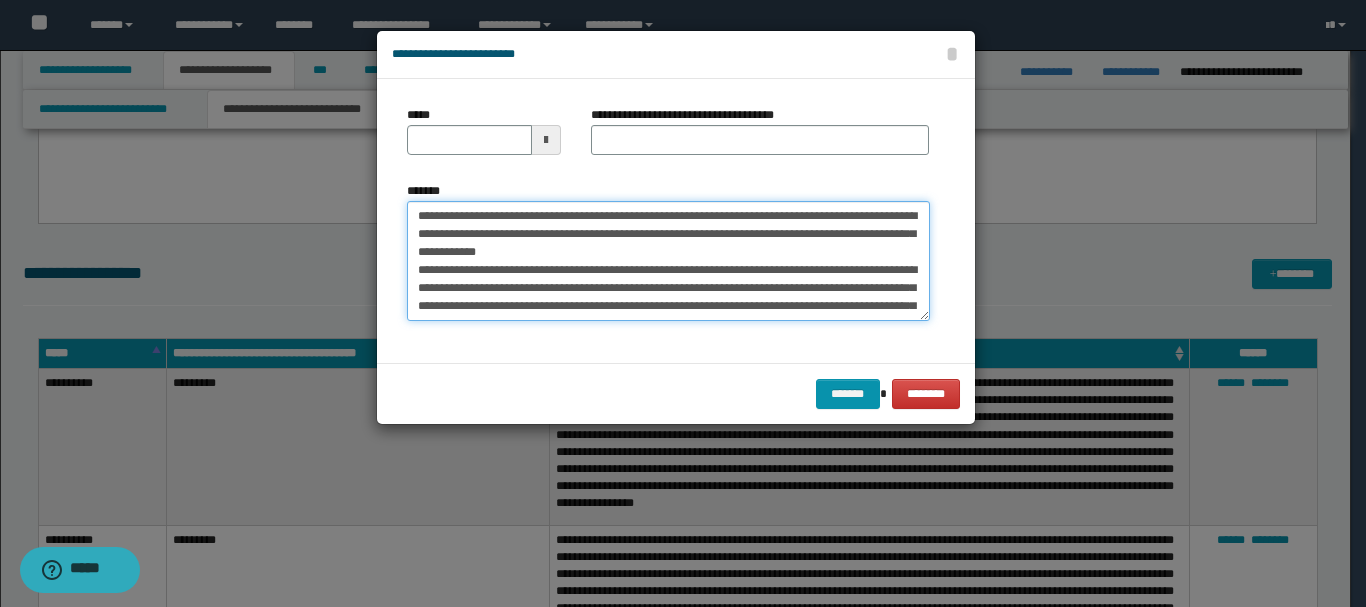 click on "**********" at bounding box center [668, 261] 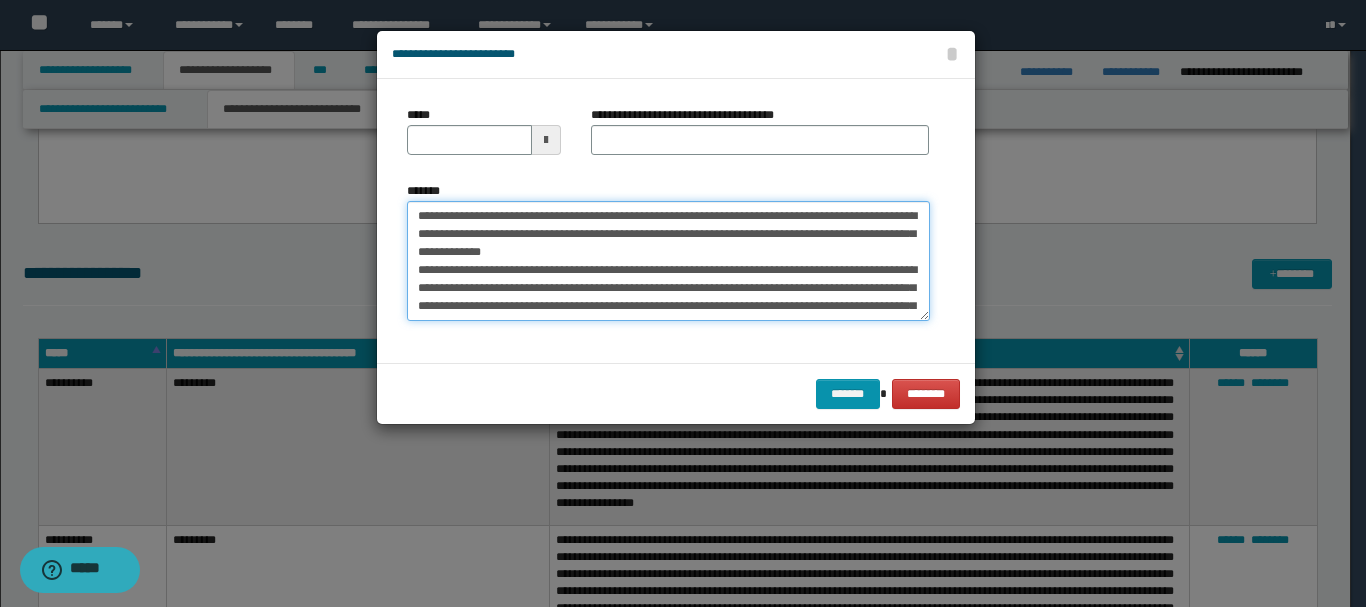 type on "**********" 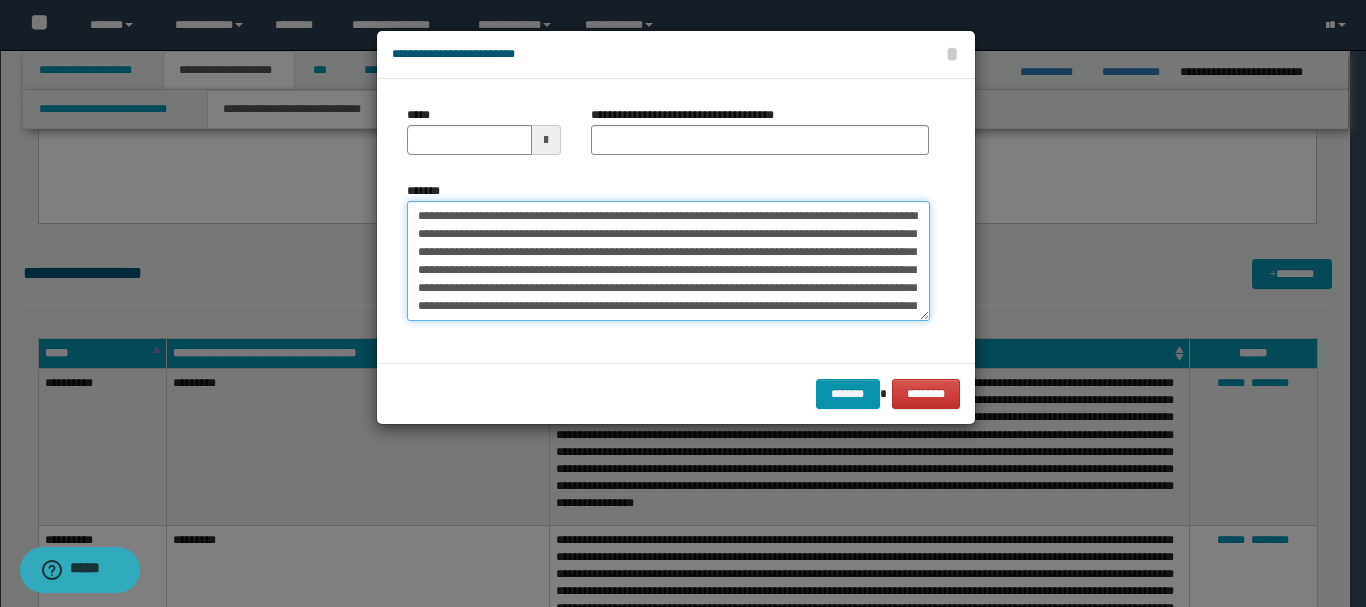 drag, startPoint x: 460, startPoint y: 215, endPoint x: 483, endPoint y: 217, distance: 23.086792 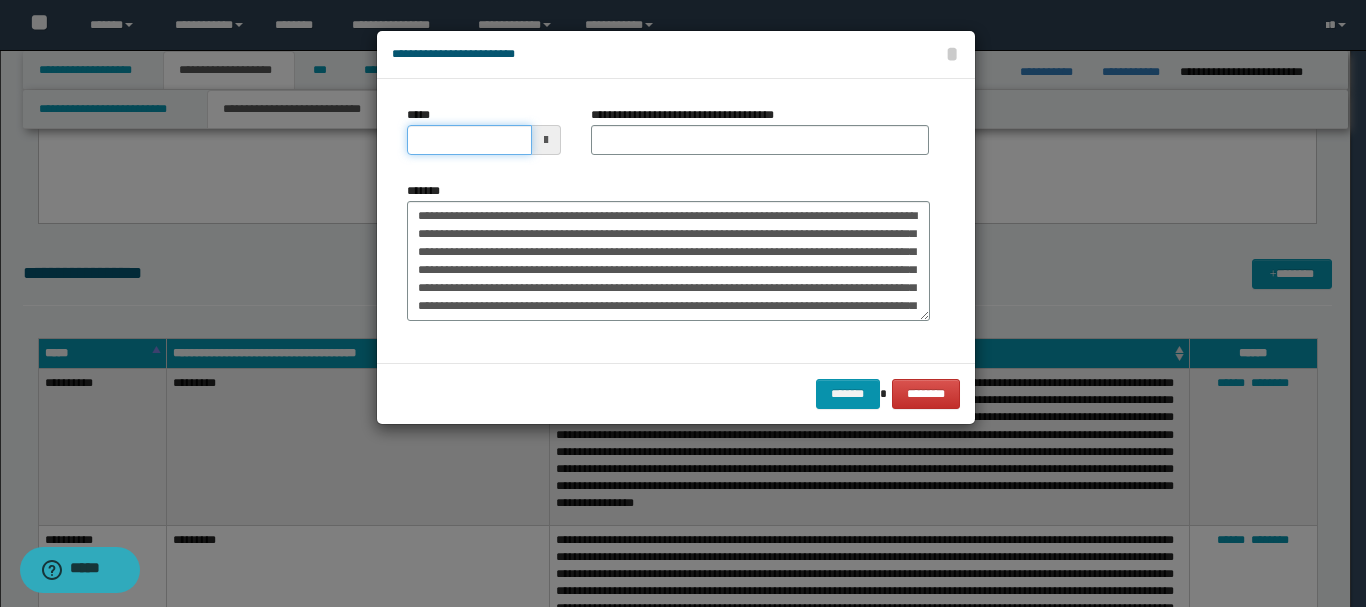 click on "*****" at bounding box center [469, 140] 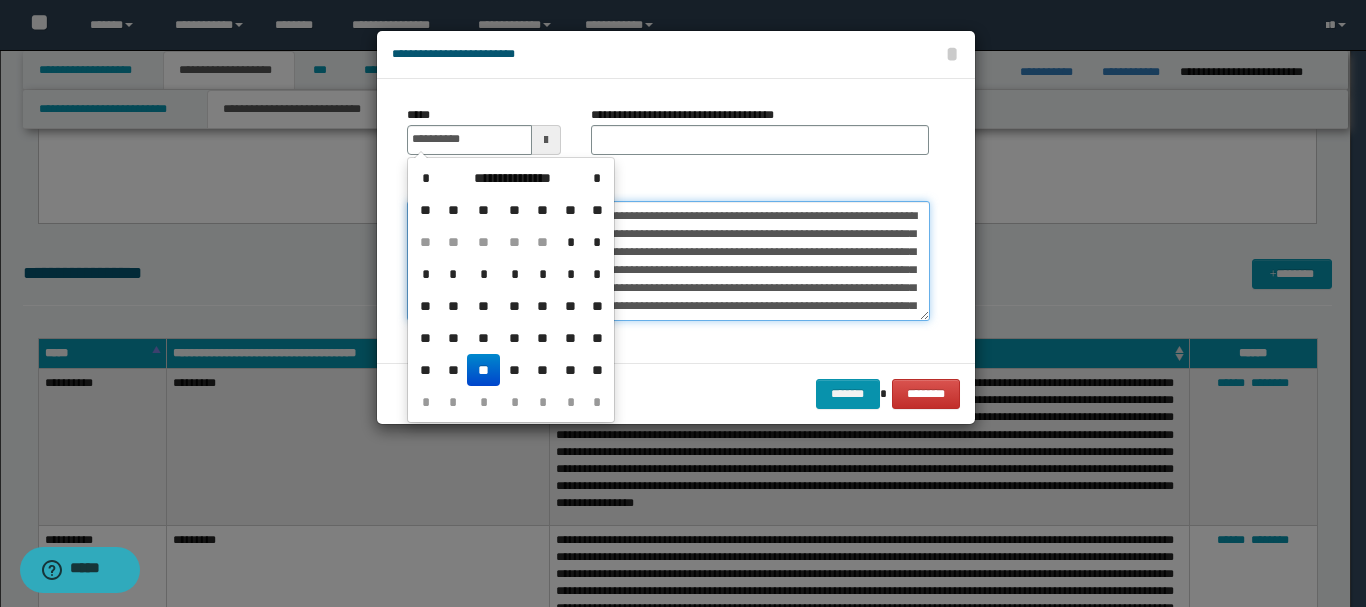 type on "**********" 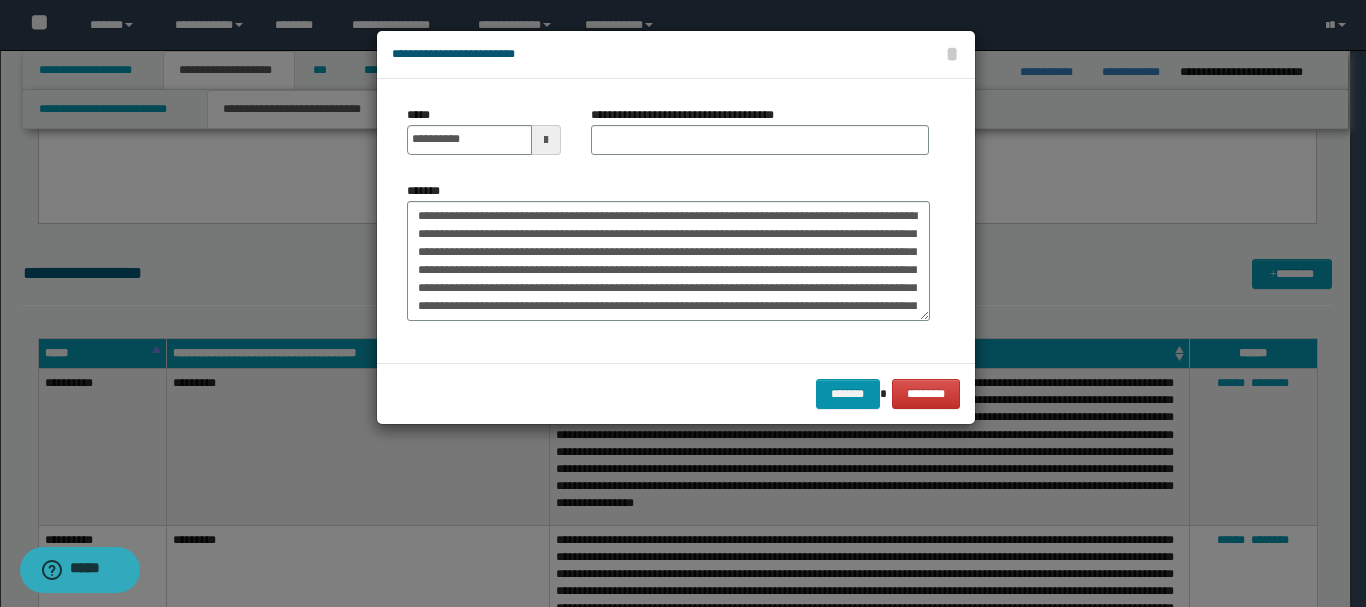 click on "**********" at bounding box center [690, 115] 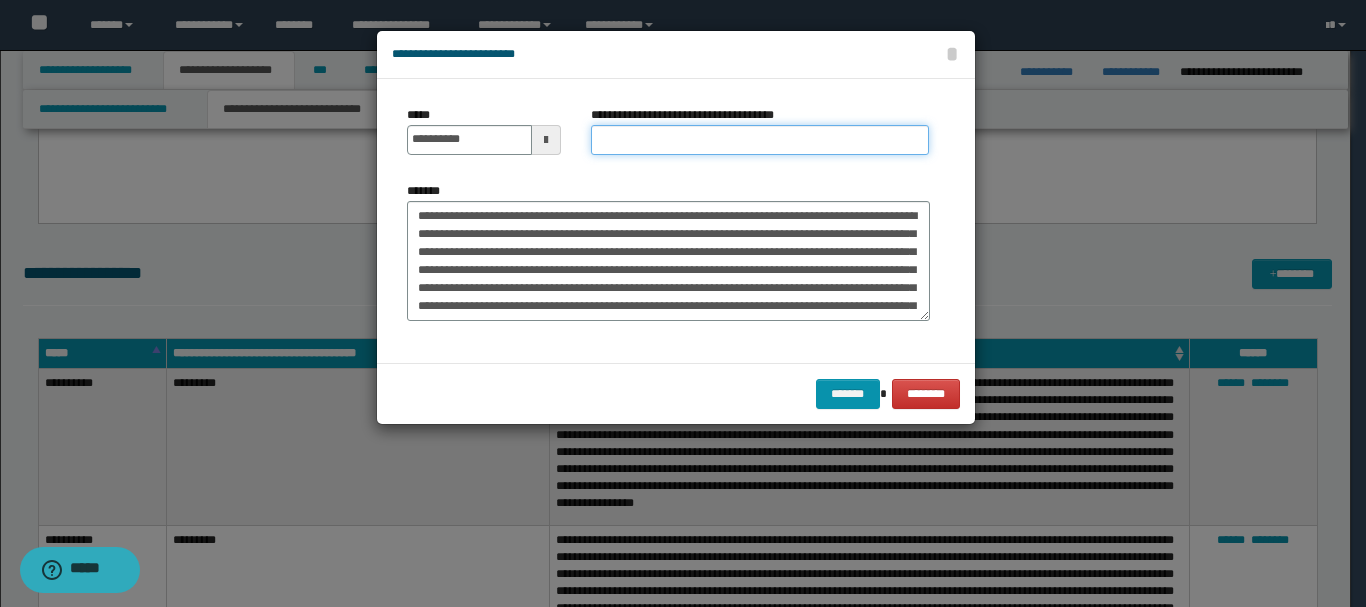 click on "**********" at bounding box center [760, 140] 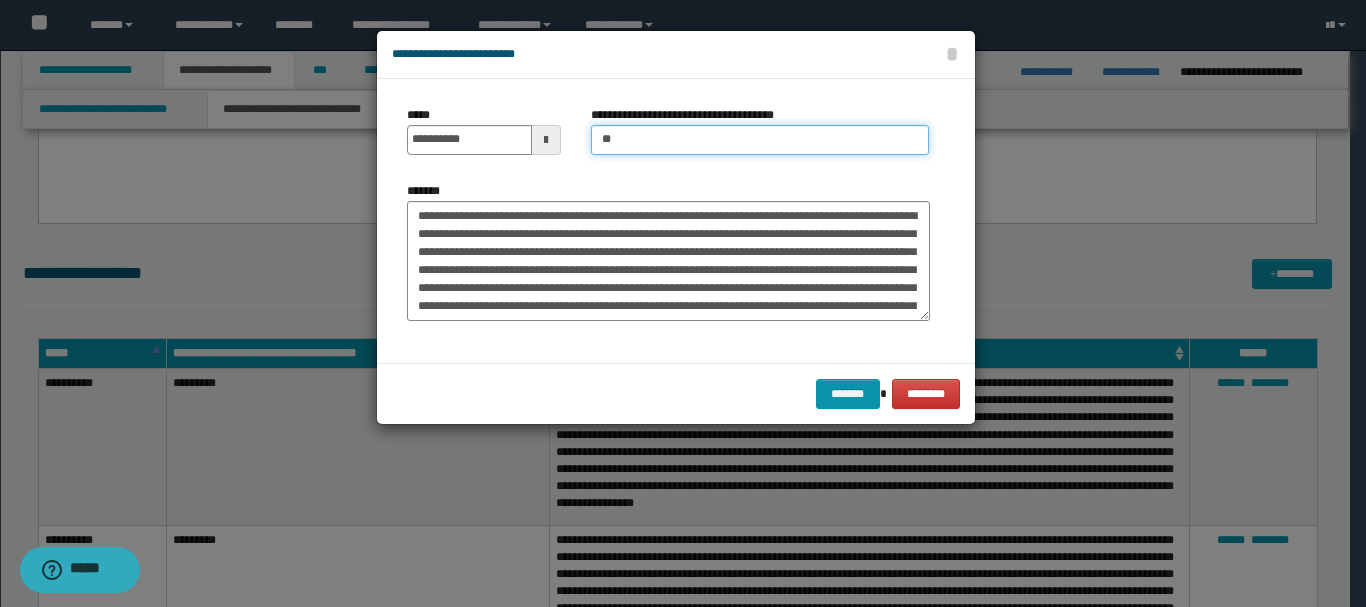 type on "*********" 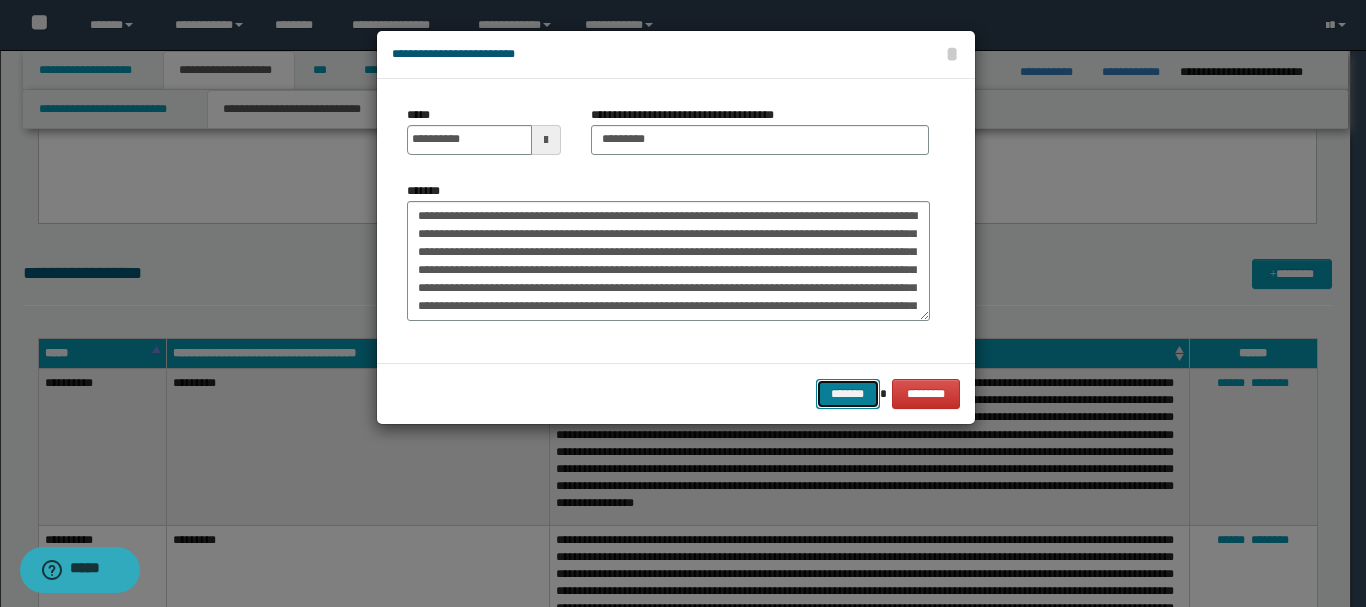click on "*******" at bounding box center (848, 394) 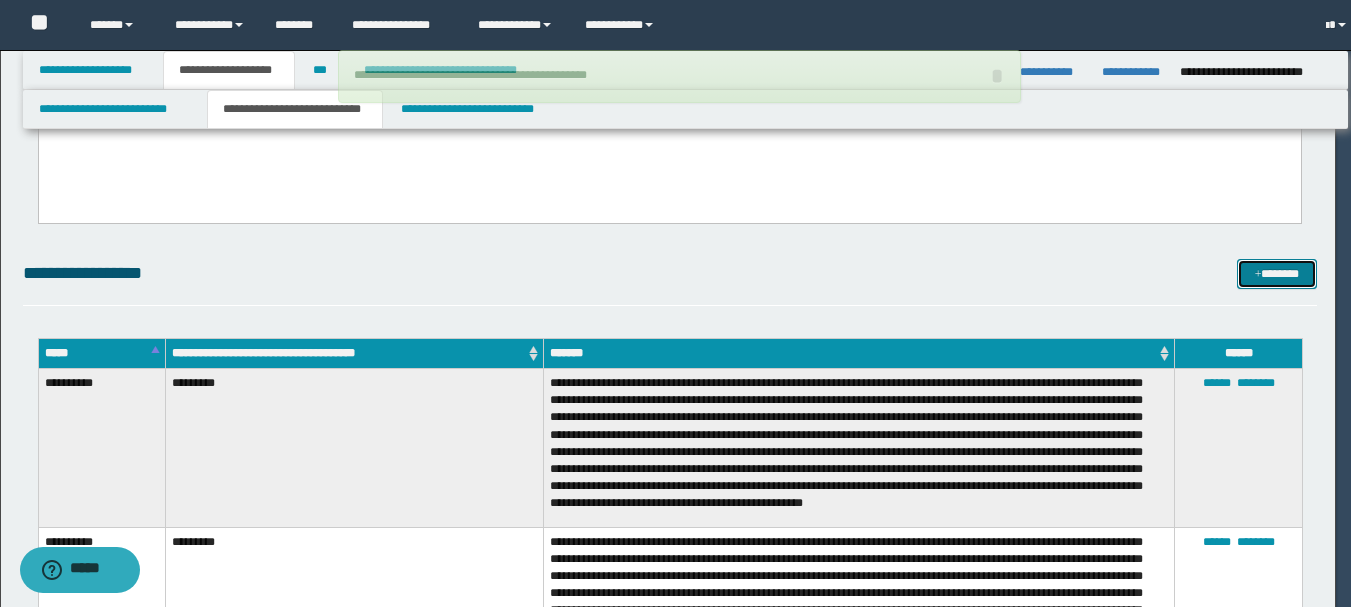 type 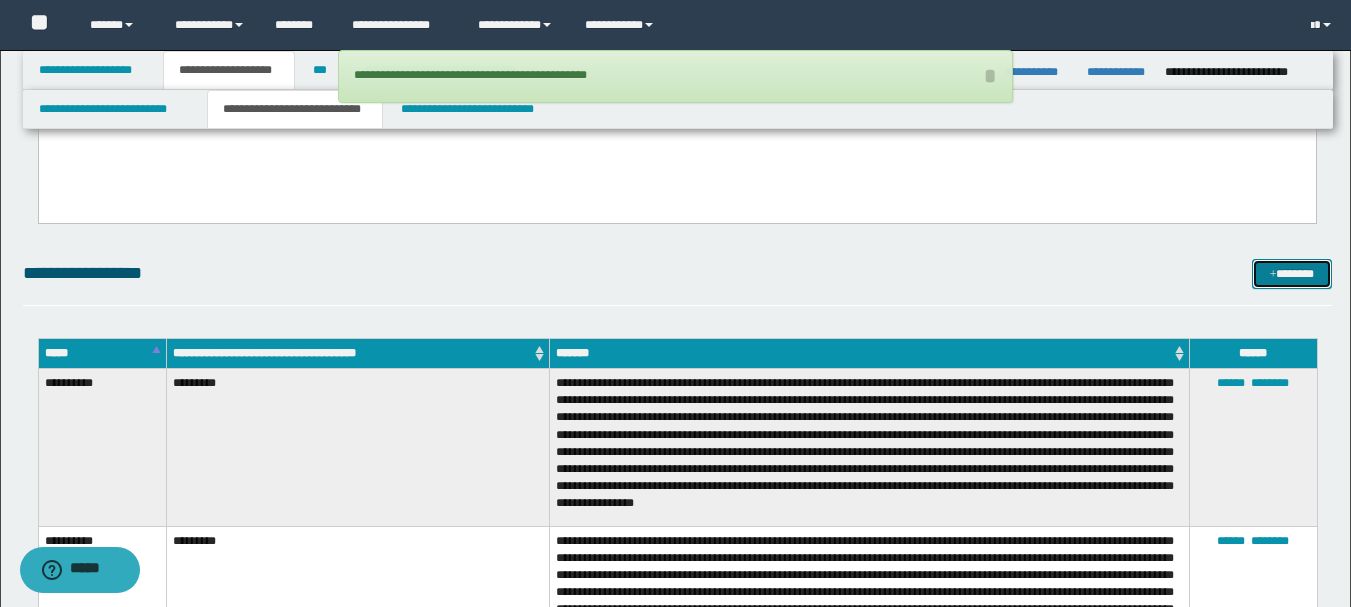 click on "*******" at bounding box center [1292, 274] 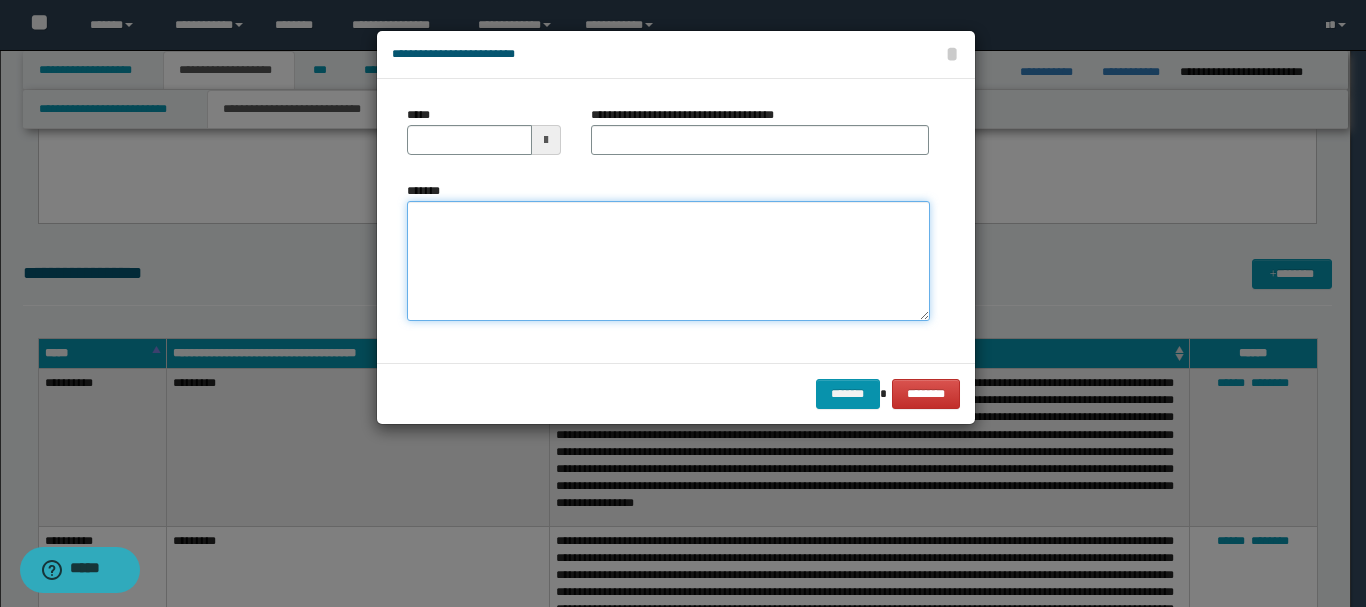 click on "*******" at bounding box center (668, 261) 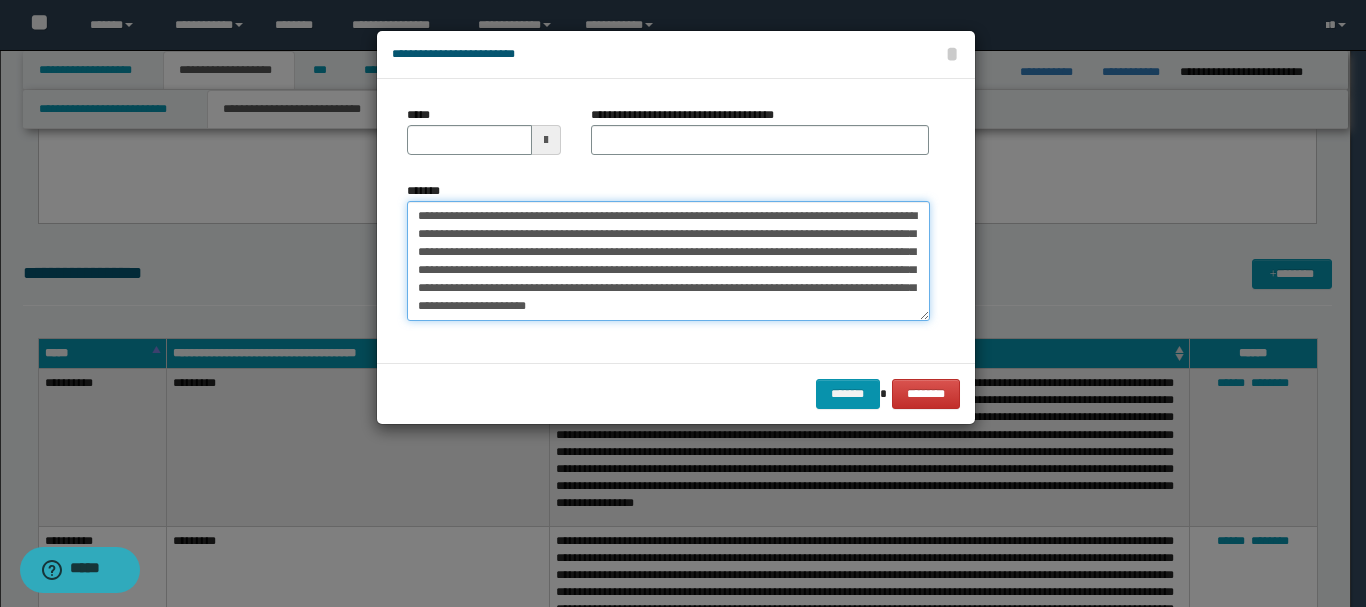 drag, startPoint x: 457, startPoint y: 216, endPoint x: 514, endPoint y: 210, distance: 57.31492 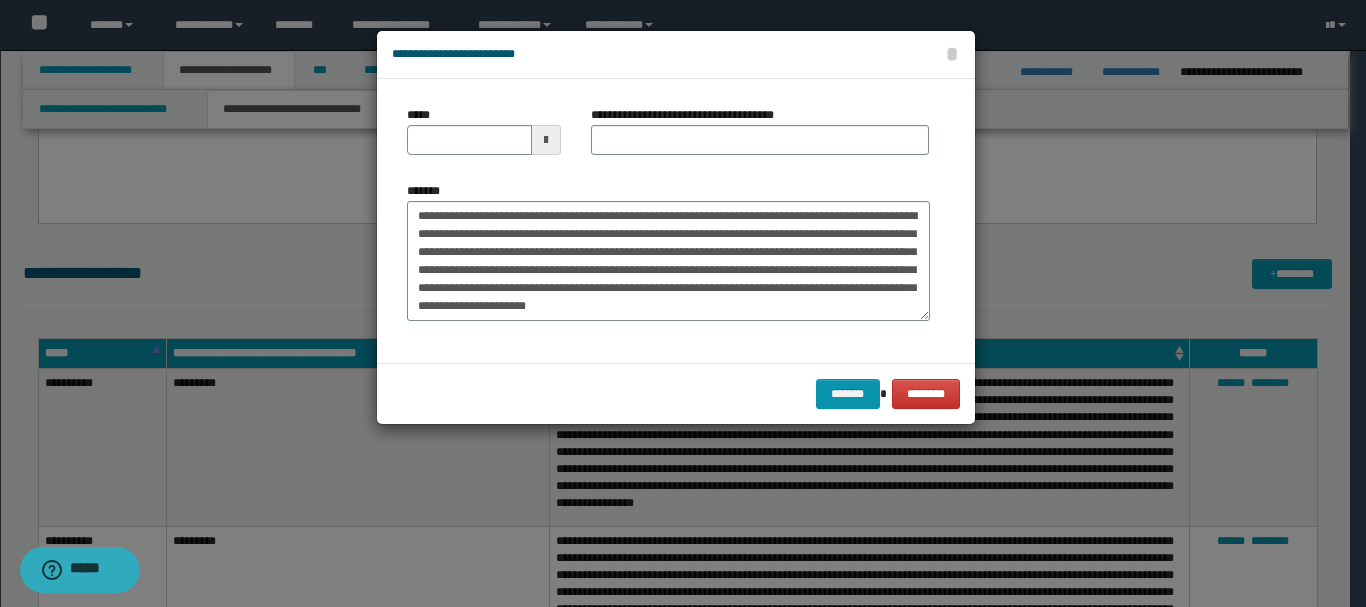 click on "*****" at bounding box center (422, 115) 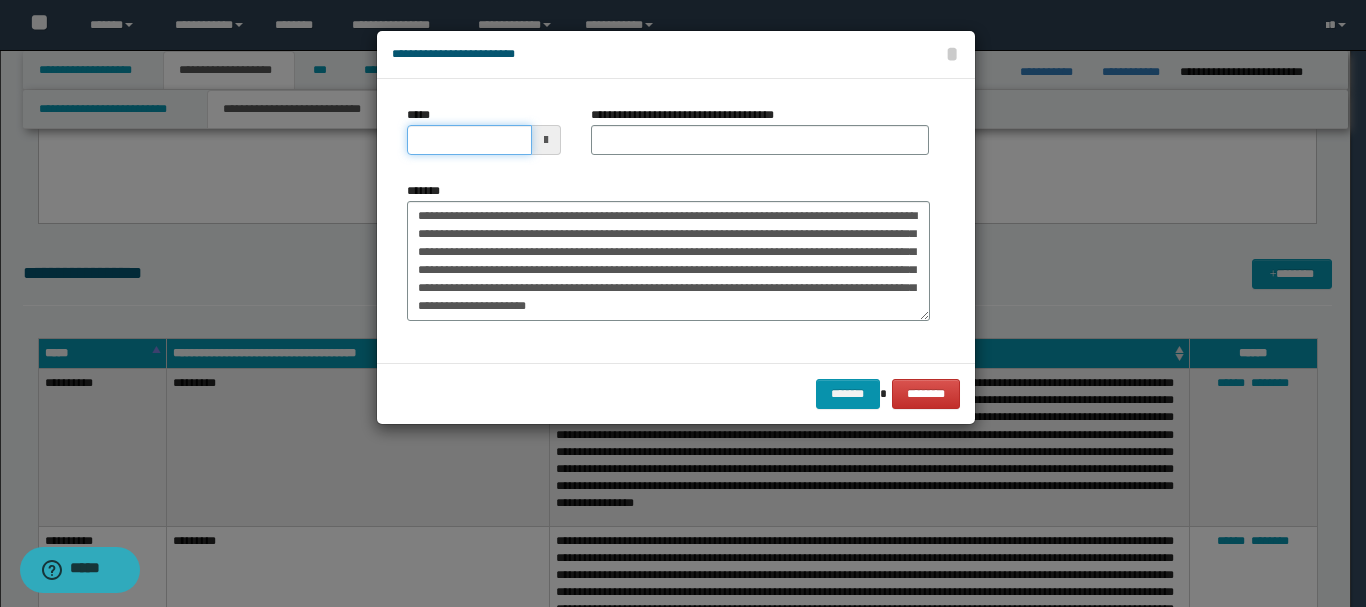 click on "*****" at bounding box center (469, 140) 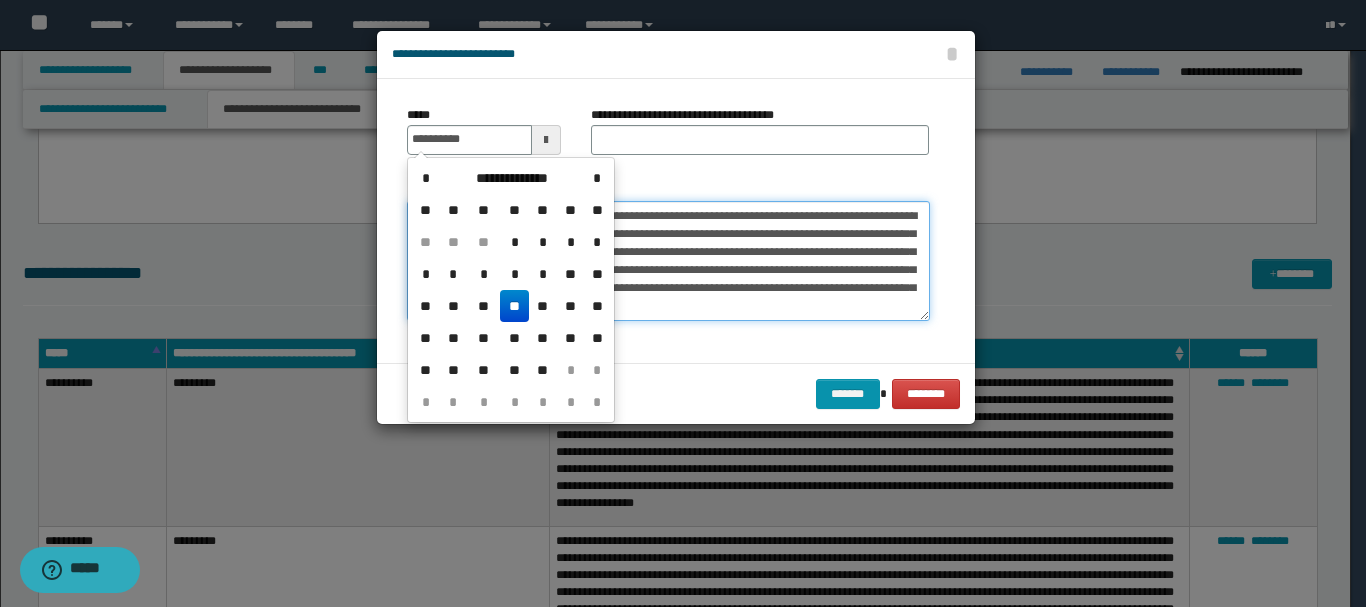 click on "**********" at bounding box center [668, 261] 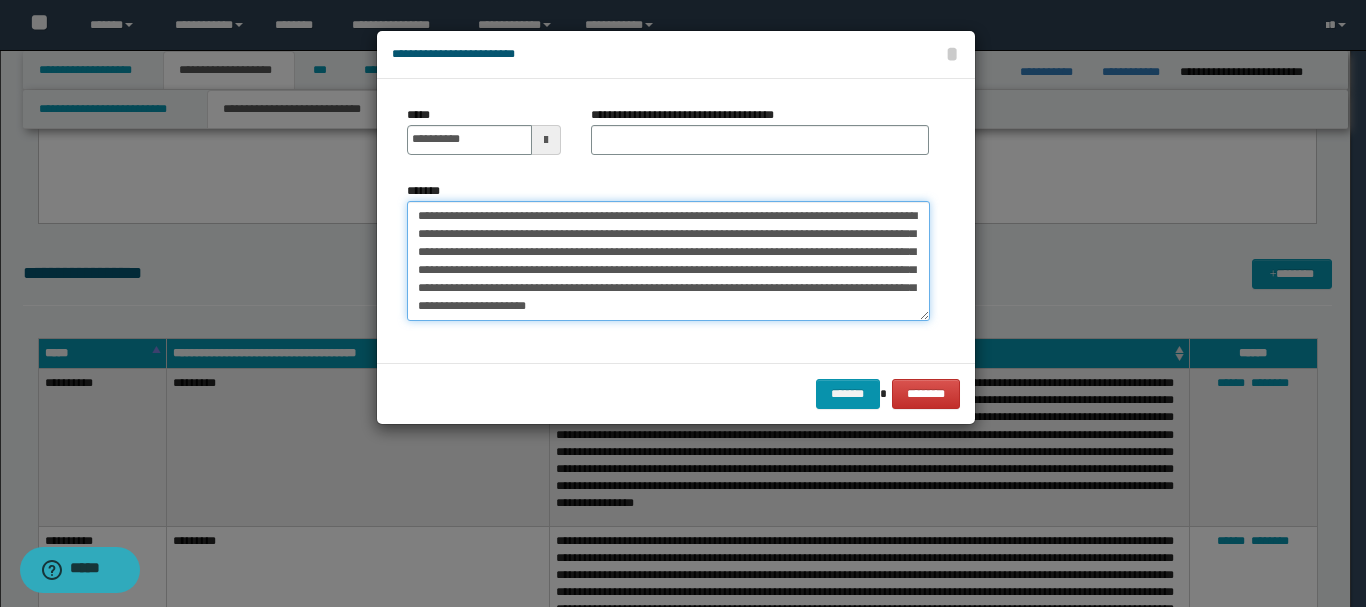 drag, startPoint x: 426, startPoint y: 236, endPoint x: 479, endPoint y: 232, distance: 53.15073 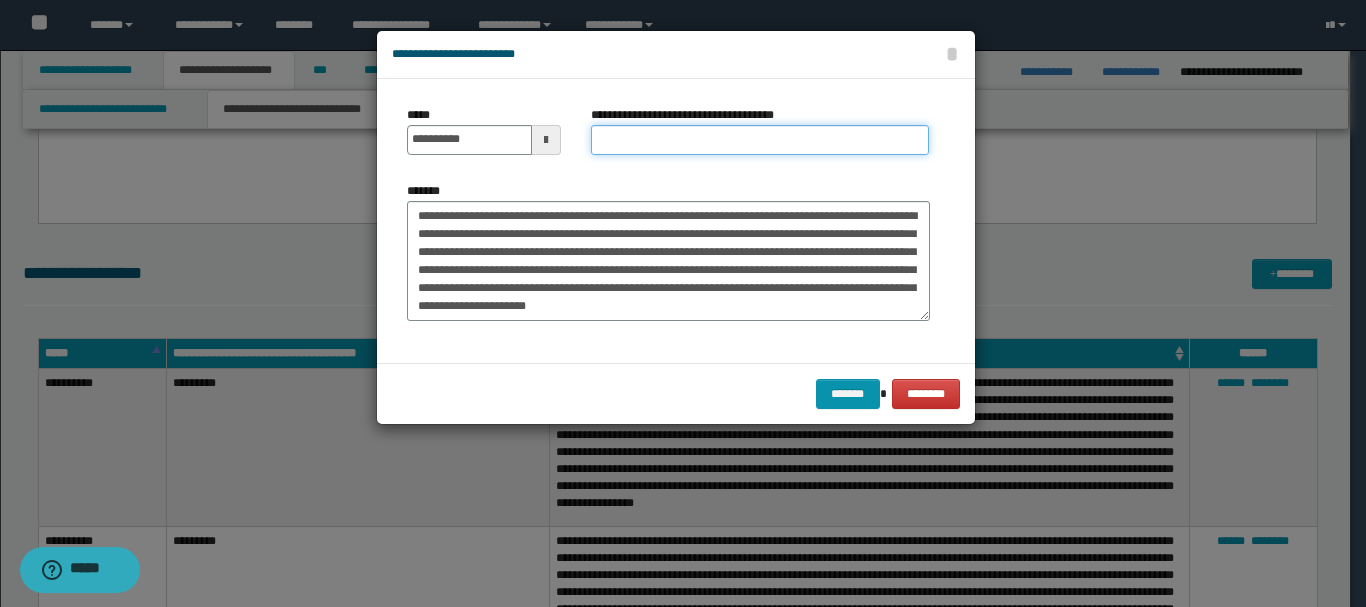 click on "**********" at bounding box center [760, 140] 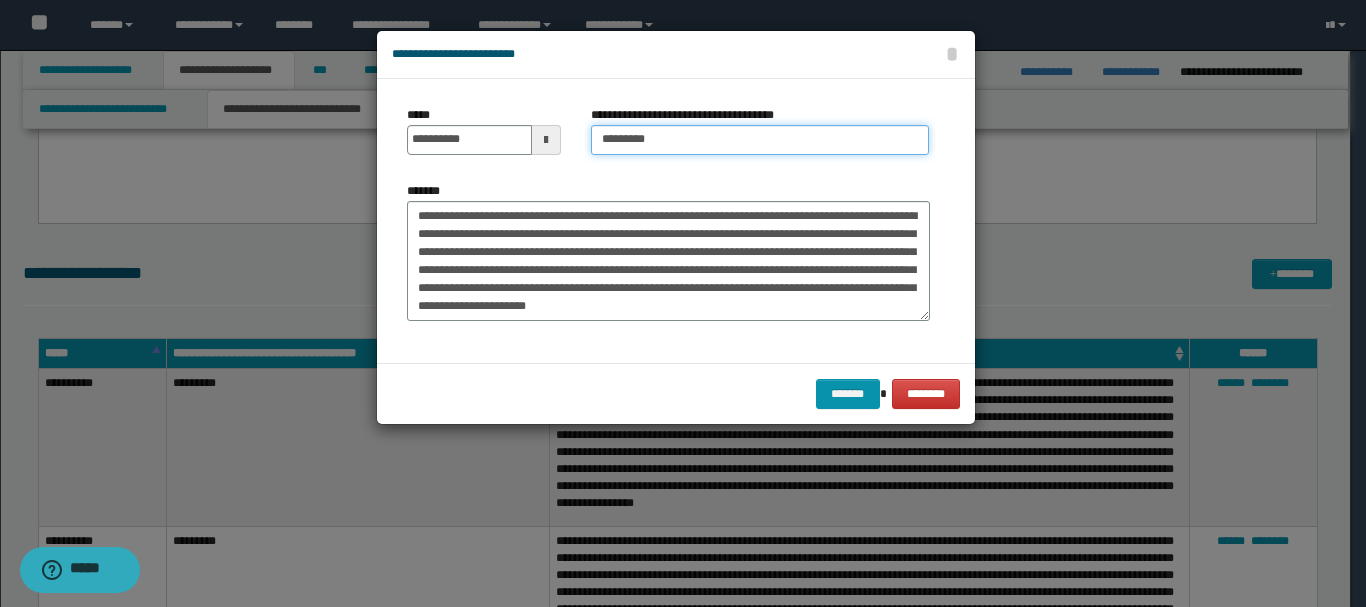 type on "*********" 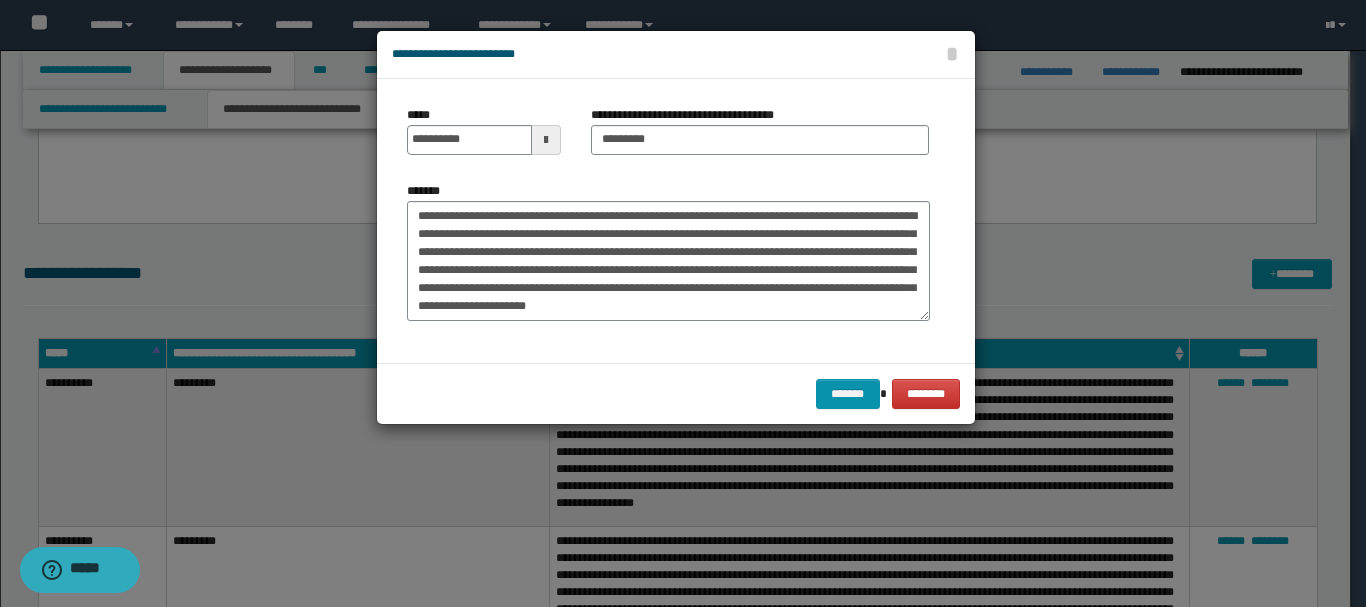 click on "*******
********" at bounding box center (676, 393) 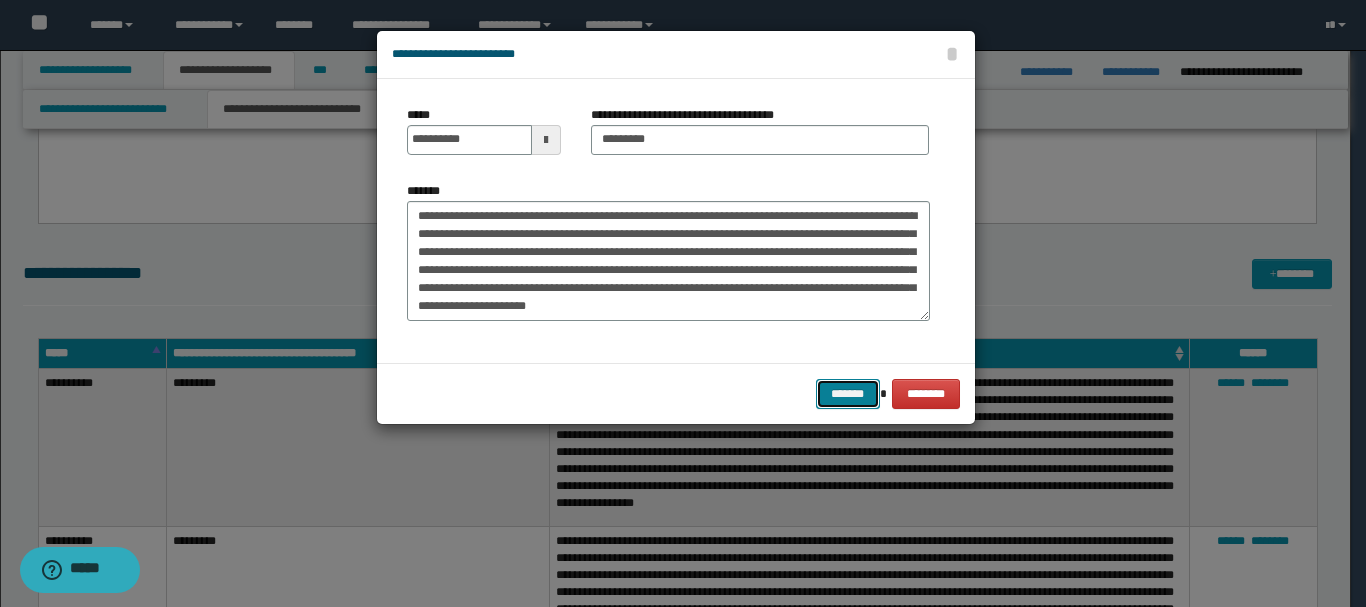 click on "*******" at bounding box center [848, 394] 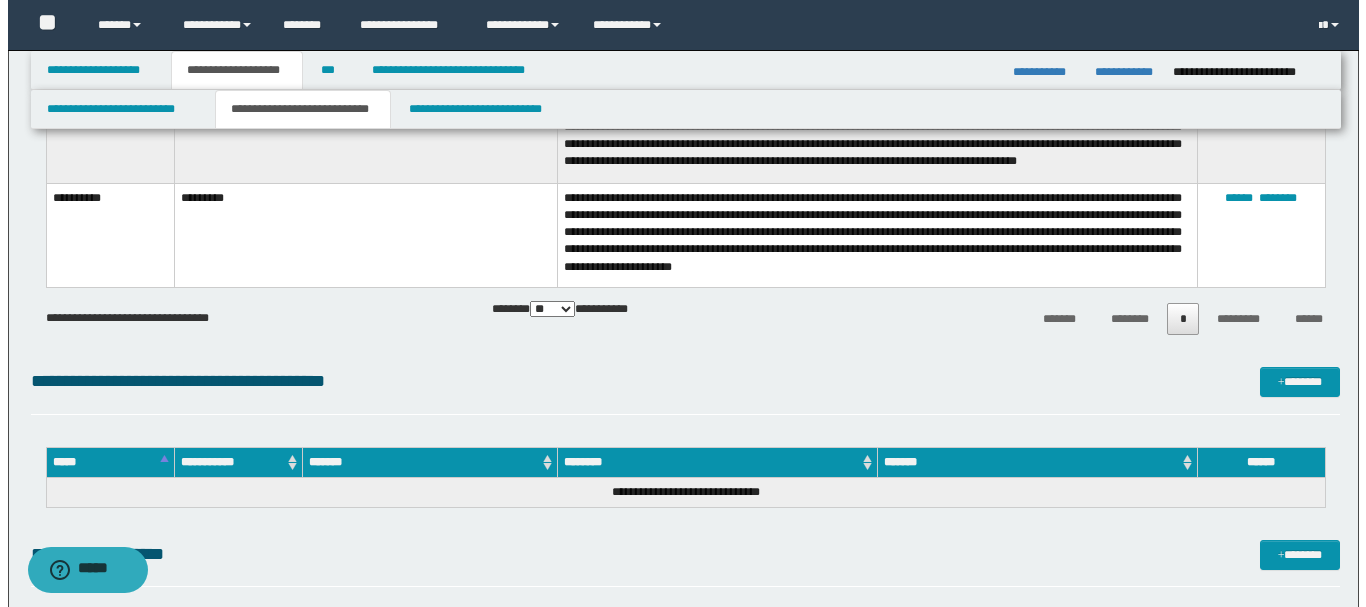 scroll, scrollTop: 3600, scrollLeft: 0, axis: vertical 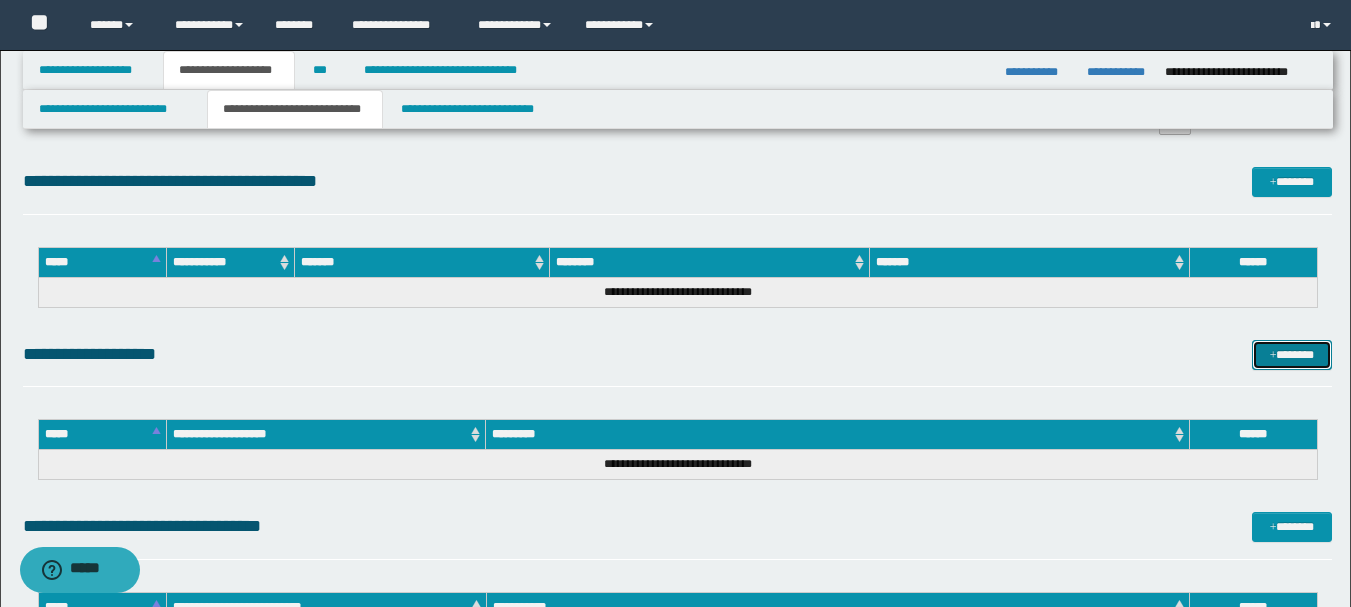 click on "*******" at bounding box center (1292, 355) 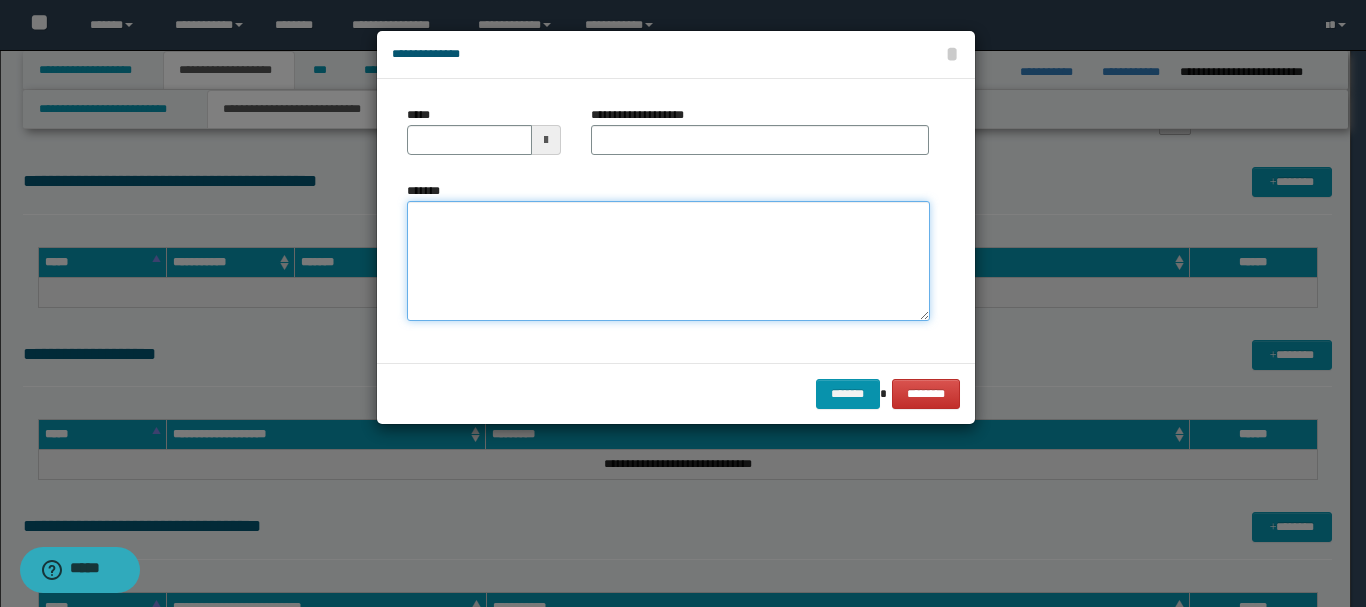 click on "*******" at bounding box center [668, 261] 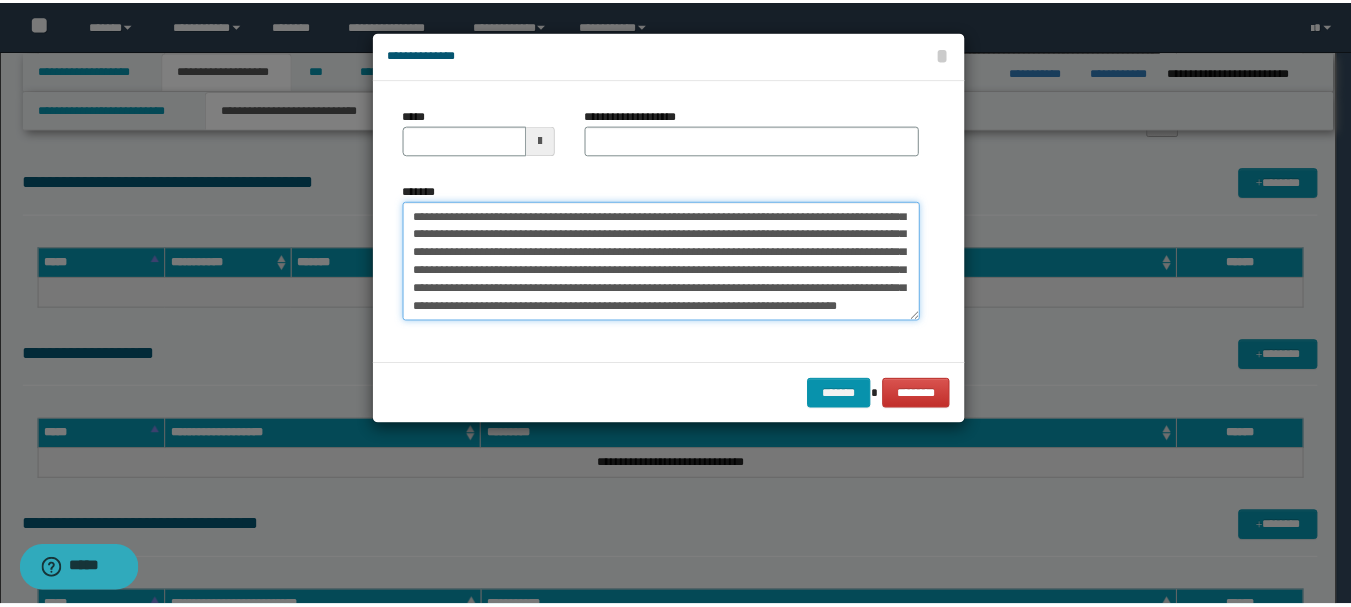 scroll, scrollTop: 0, scrollLeft: 0, axis: both 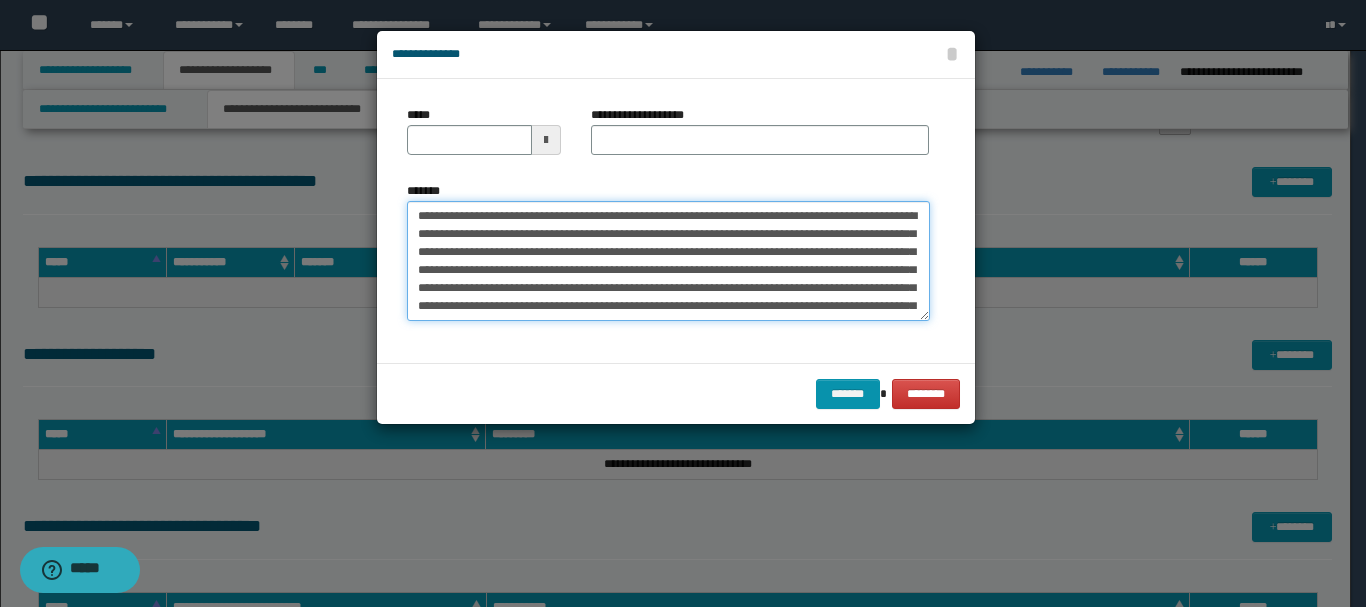 drag, startPoint x: 455, startPoint y: 217, endPoint x: 514, endPoint y: 210, distance: 59.413803 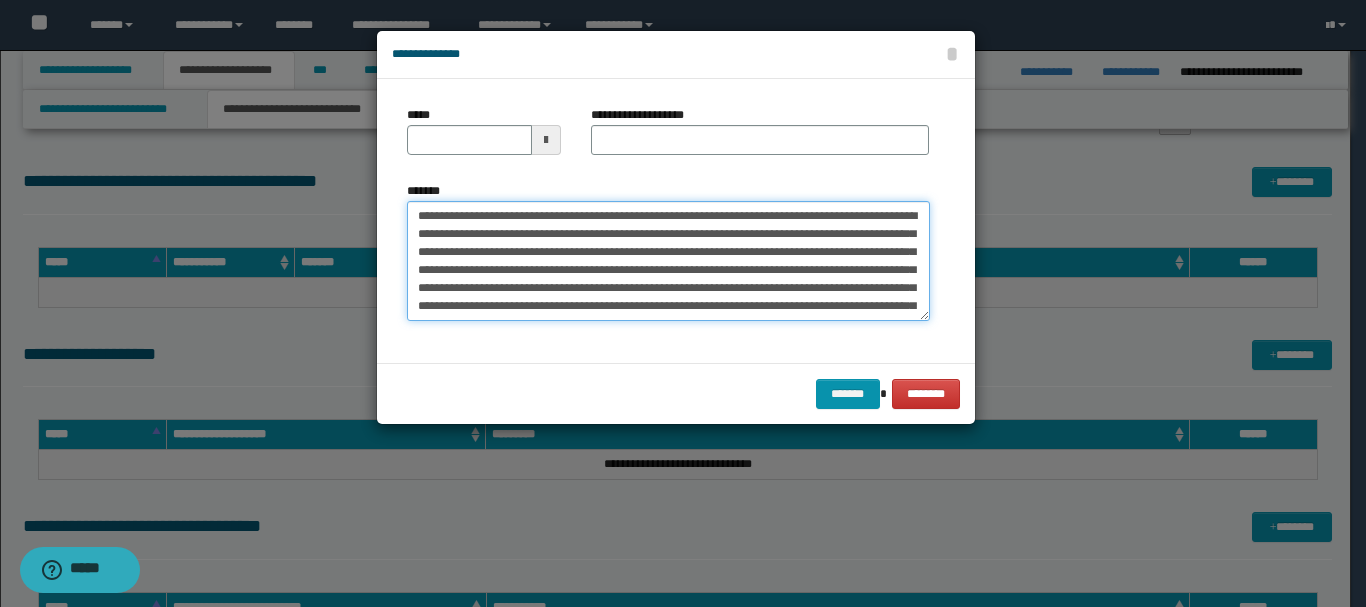 type 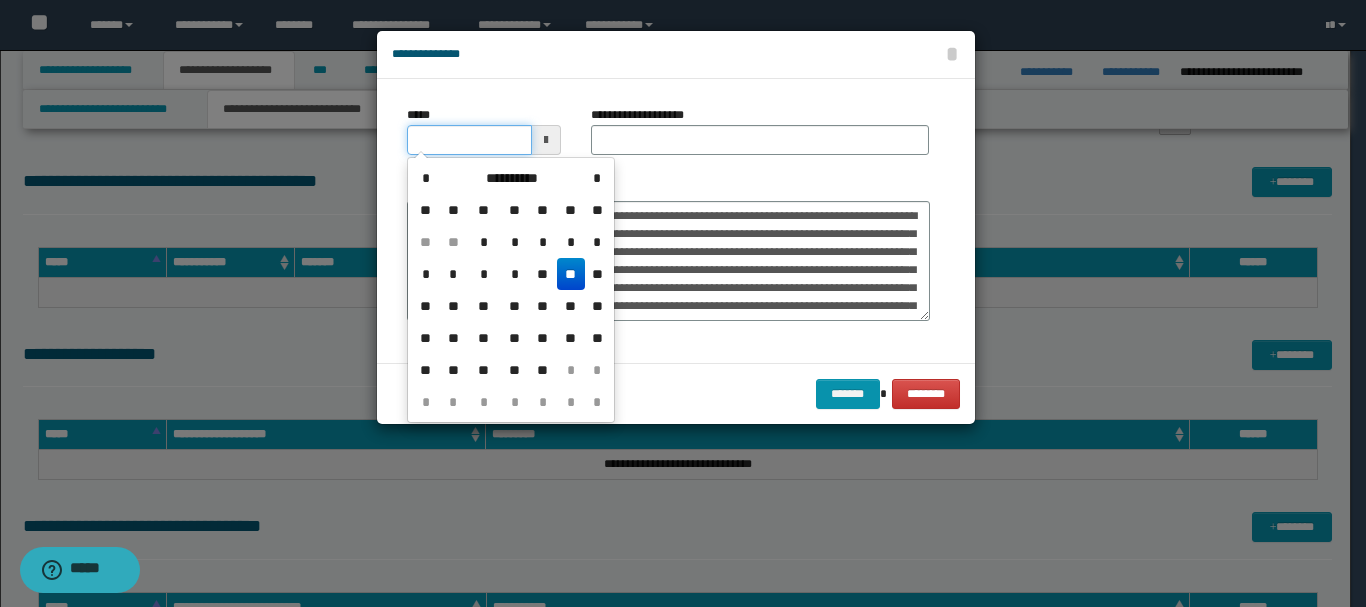 click on "*****" at bounding box center (469, 140) 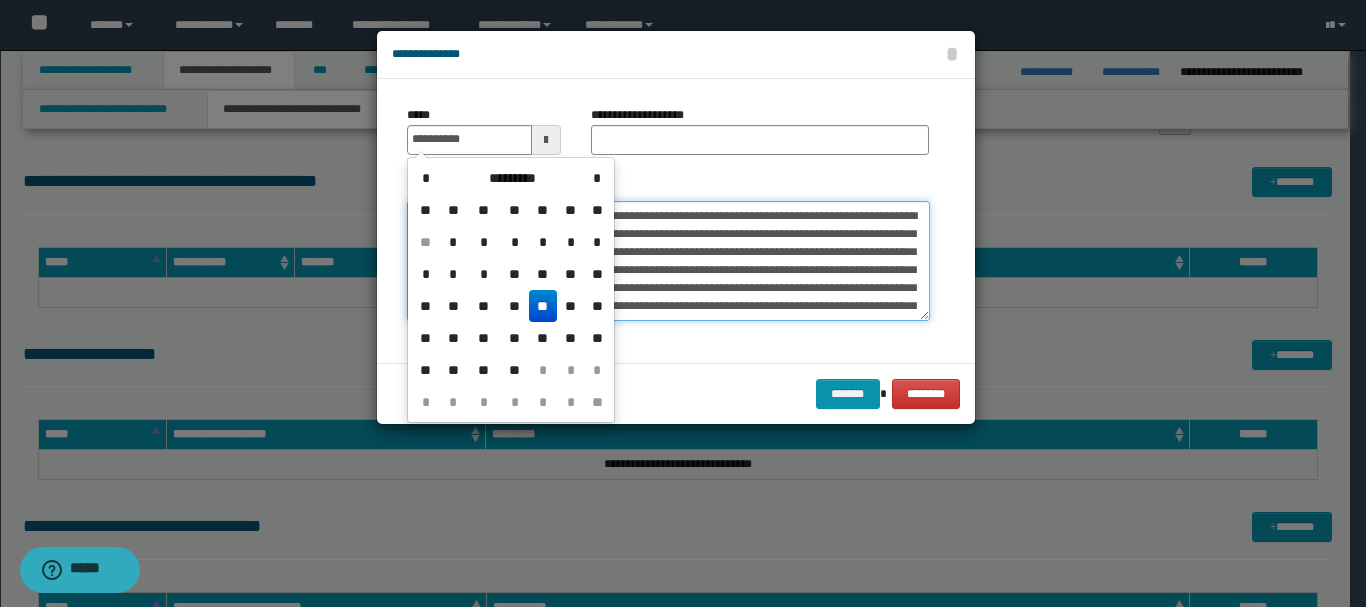type on "**********" 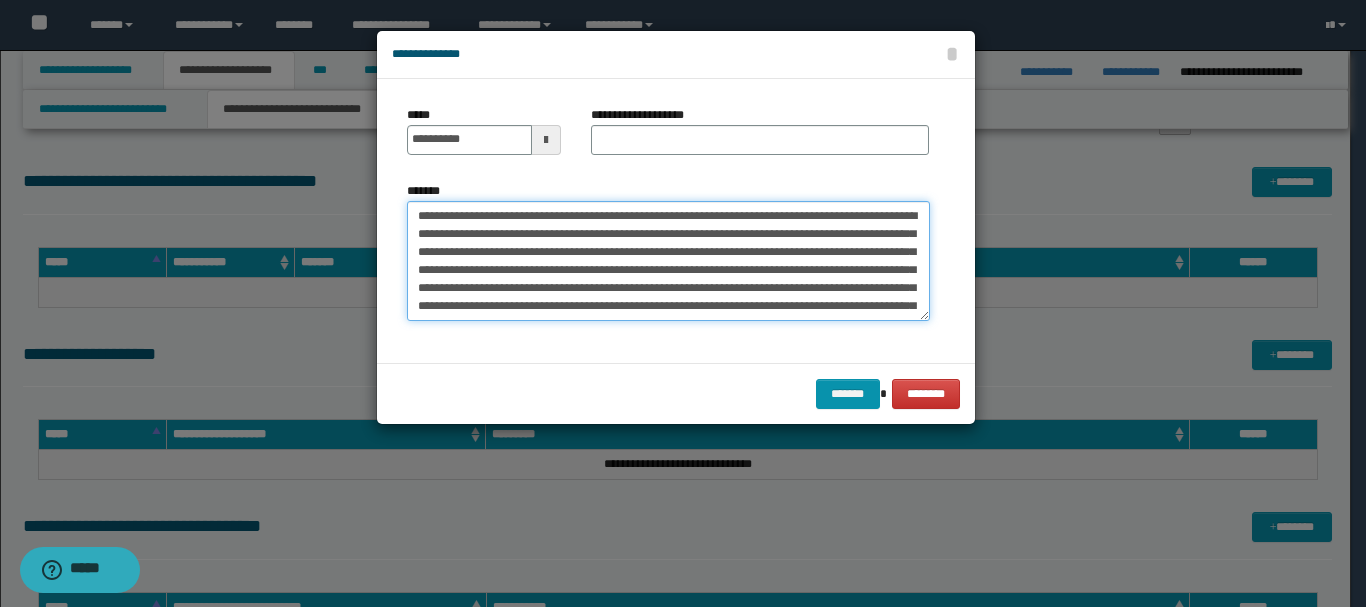 drag, startPoint x: 691, startPoint y: 215, endPoint x: 472, endPoint y: 231, distance: 219.5837 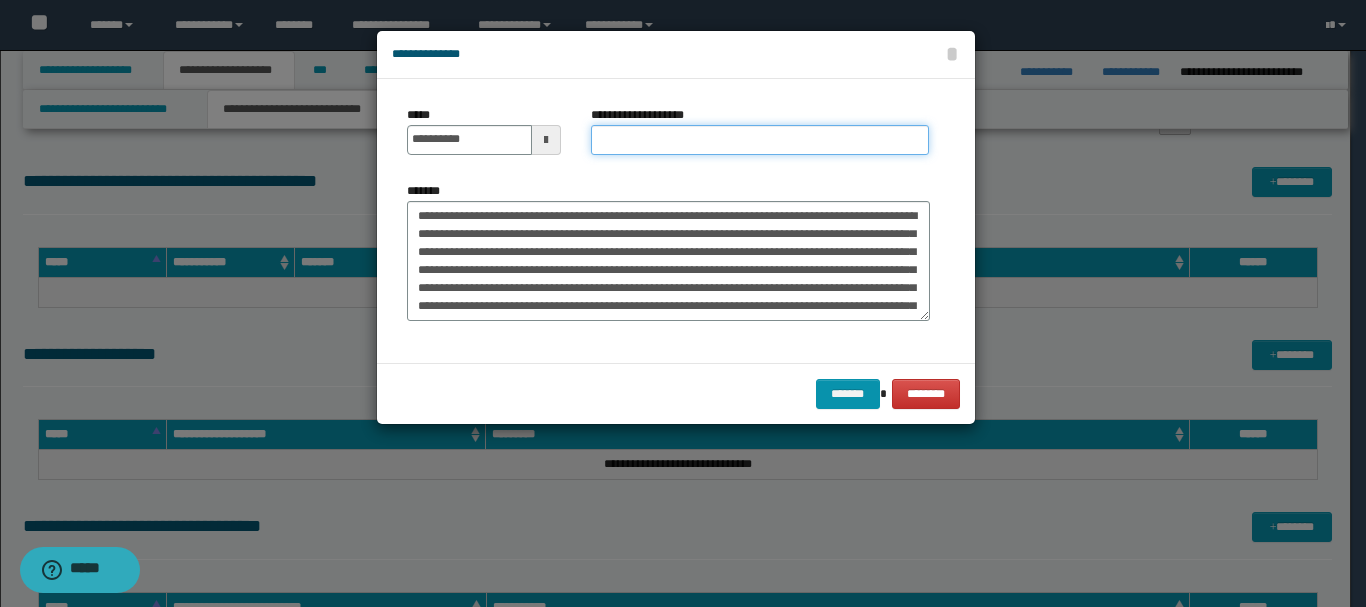 click on "**********" at bounding box center [760, 140] 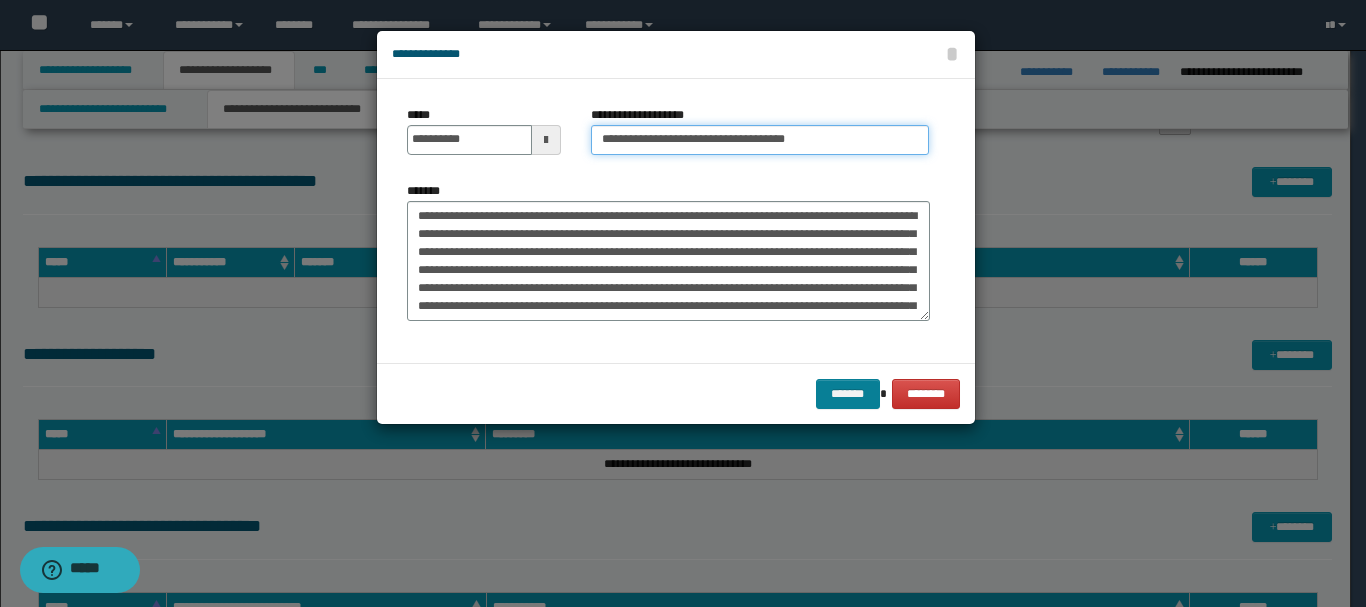 type on "**********" 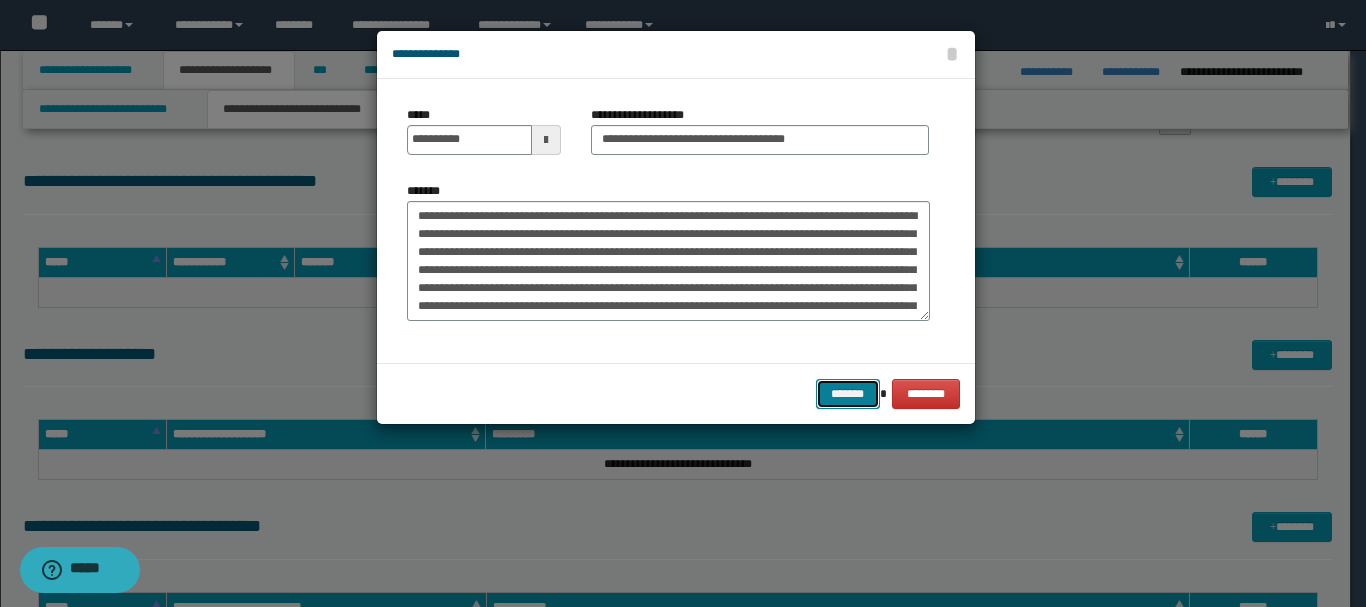 click on "*******" at bounding box center [848, 394] 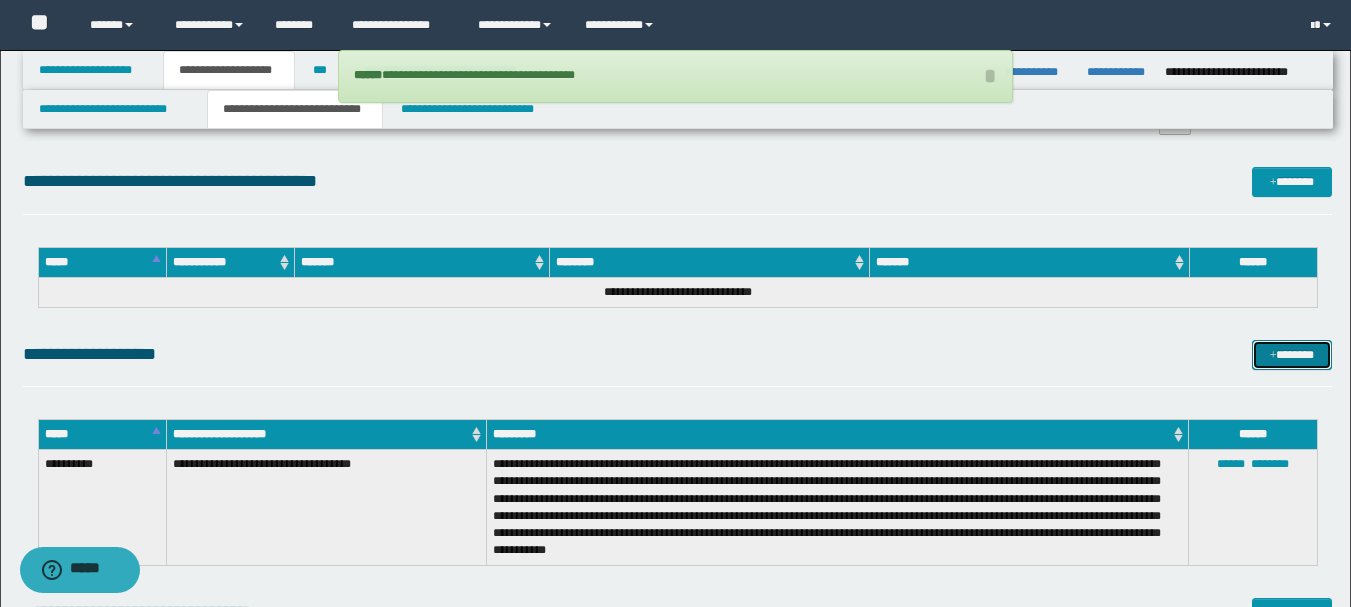 scroll, scrollTop: 3100, scrollLeft: 0, axis: vertical 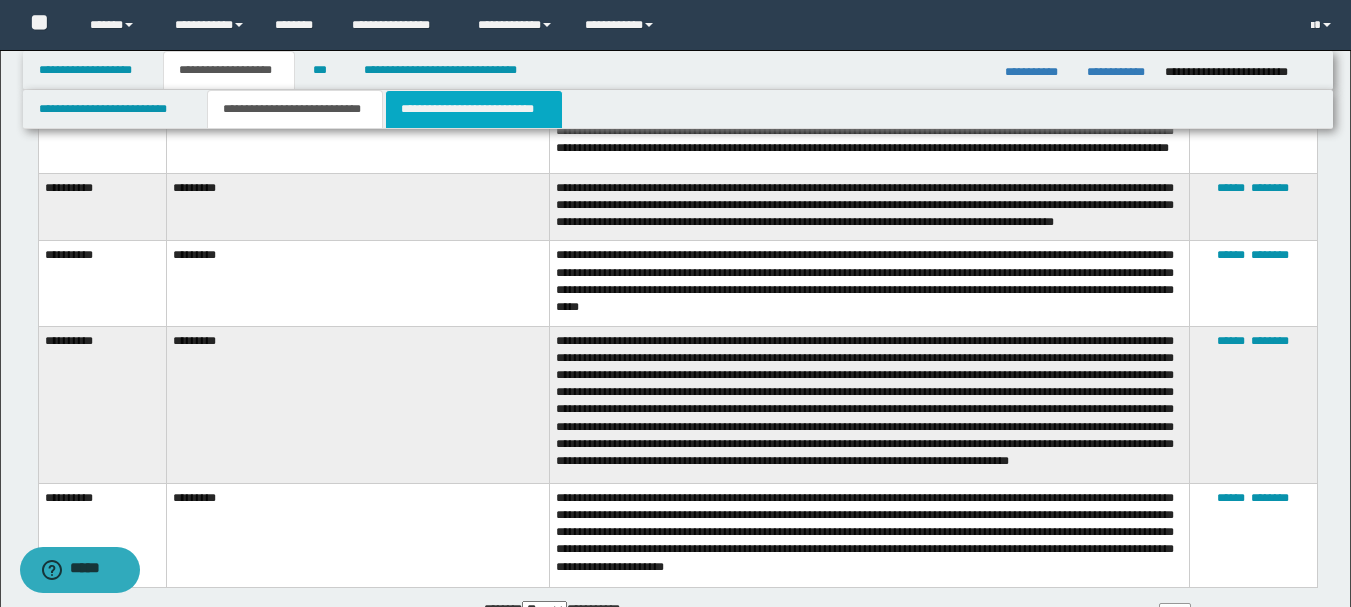 click on "**********" at bounding box center (474, 109) 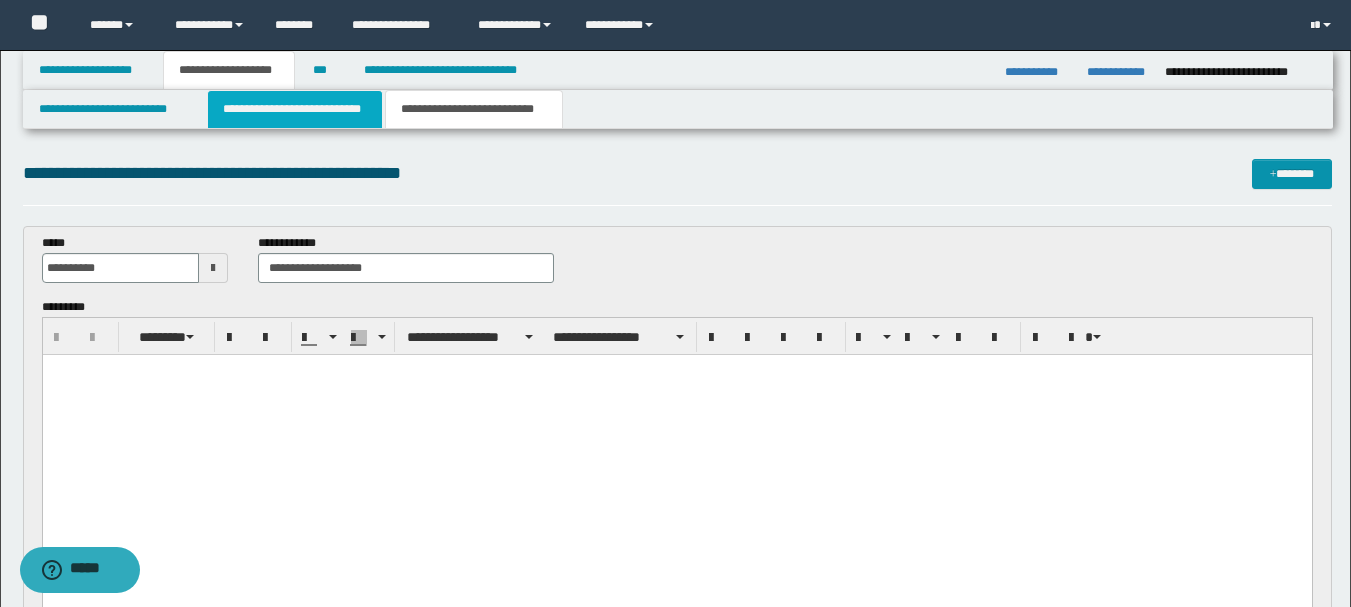 click on "**********" at bounding box center (295, 109) 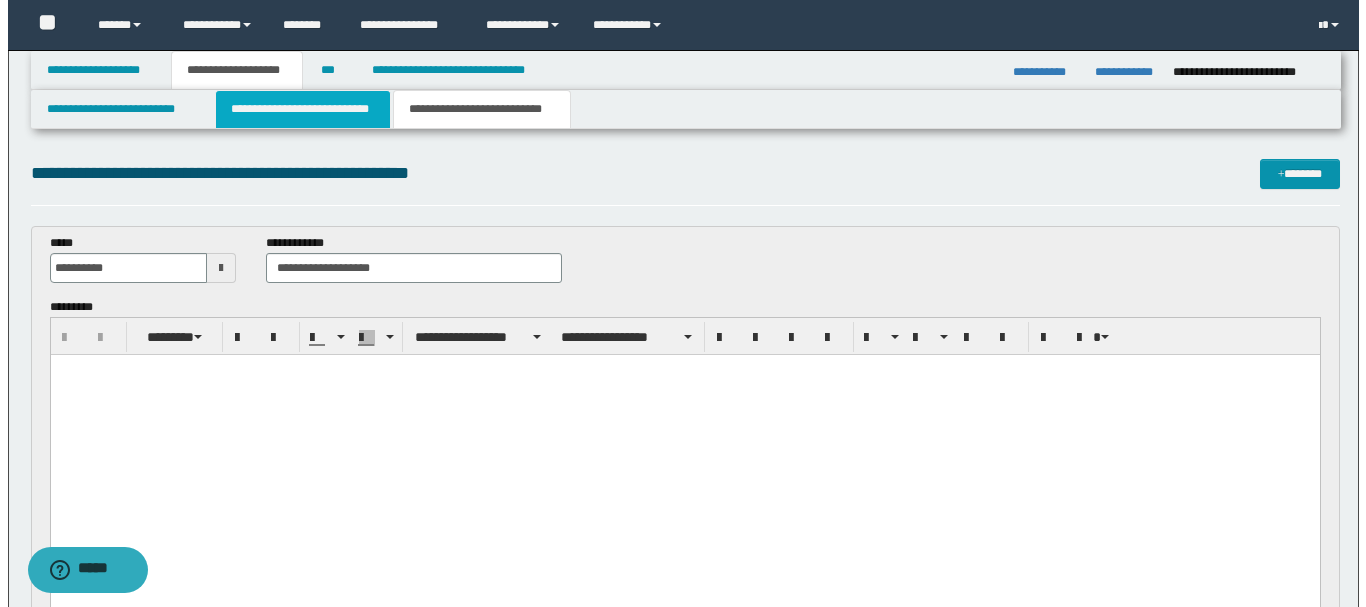 scroll, scrollTop: 0, scrollLeft: 0, axis: both 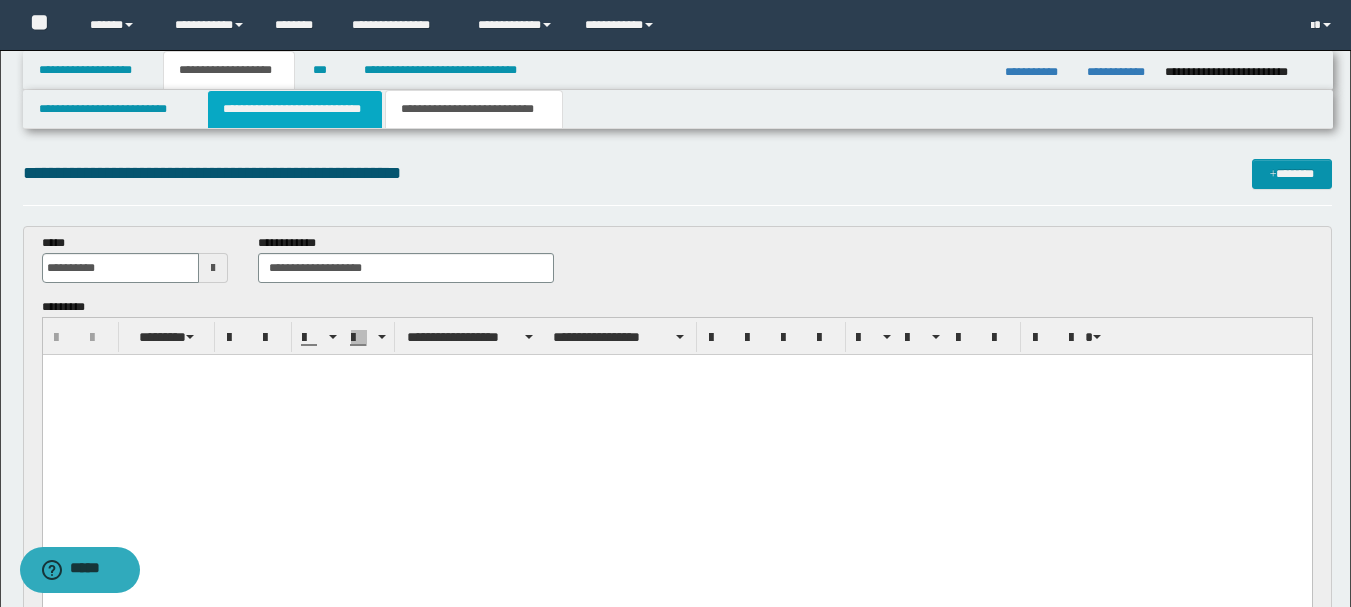 type 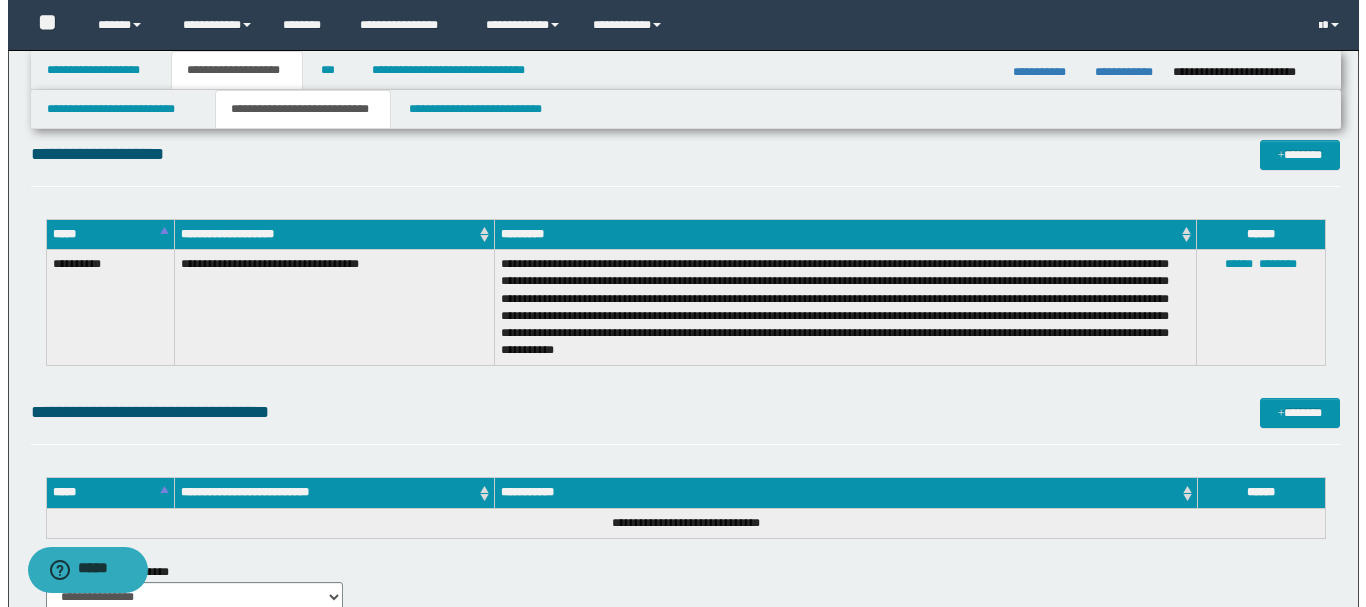scroll, scrollTop: 3900, scrollLeft: 0, axis: vertical 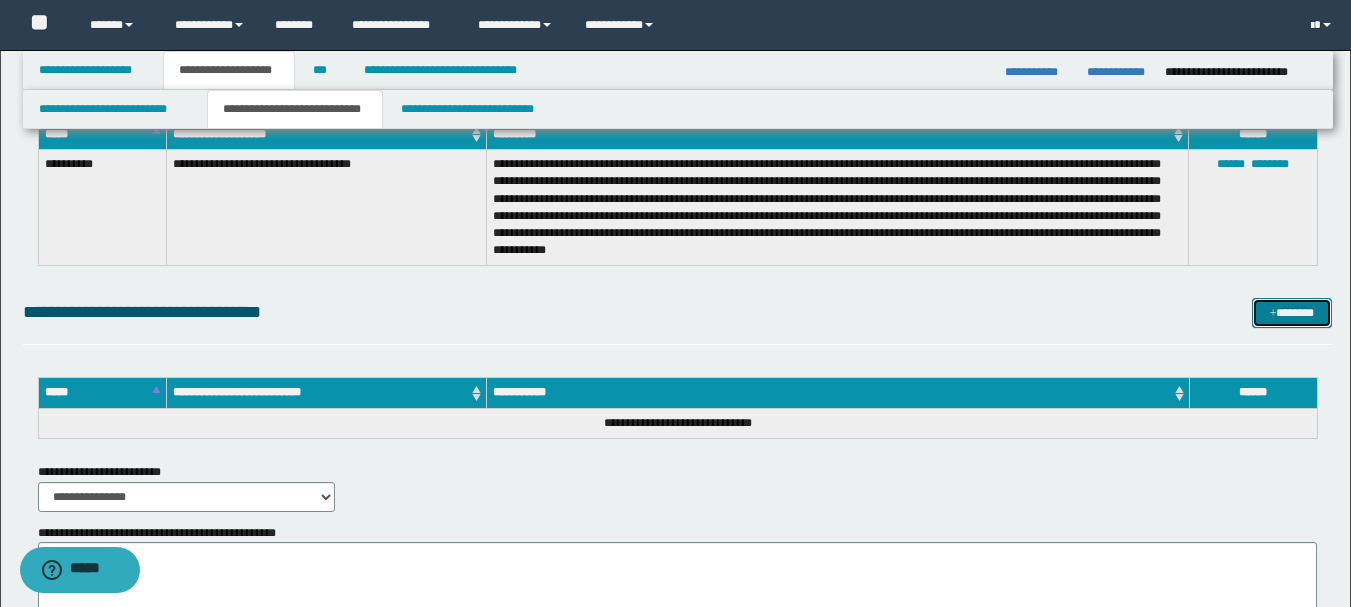click on "*******" at bounding box center [1292, 313] 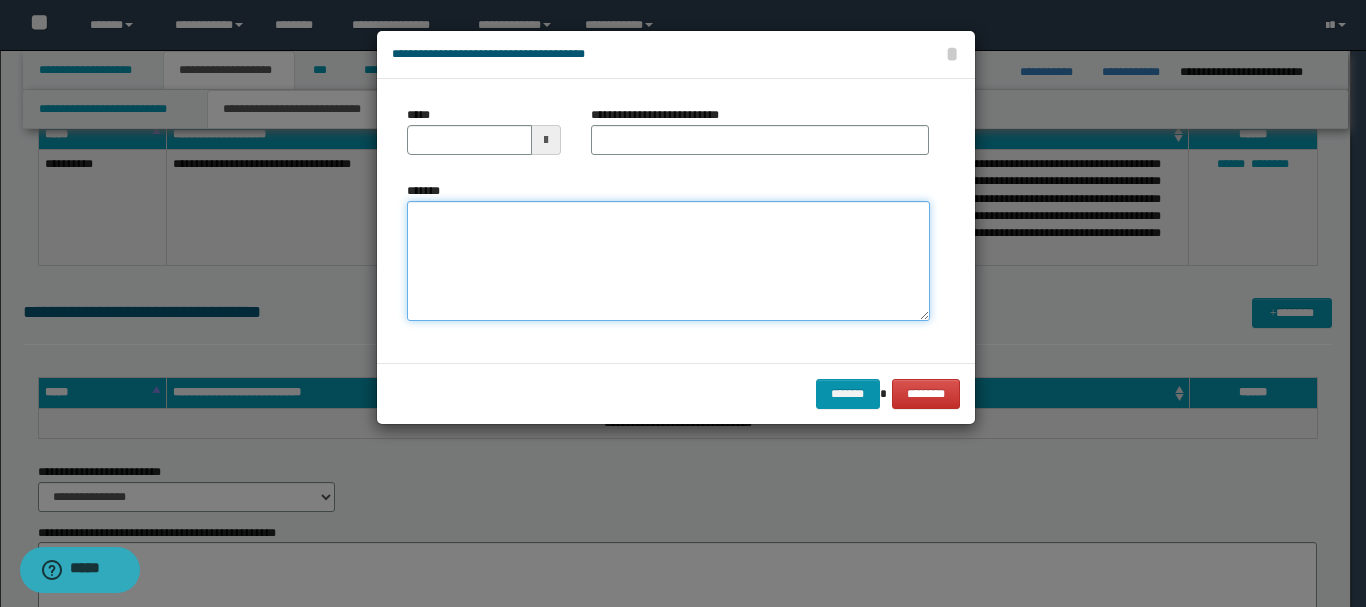 click on "*******" at bounding box center [668, 261] 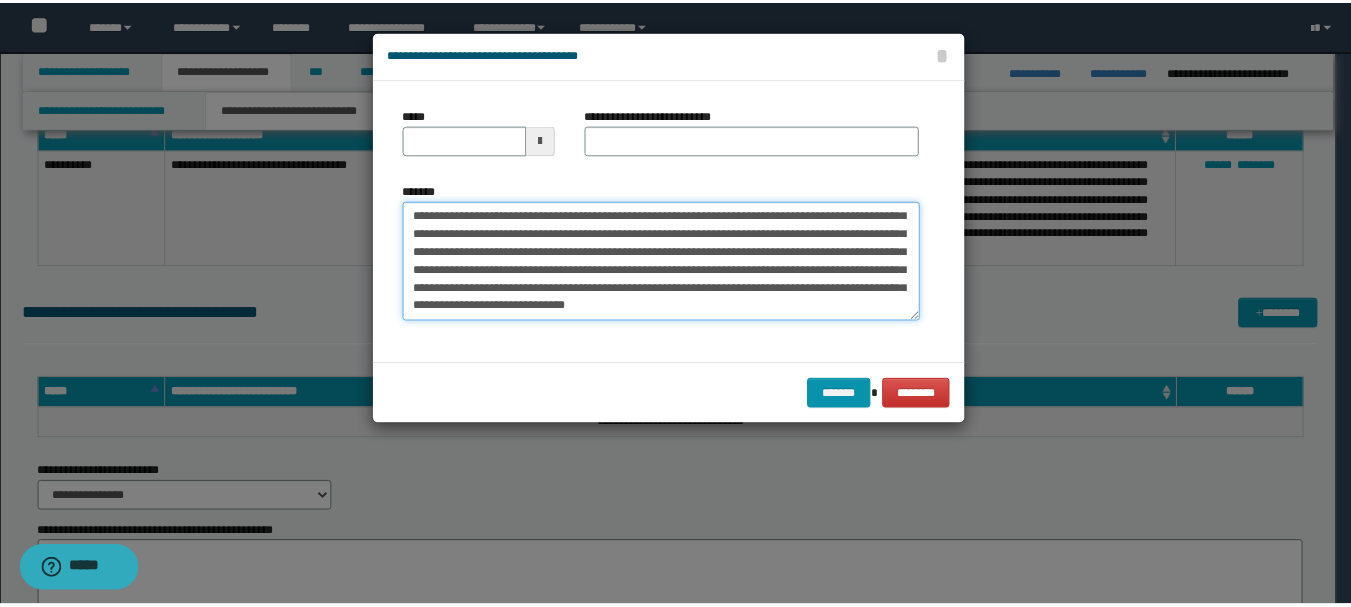 scroll, scrollTop: 0, scrollLeft: 0, axis: both 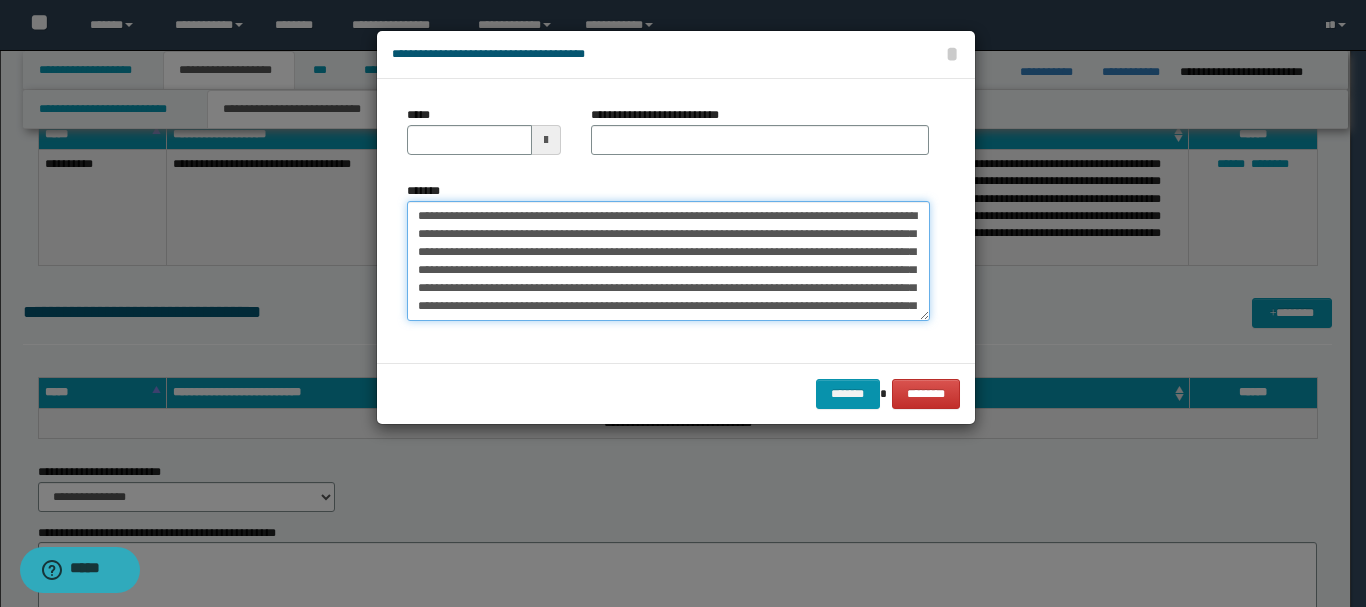 drag, startPoint x: 452, startPoint y: 217, endPoint x: 514, endPoint y: 211, distance: 62.289646 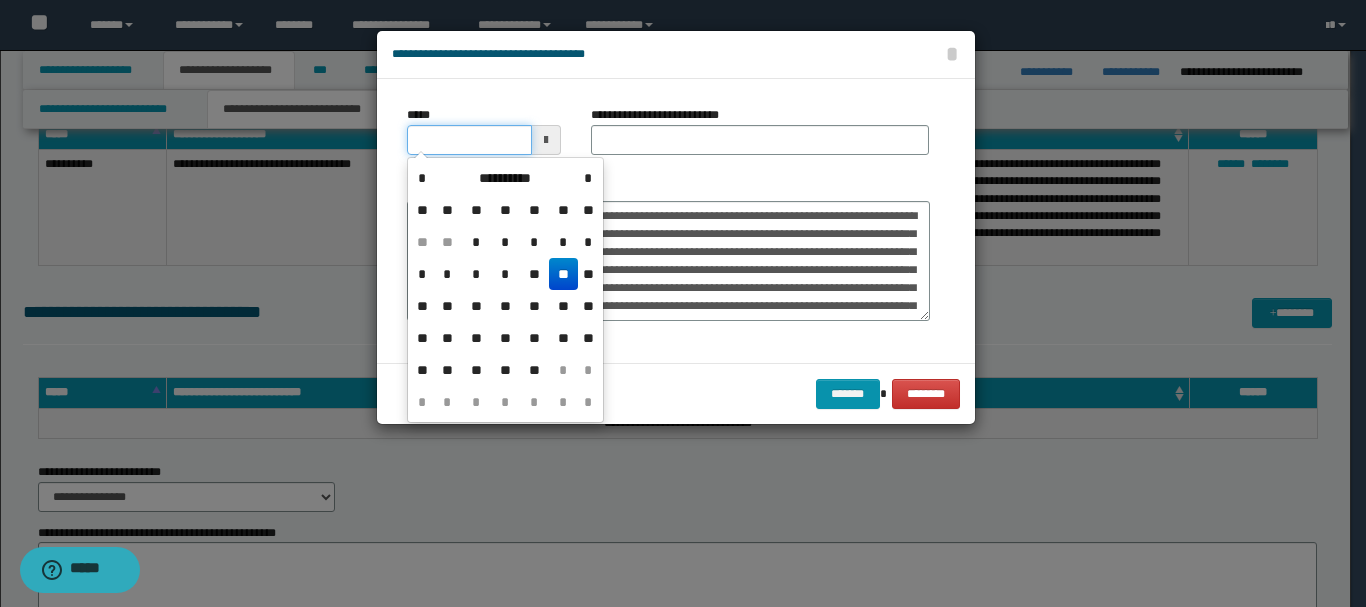 click on "*****" at bounding box center [469, 140] 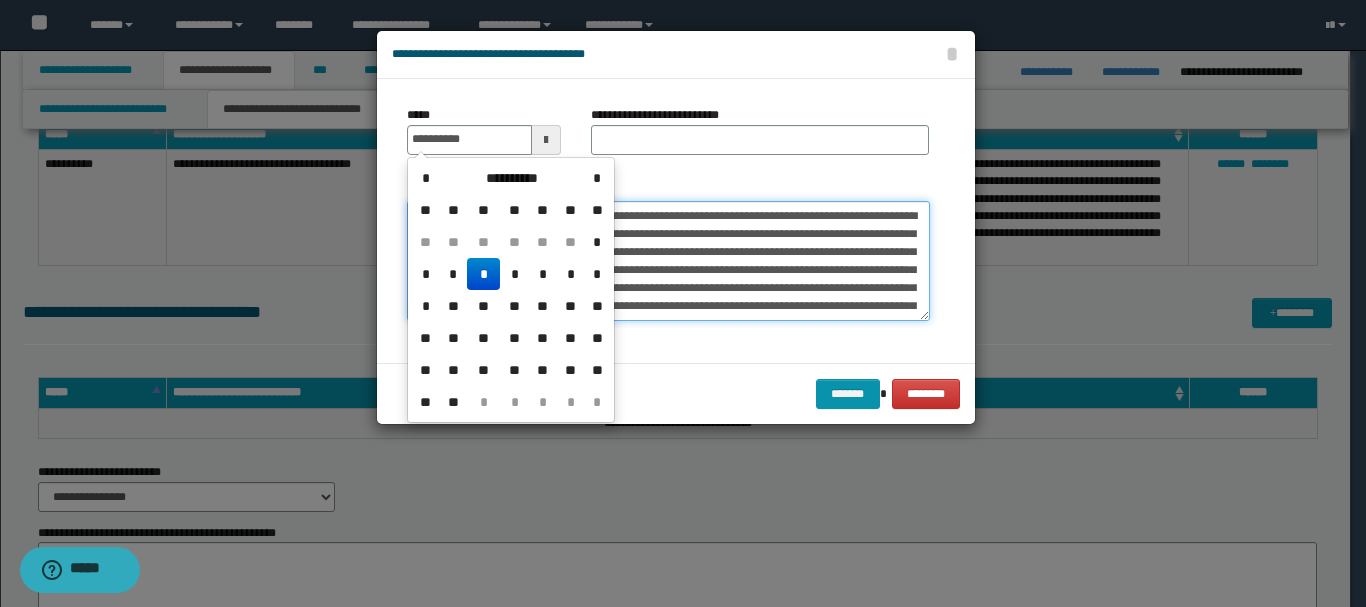 type on "**********" 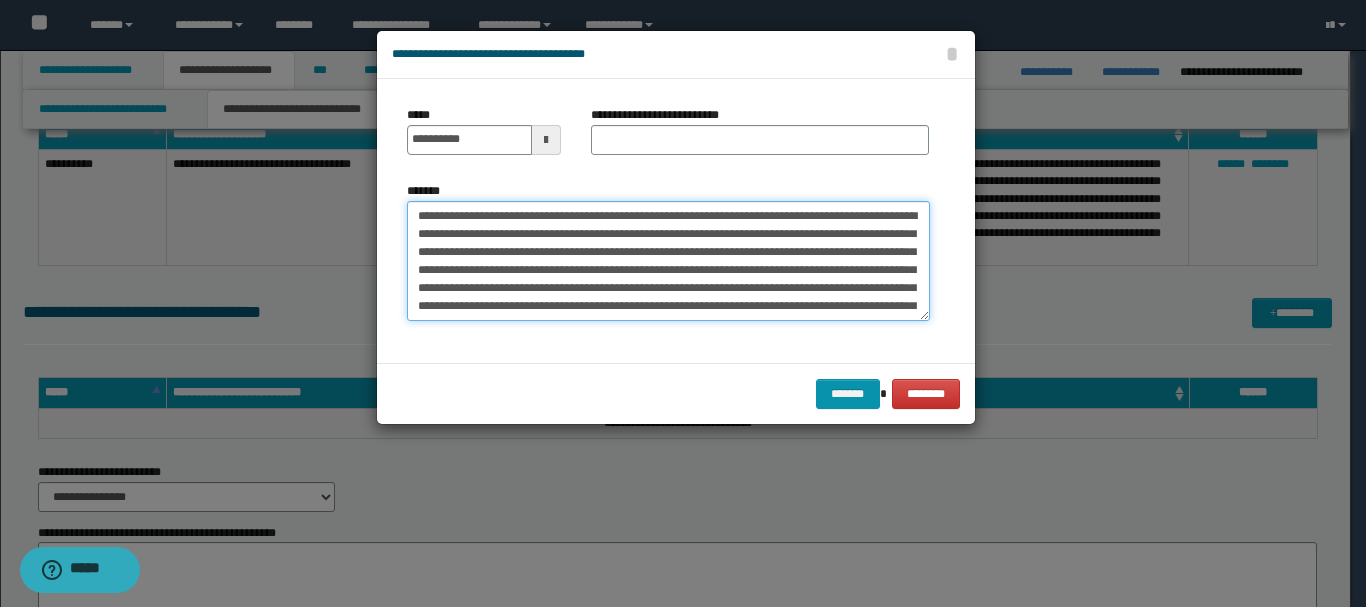 drag, startPoint x: 571, startPoint y: 217, endPoint x: 713, endPoint y: 217, distance: 142 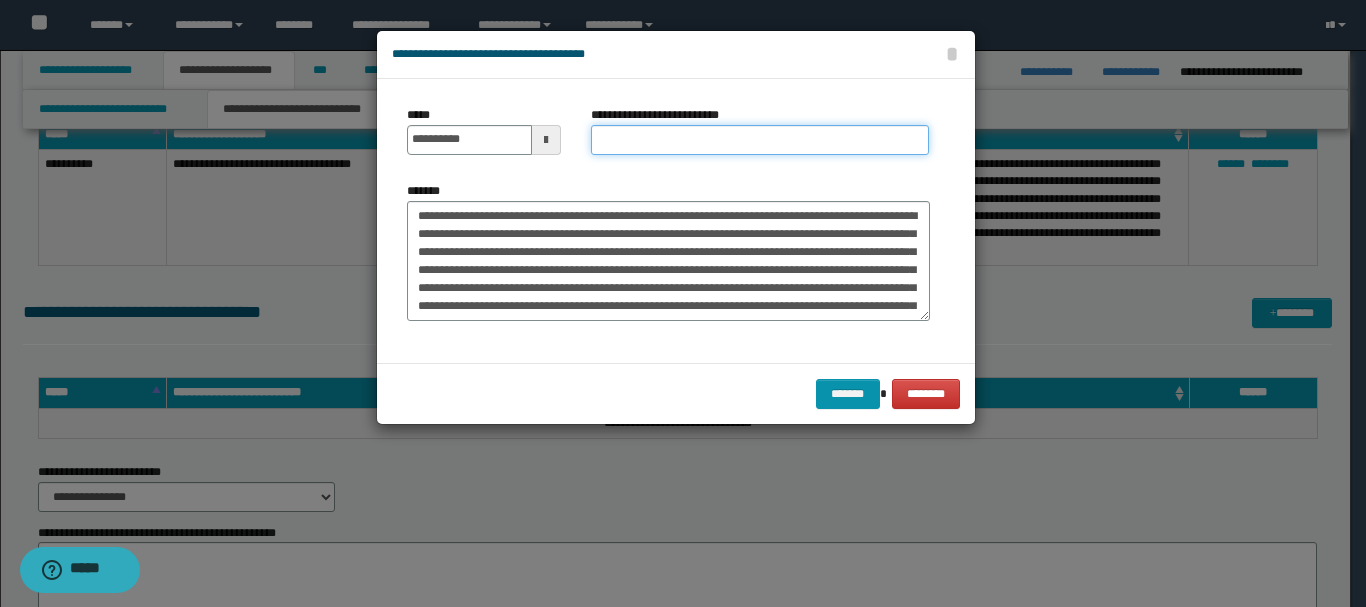 click on "**********" at bounding box center (760, 140) 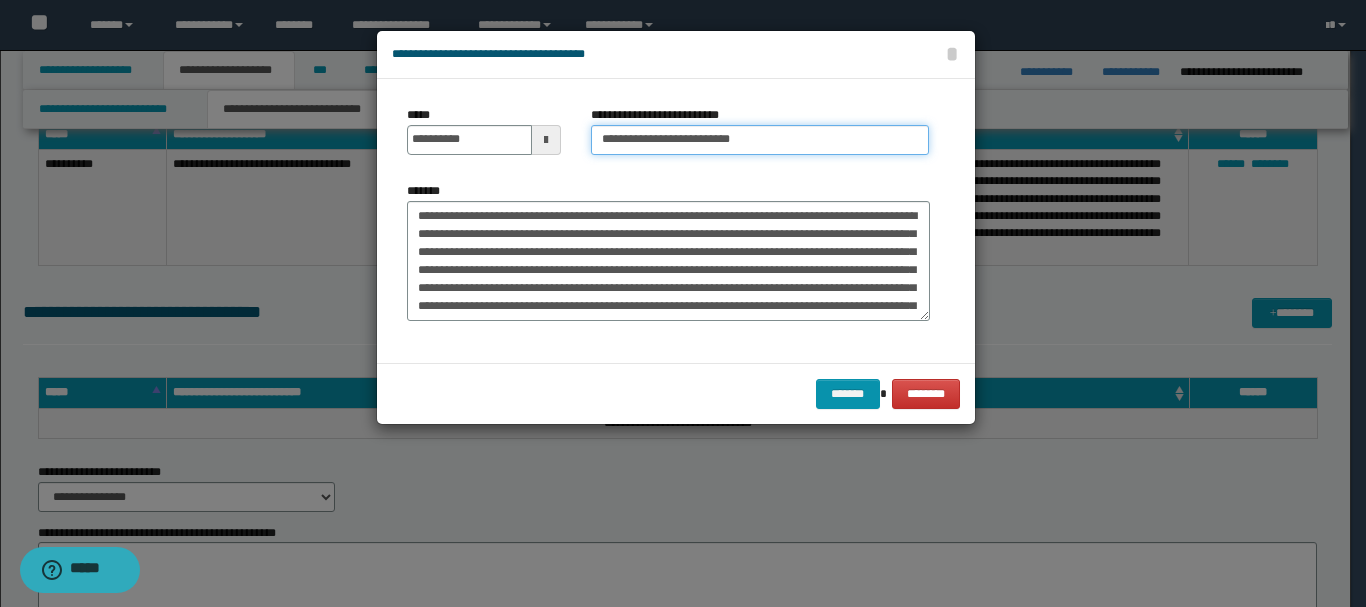 type on "**********" 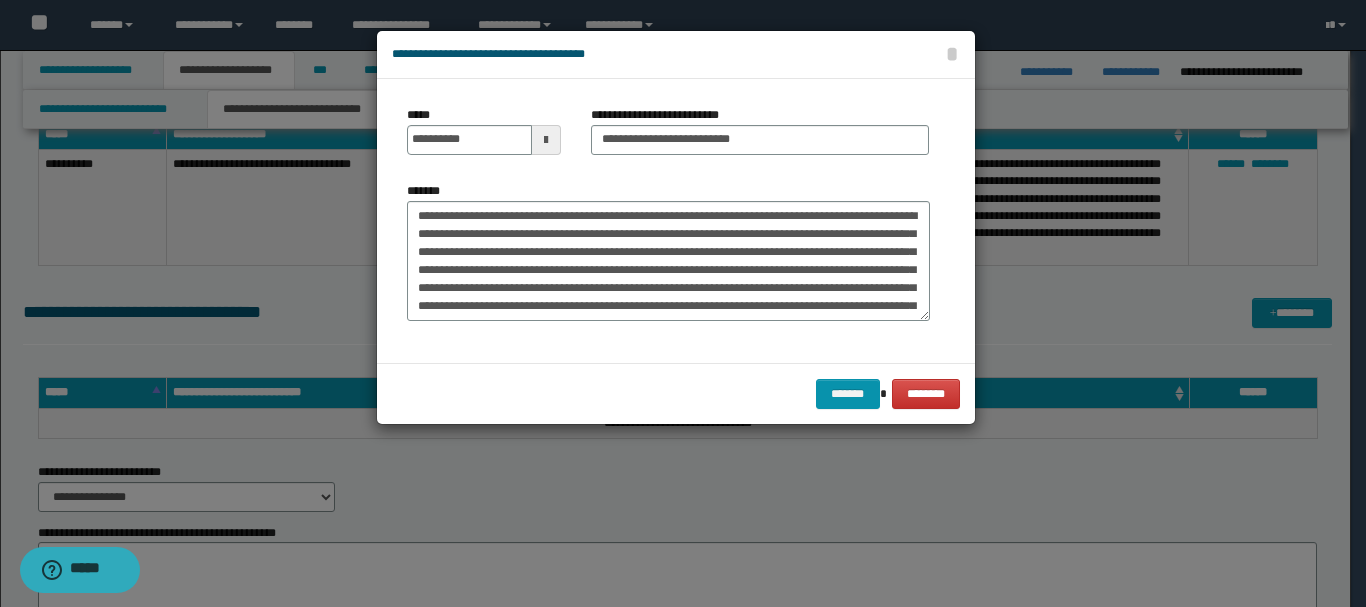click on "*******
********" at bounding box center [676, 393] 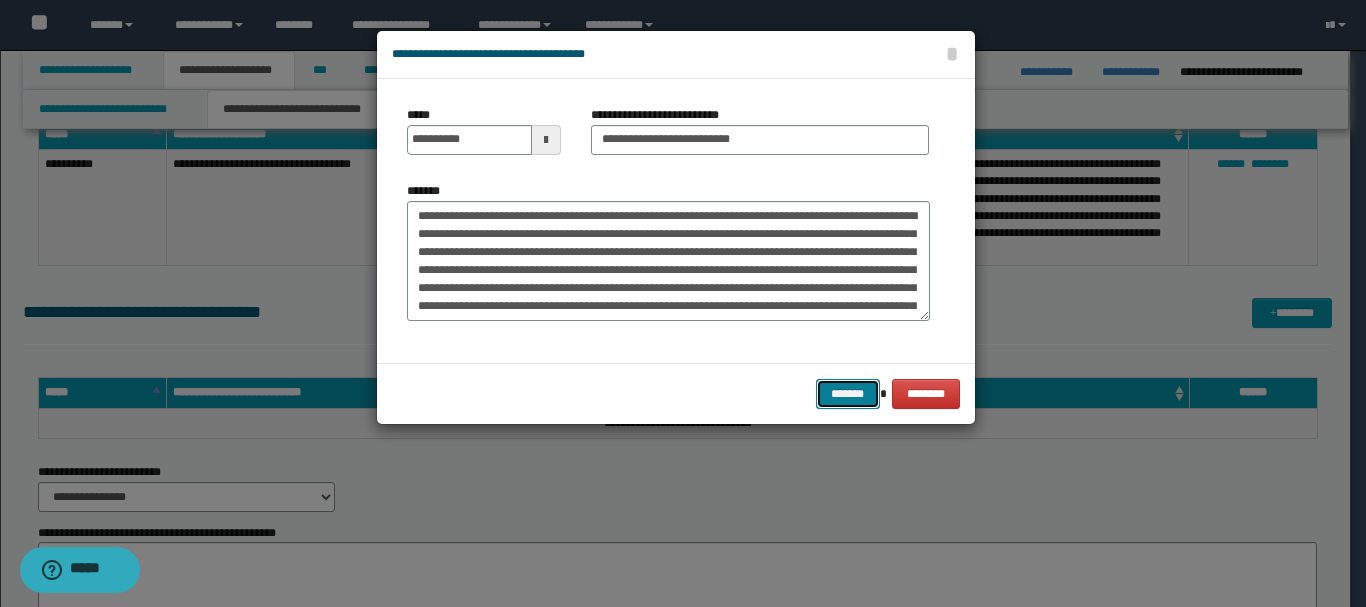 click on "*******" at bounding box center (848, 394) 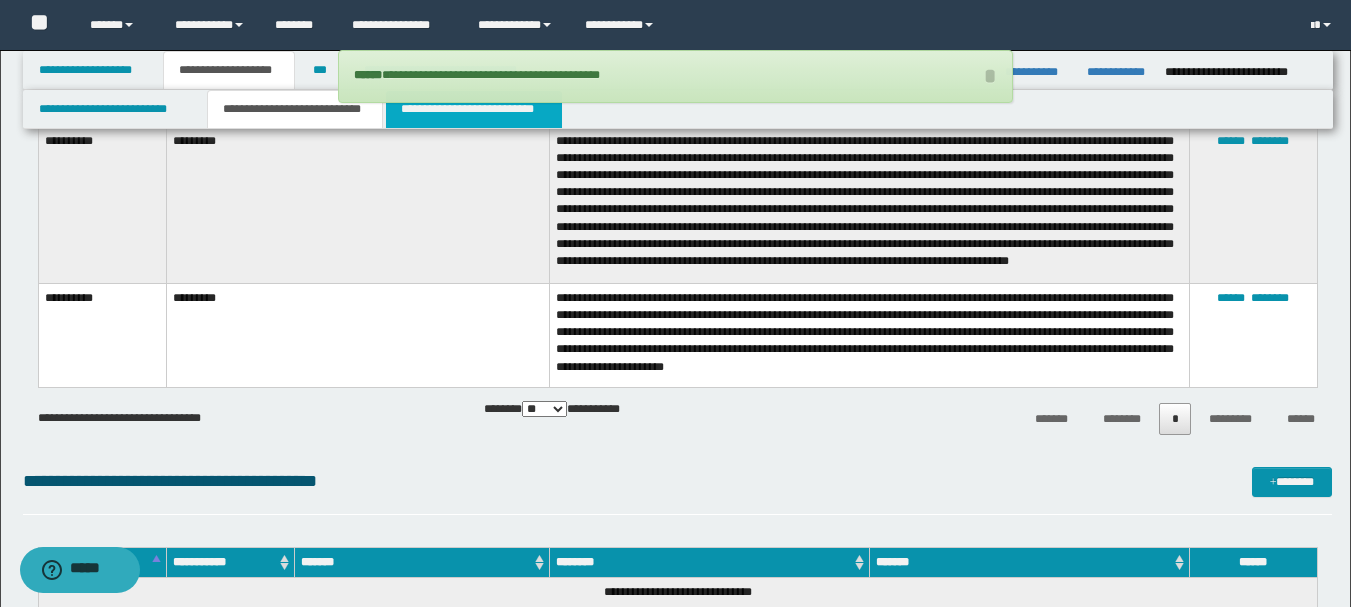 click on "**********" at bounding box center (474, 109) 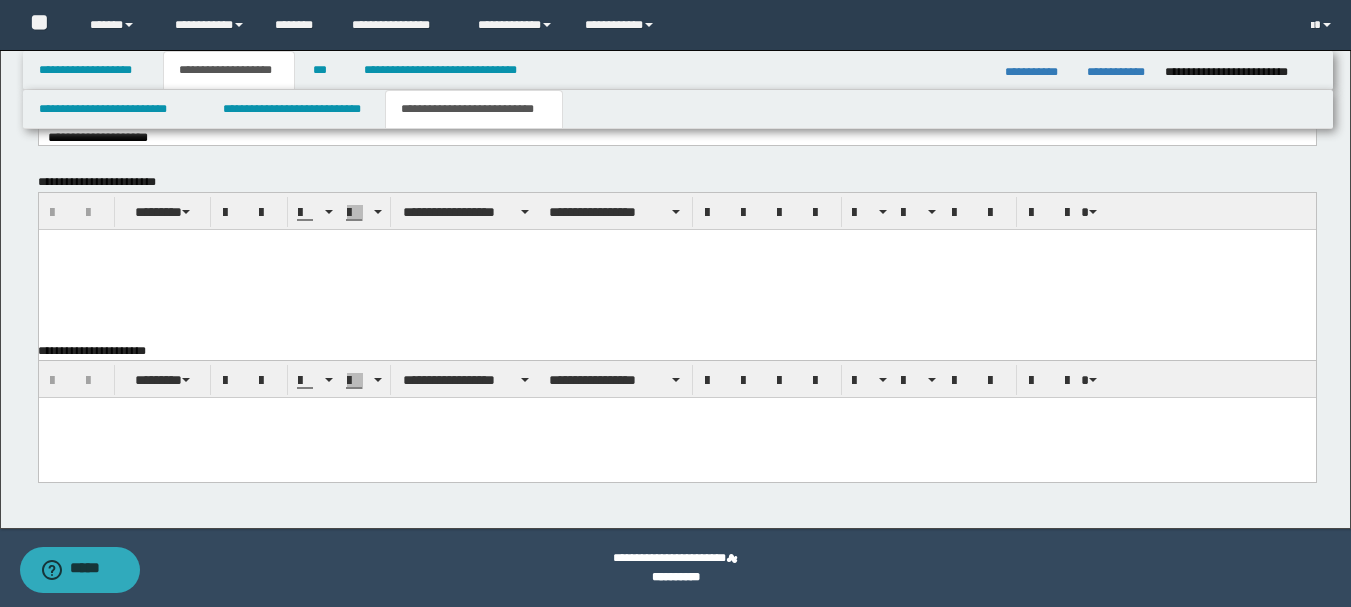 click at bounding box center [676, 269] 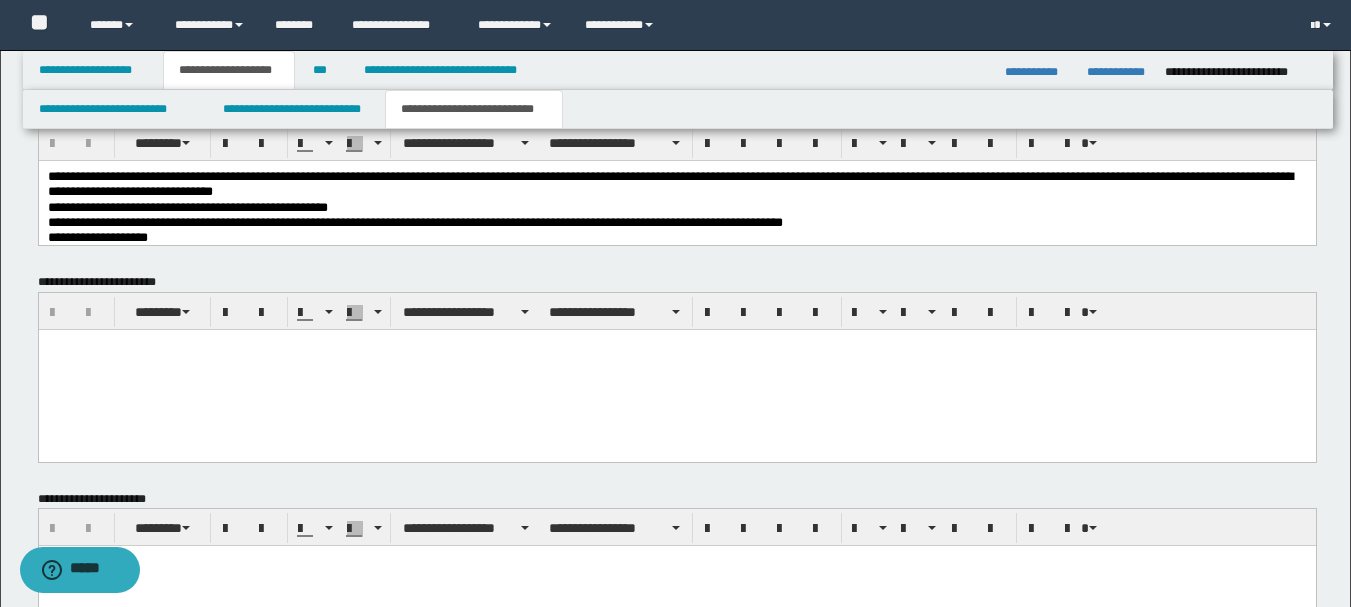 scroll, scrollTop: 764, scrollLeft: 0, axis: vertical 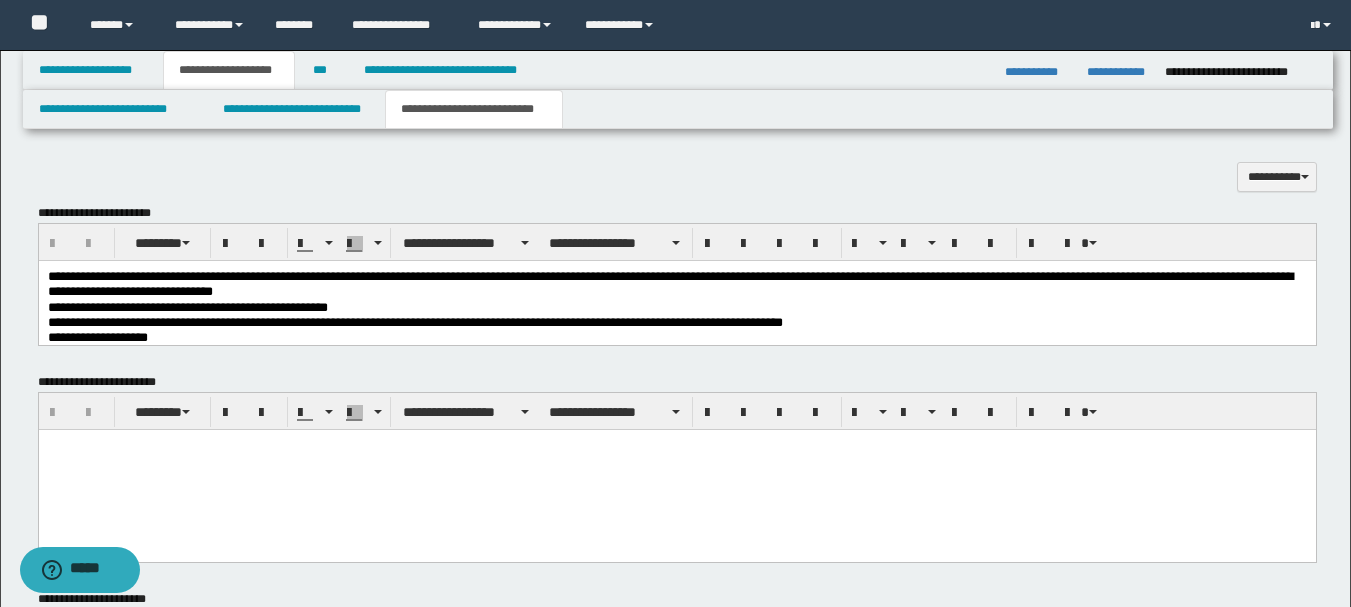 click on "**********" at bounding box center (676, 321) 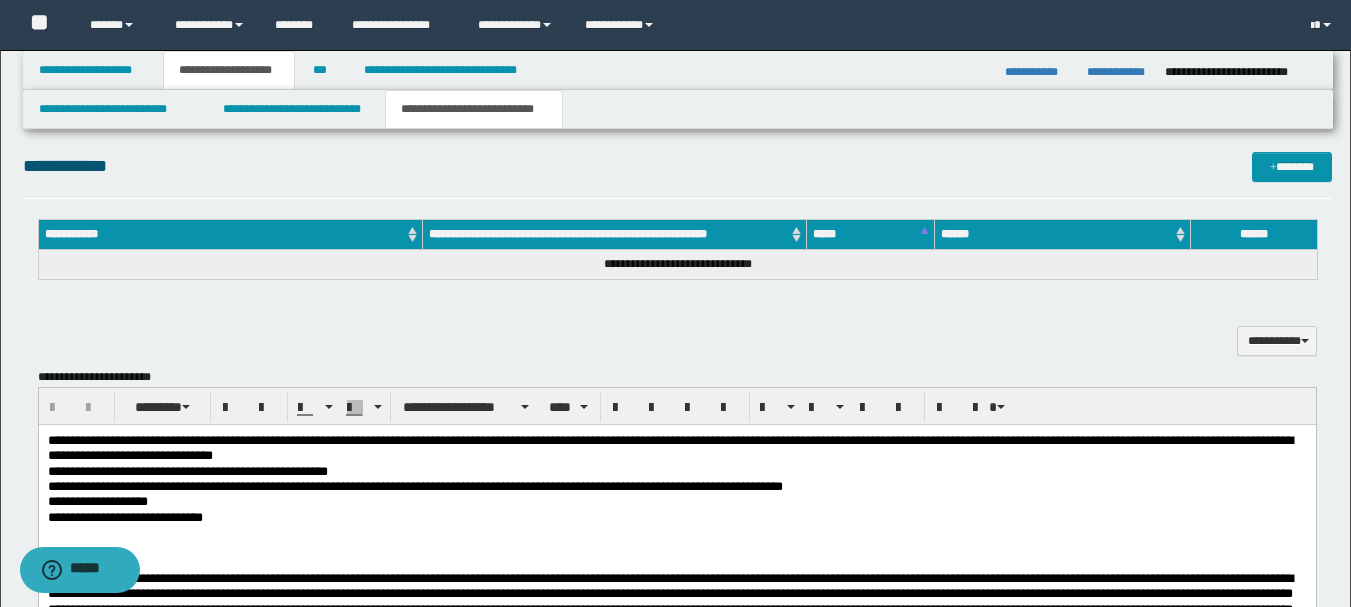 scroll, scrollTop: 700, scrollLeft: 0, axis: vertical 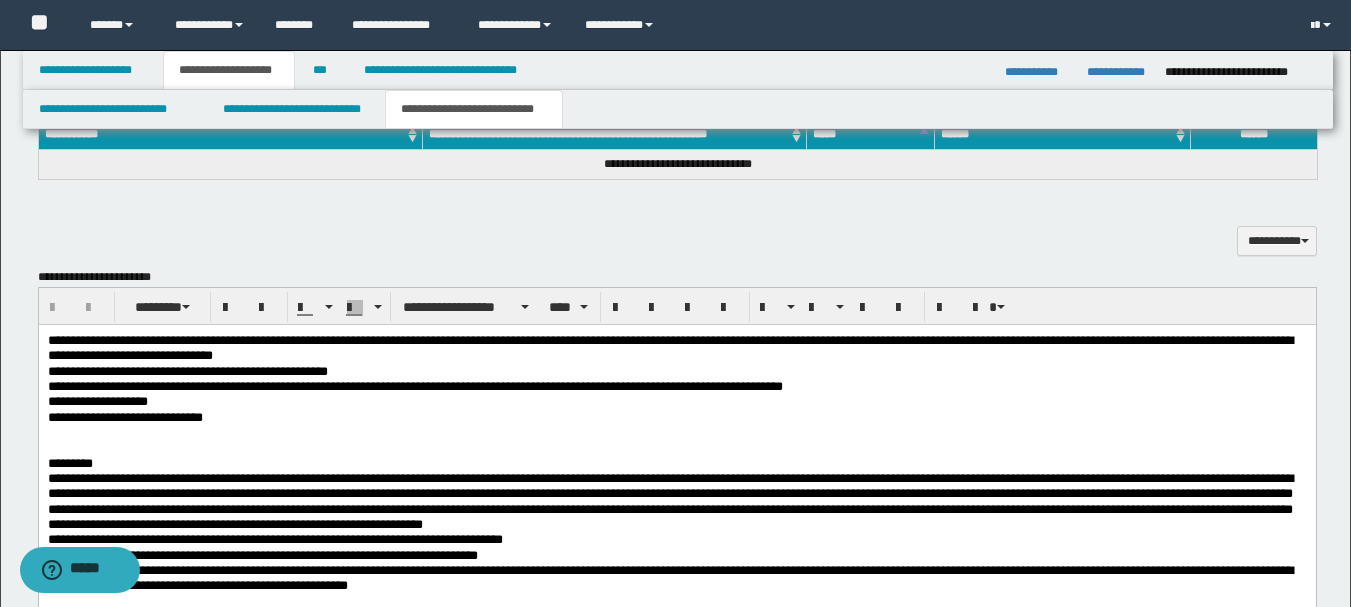 click on "**********" at bounding box center (676, 432) 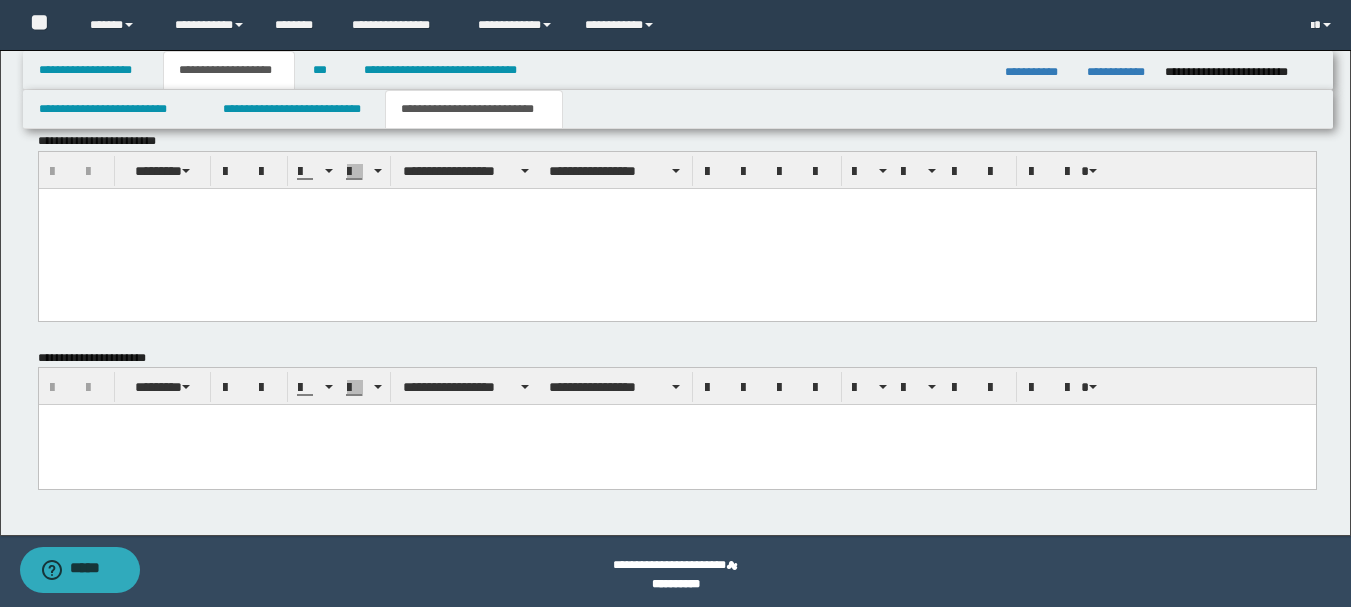 drag, startPoint x: 47, startPoint y: -429, endPoint x: 1011, endPoint y: 595, distance: 1406.3684 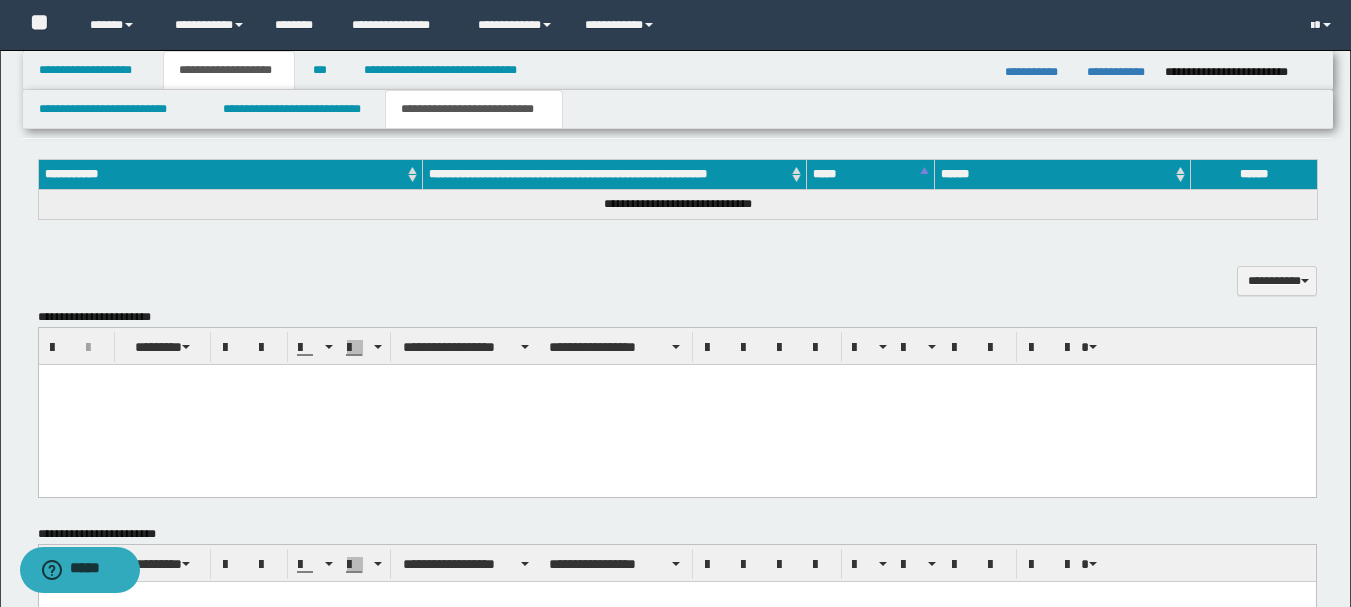 scroll, scrollTop: 760, scrollLeft: 0, axis: vertical 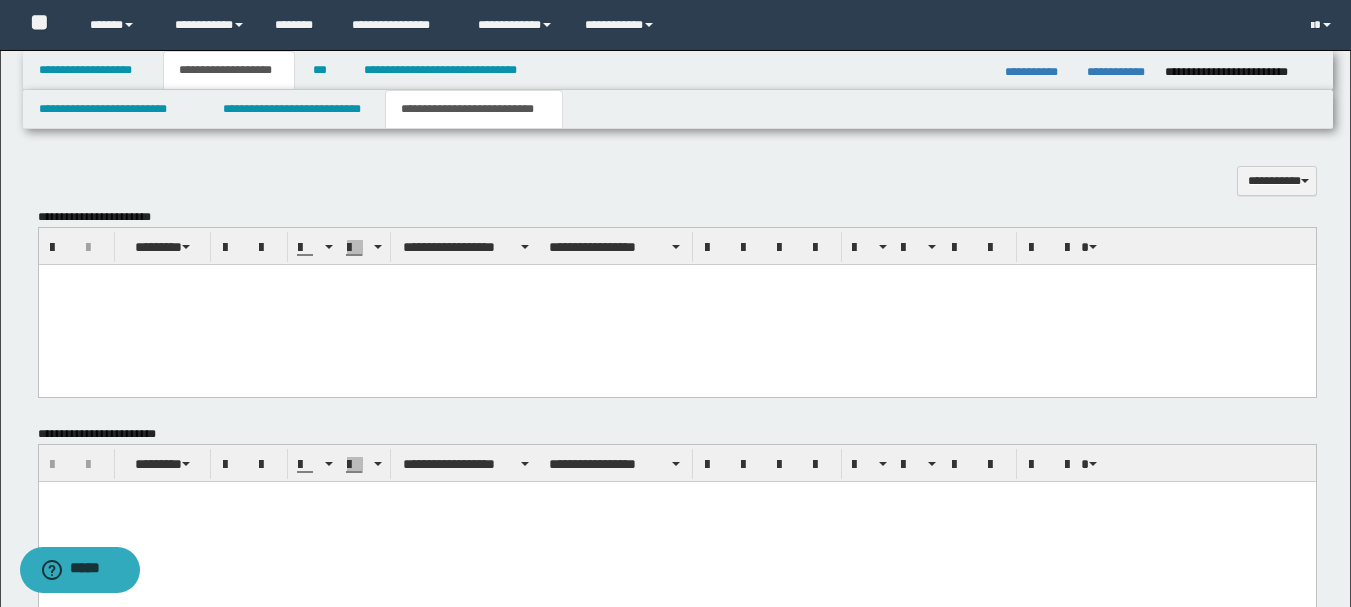 paste 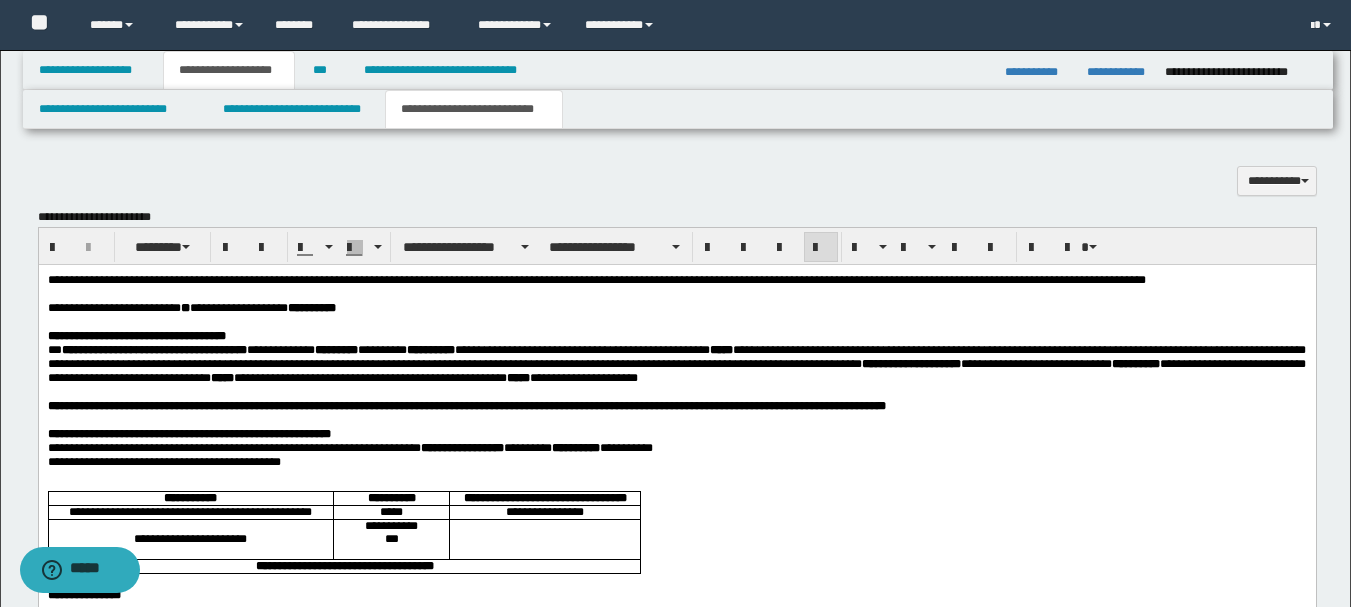 drag, startPoint x: 44, startPoint y: 277, endPoint x: 78, endPoint y: 298, distance: 39.962482 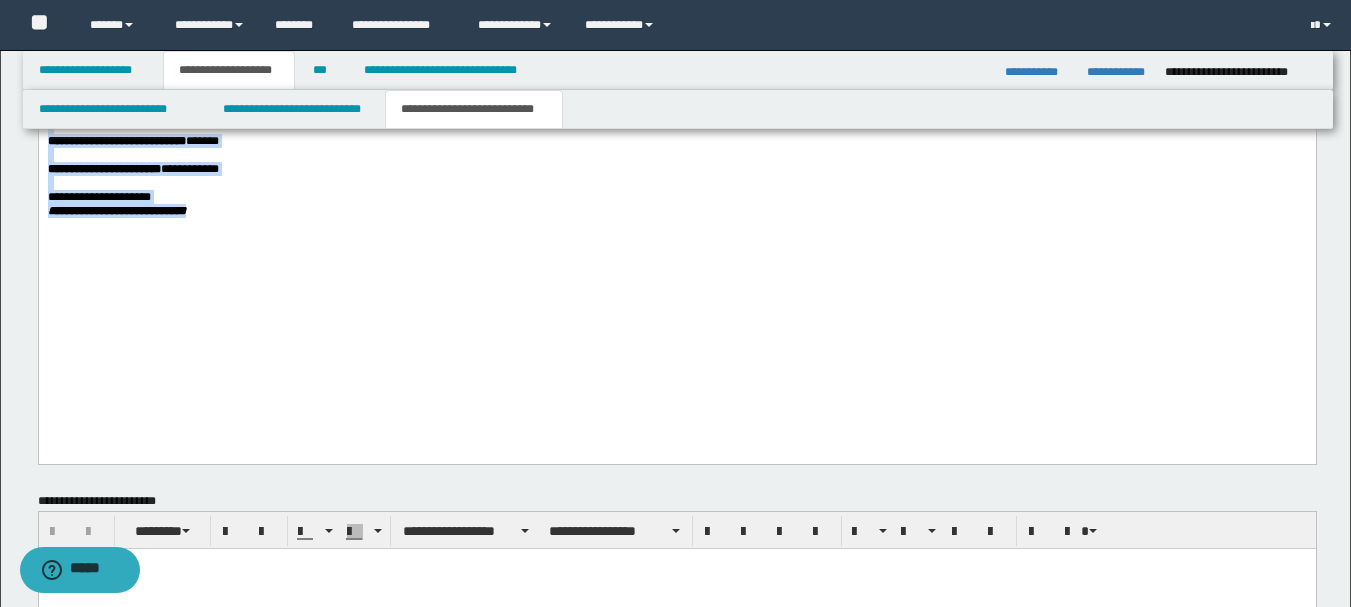 drag, startPoint x: 46, startPoint y: -754, endPoint x: 762, endPoint y: 440, distance: 1392.2256 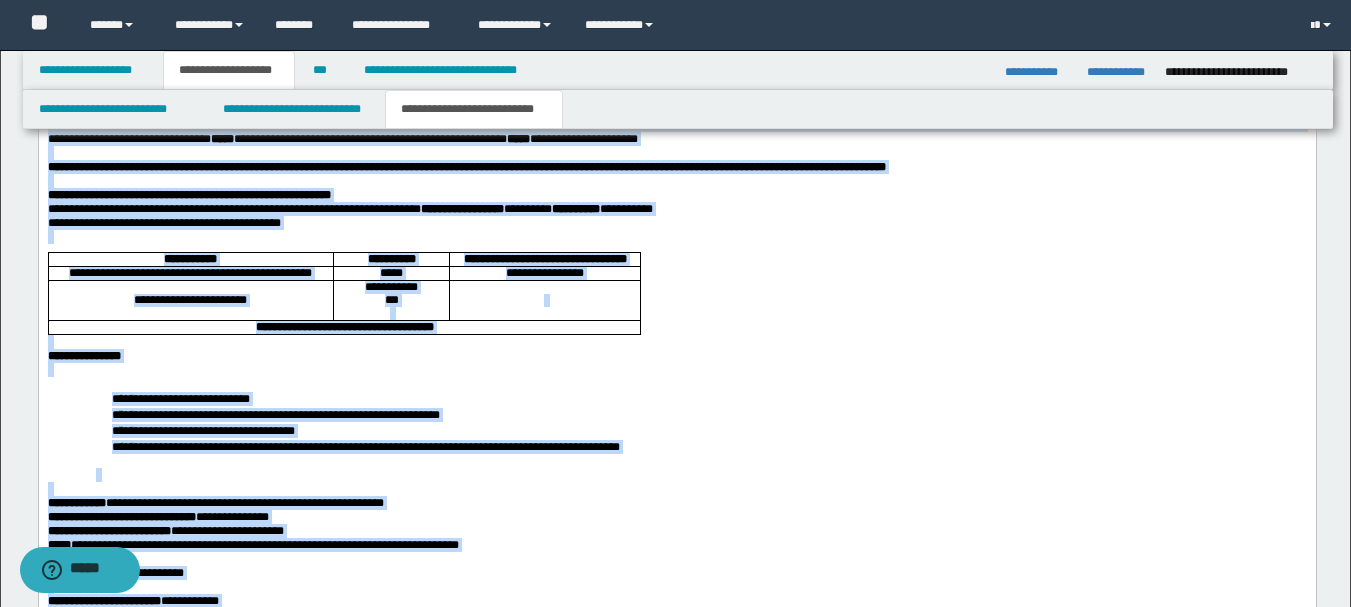 scroll, scrollTop: 699, scrollLeft: 0, axis: vertical 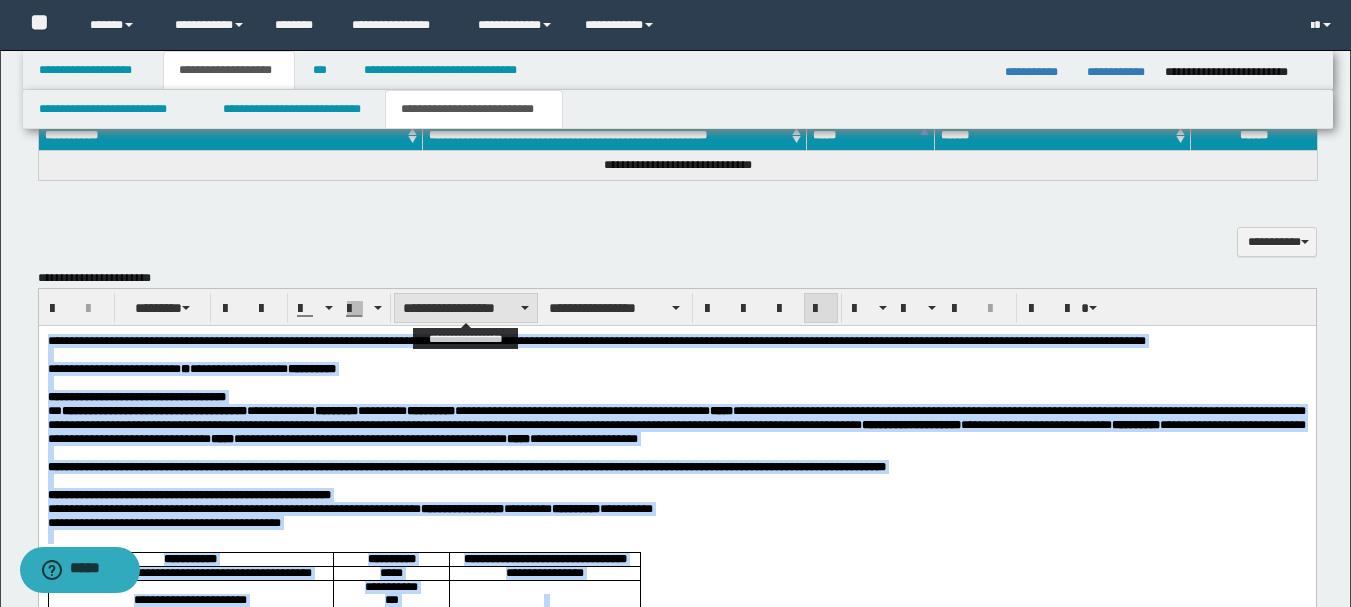 click on "**********" at bounding box center [466, 308] 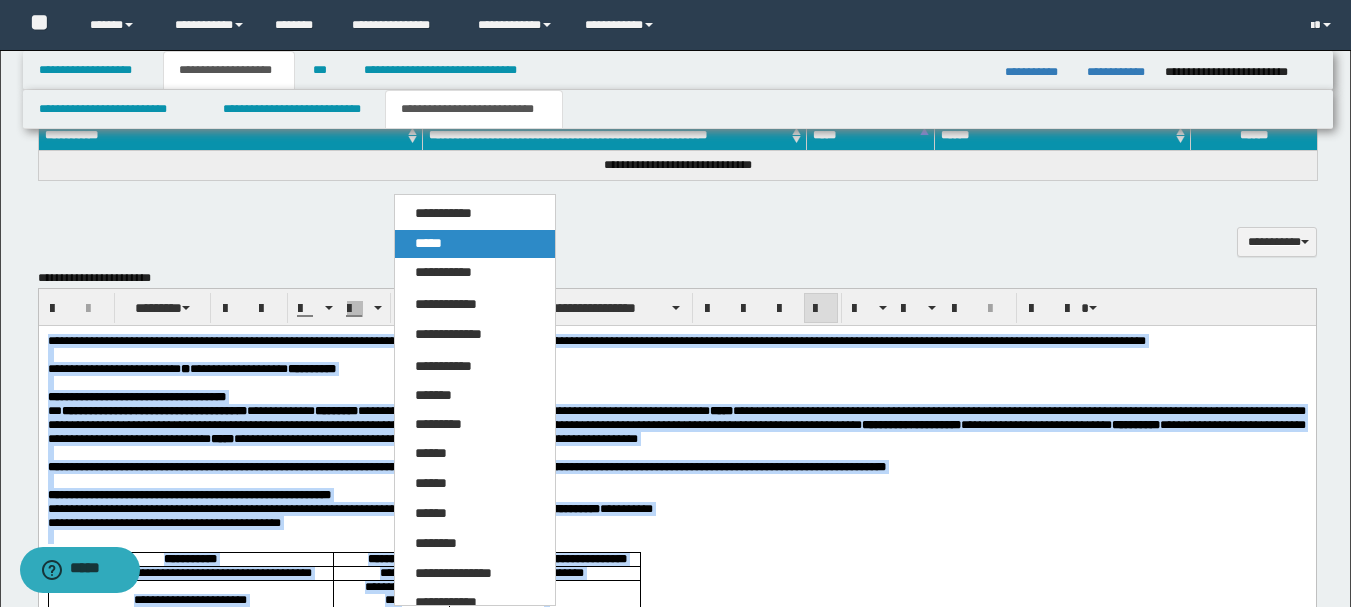 click on "*****" at bounding box center [475, 244] 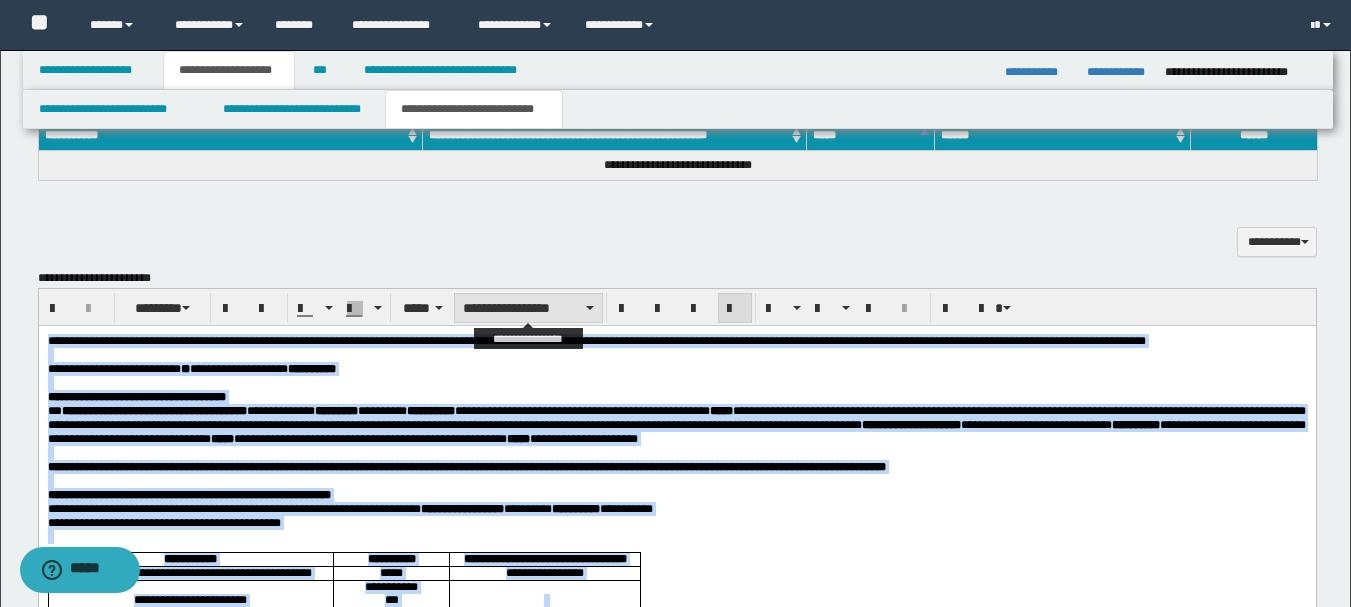click on "**********" at bounding box center (528, 308) 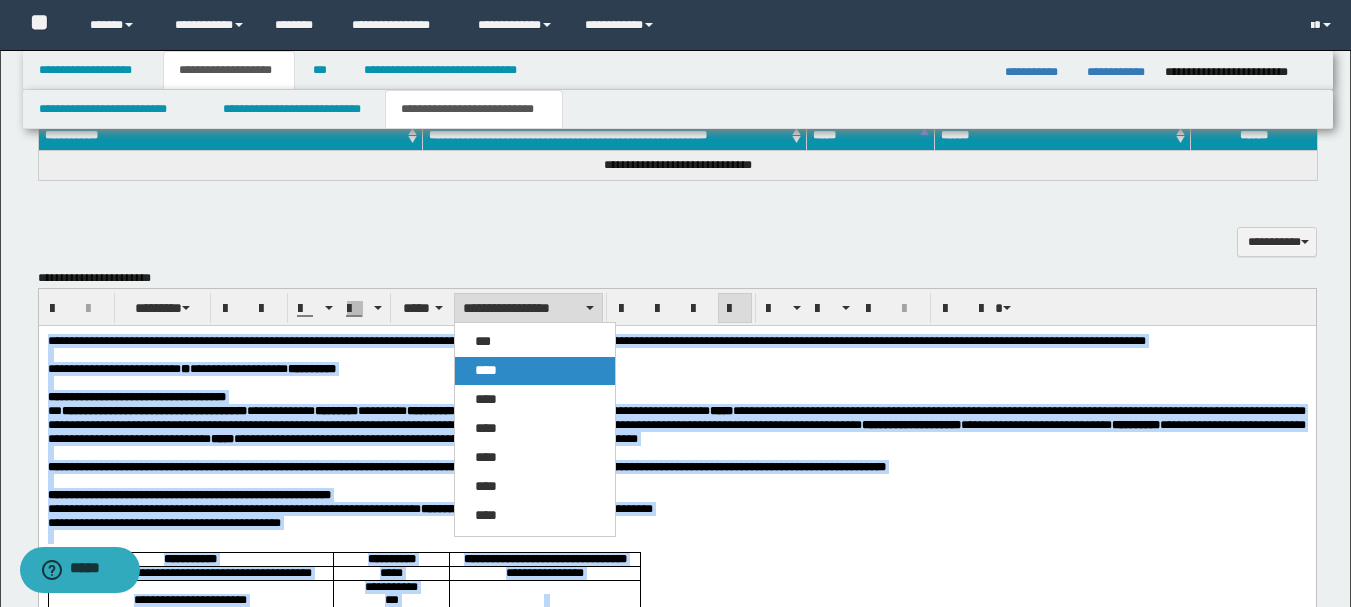 click on "****" at bounding box center [486, 370] 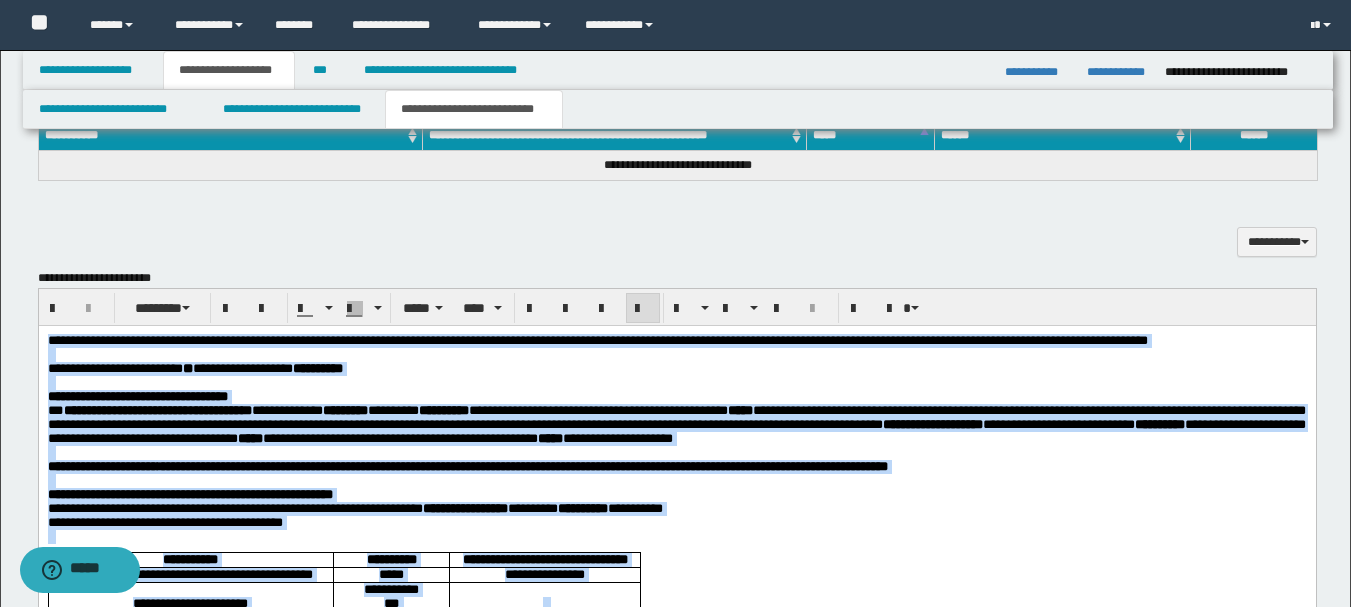 click on "**********" at bounding box center (676, 368) 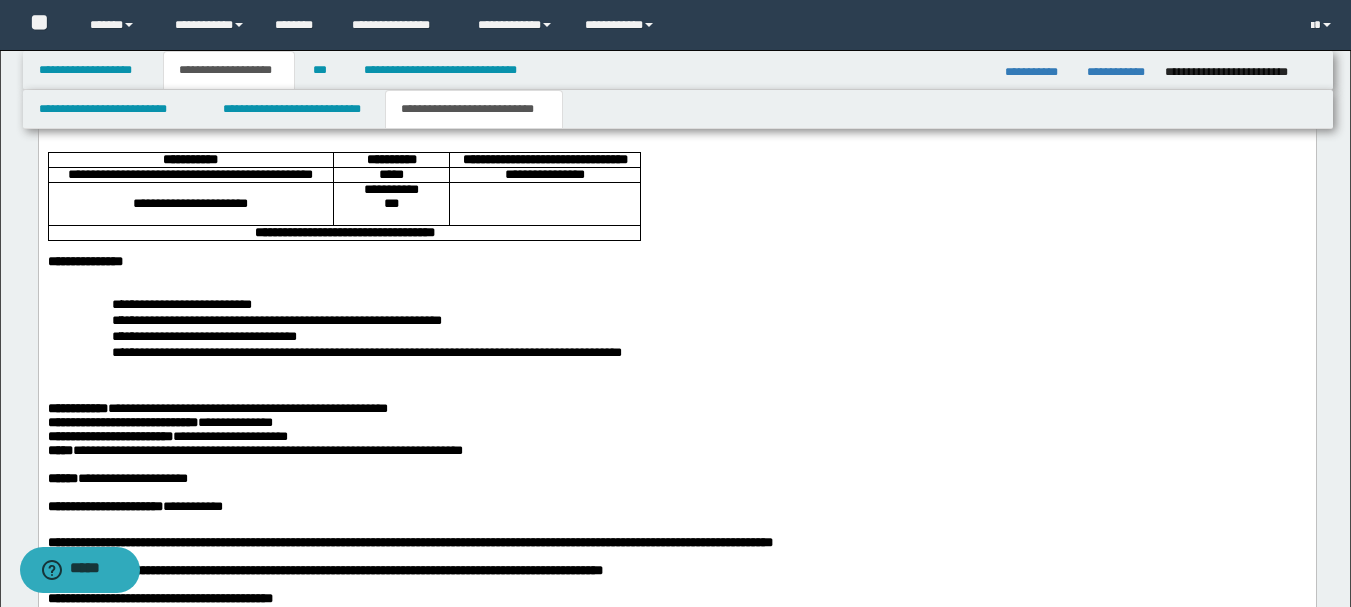 scroll, scrollTop: 1299, scrollLeft: 0, axis: vertical 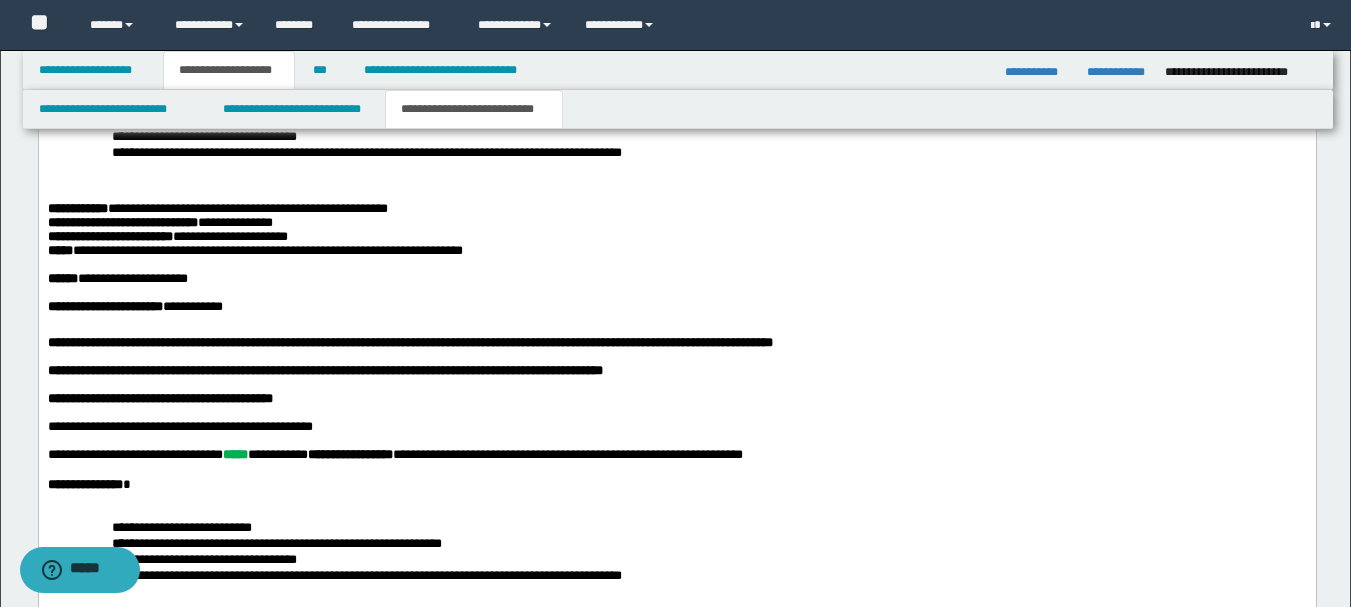 click on "**********" at bounding box center (254, 250) 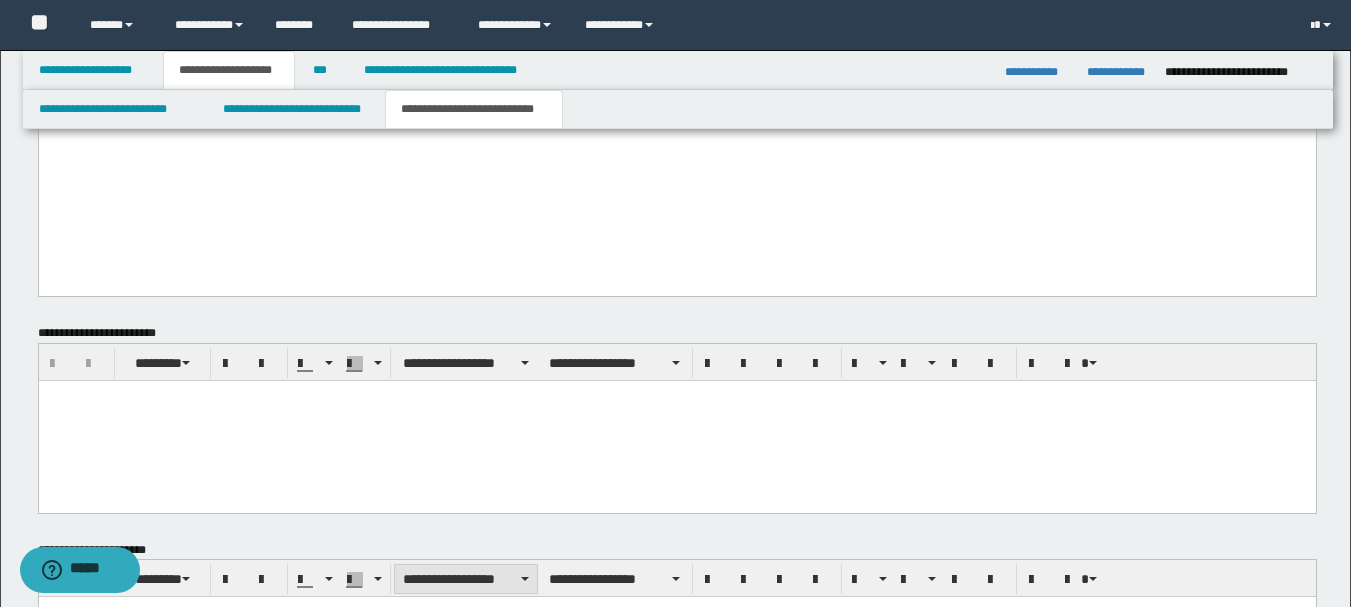 scroll, scrollTop: 2198, scrollLeft: 0, axis: vertical 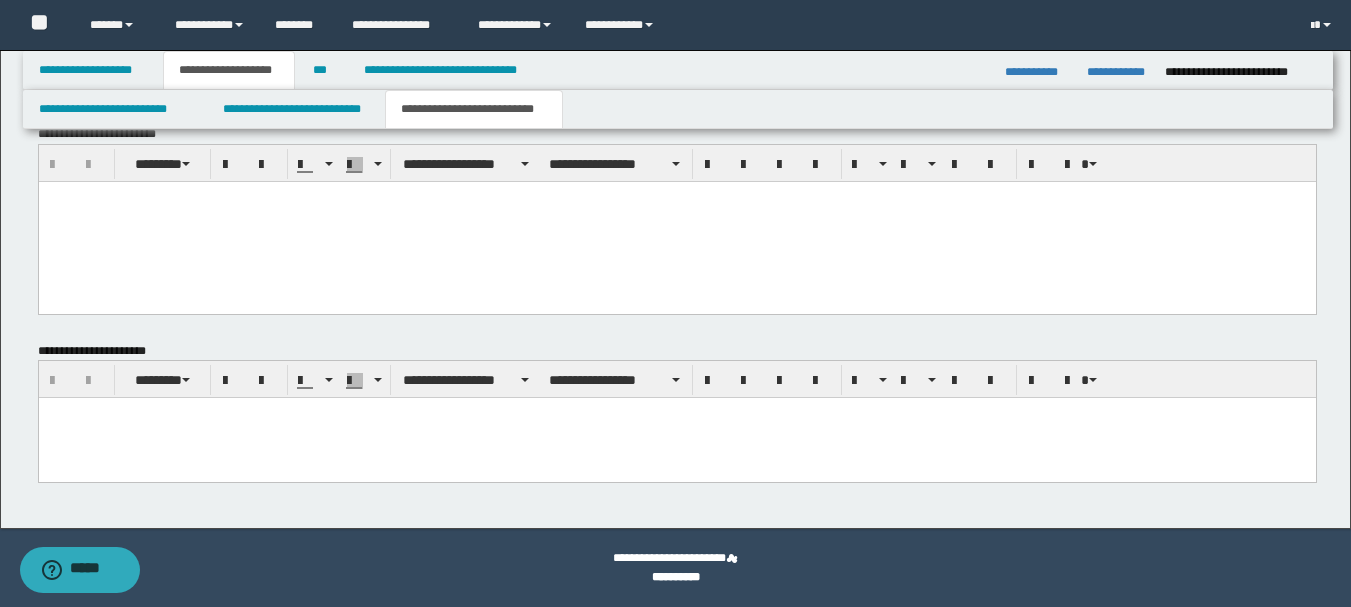 click at bounding box center (676, 438) 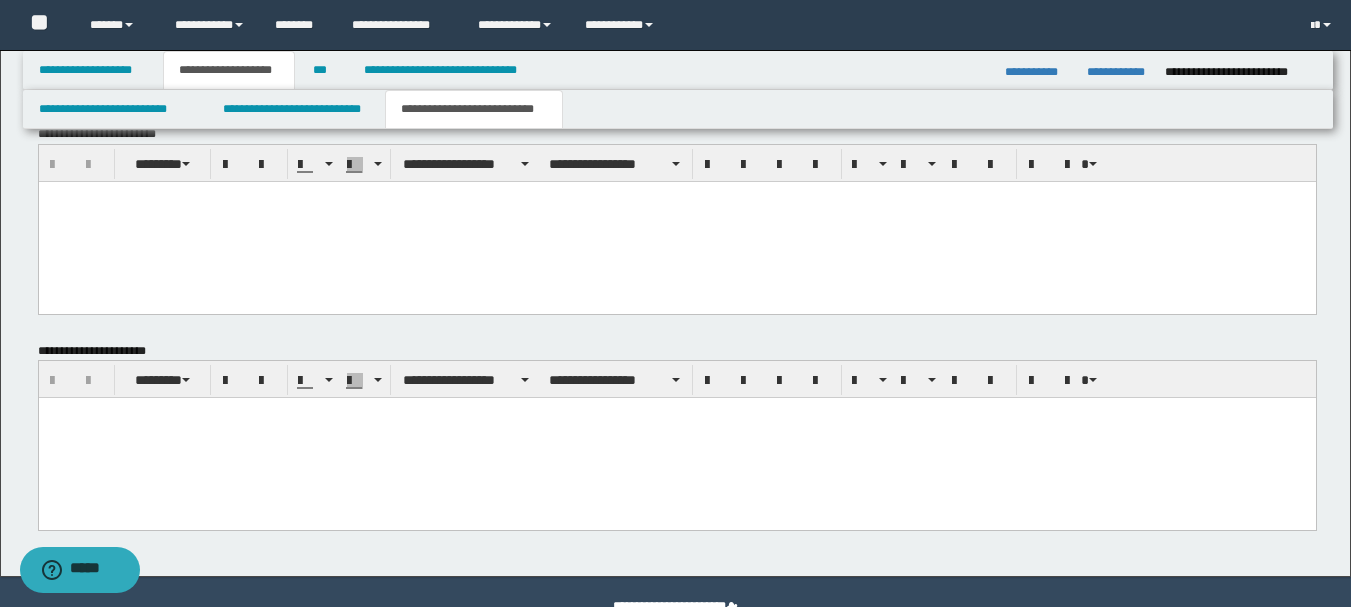 paste 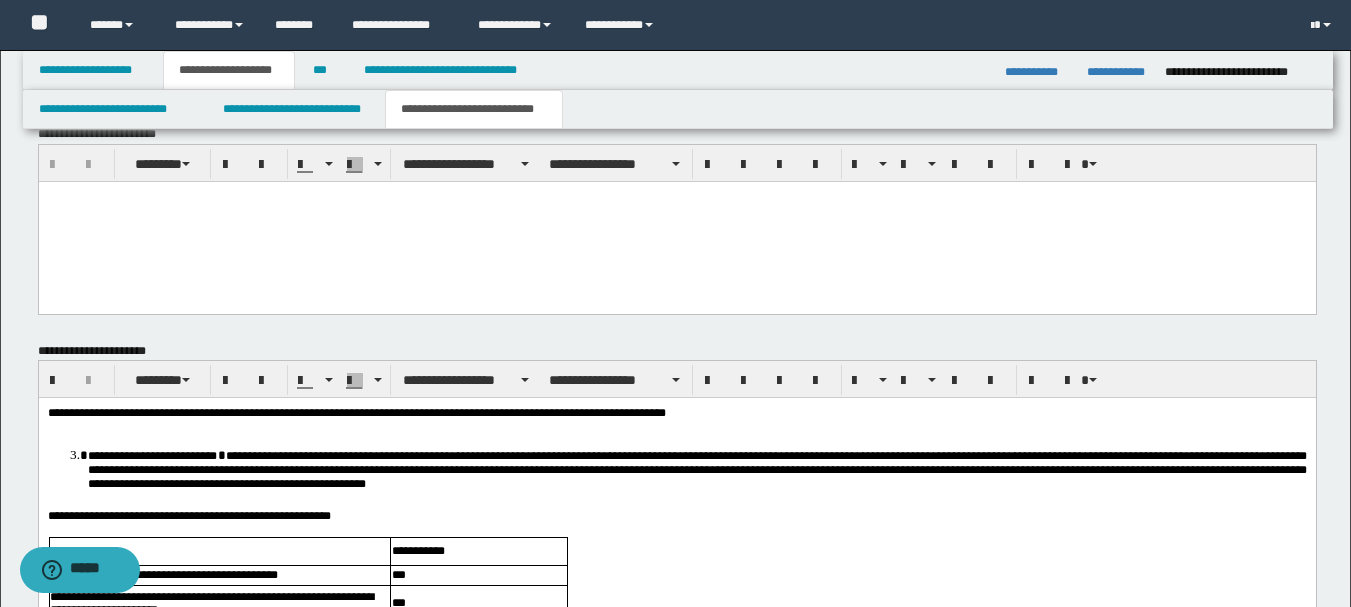click on "**********" at bounding box center (356, 413) 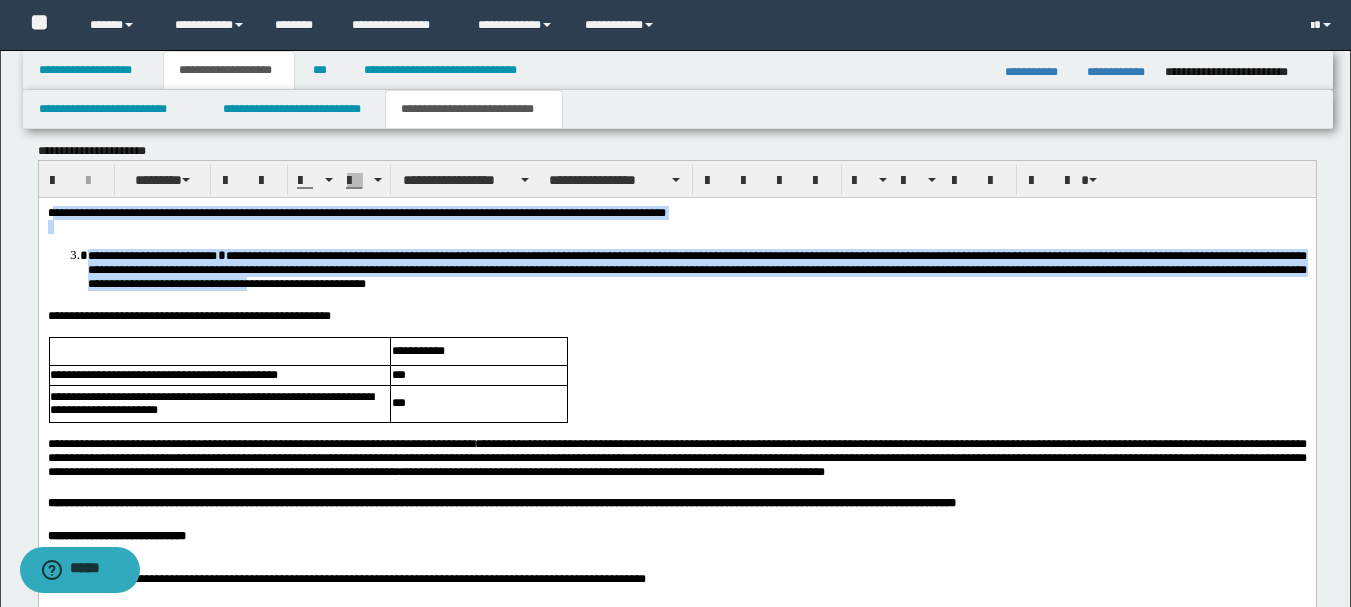 drag, startPoint x: 51, startPoint y: 213, endPoint x: 192, endPoint y: 292, distance: 161.62302 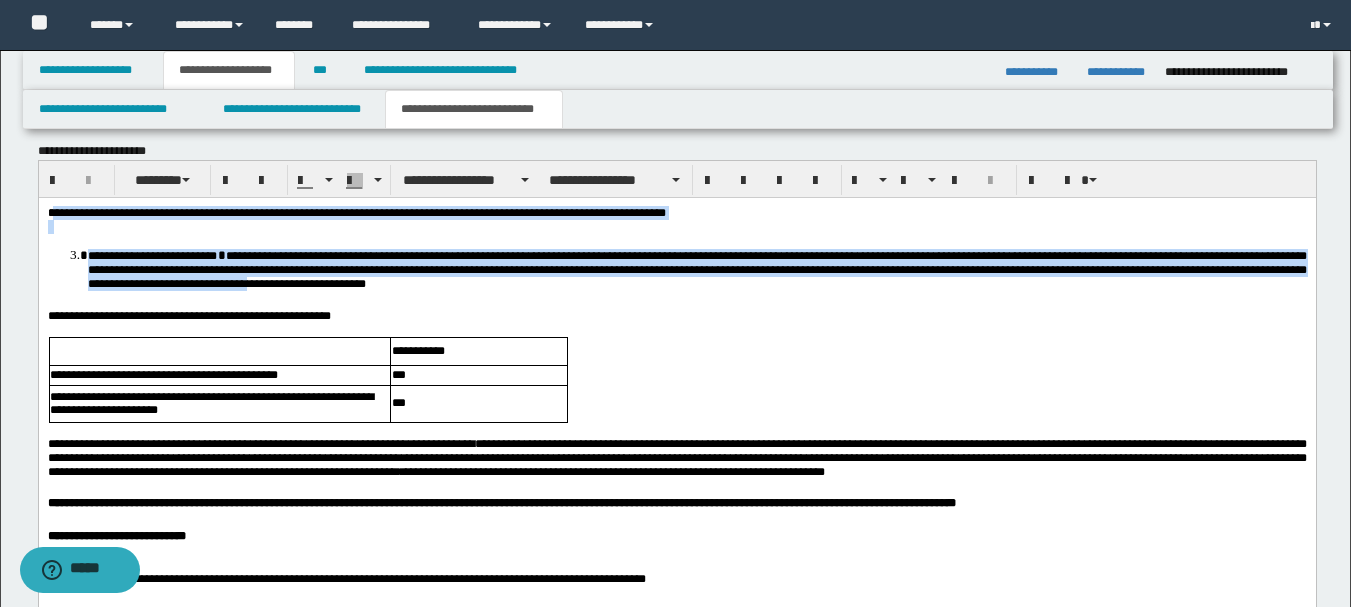 click on "**********" at bounding box center (676, 483) 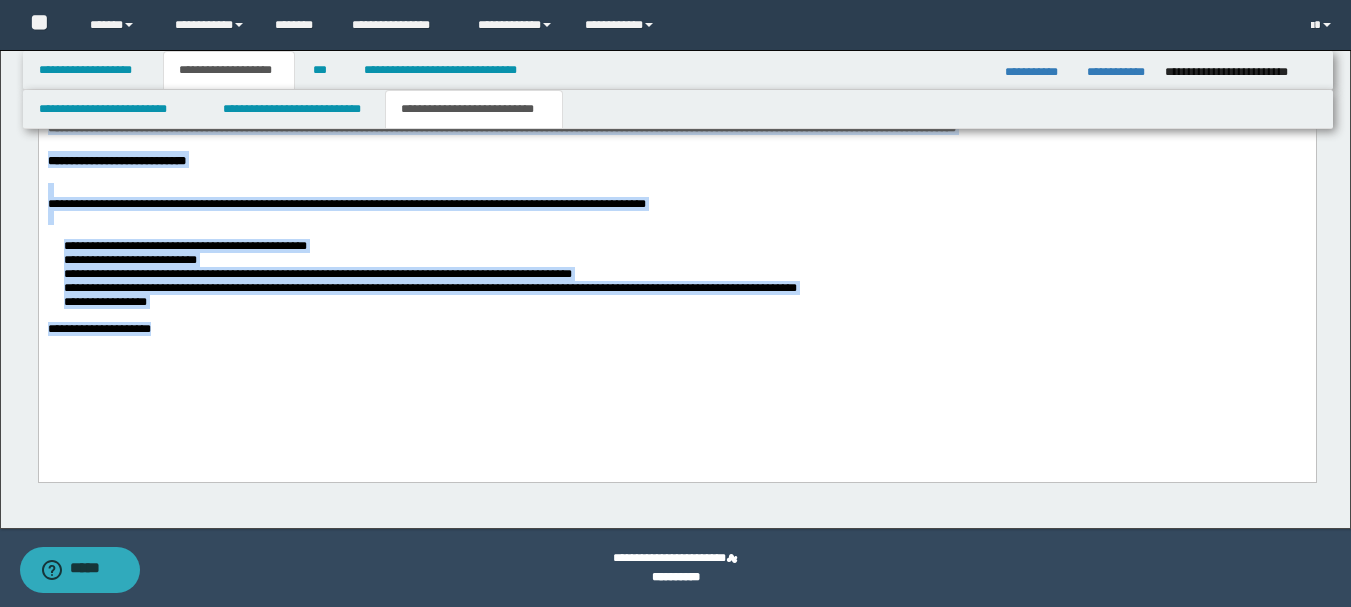 drag, startPoint x: 48, startPoint y: -160, endPoint x: 570, endPoint y: 473, distance: 820.4712 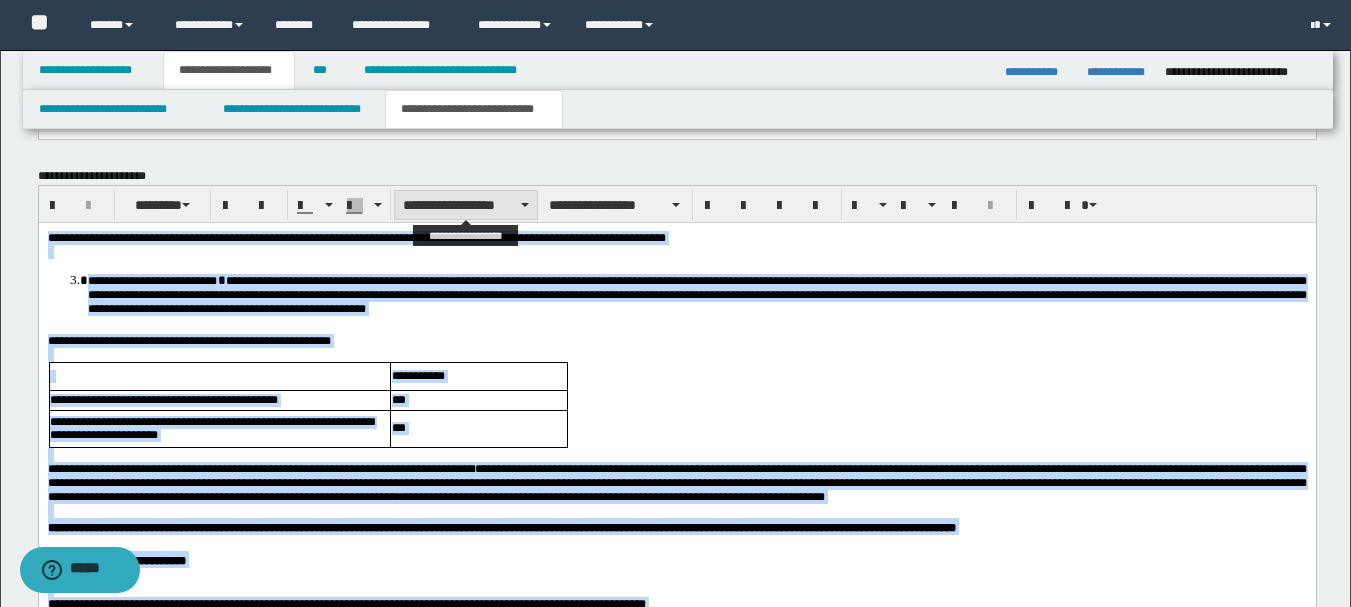 click on "**********" at bounding box center [466, 205] 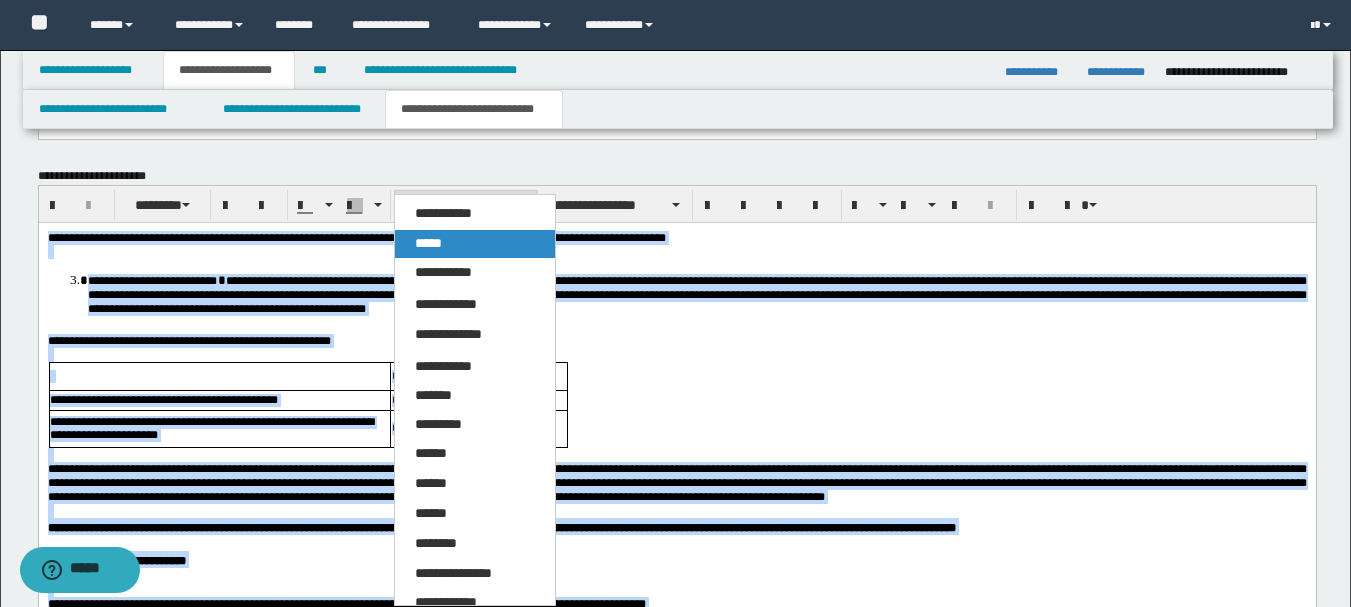 click on "*****" at bounding box center (475, 244) 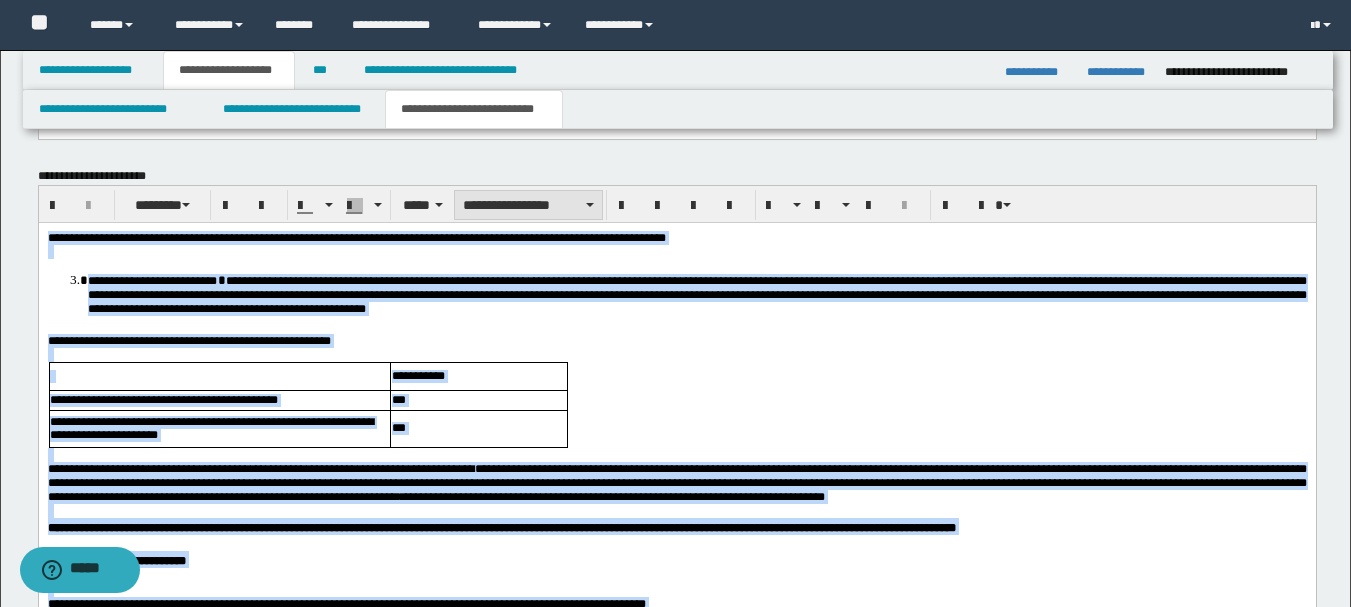 click on "**********" at bounding box center [528, 205] 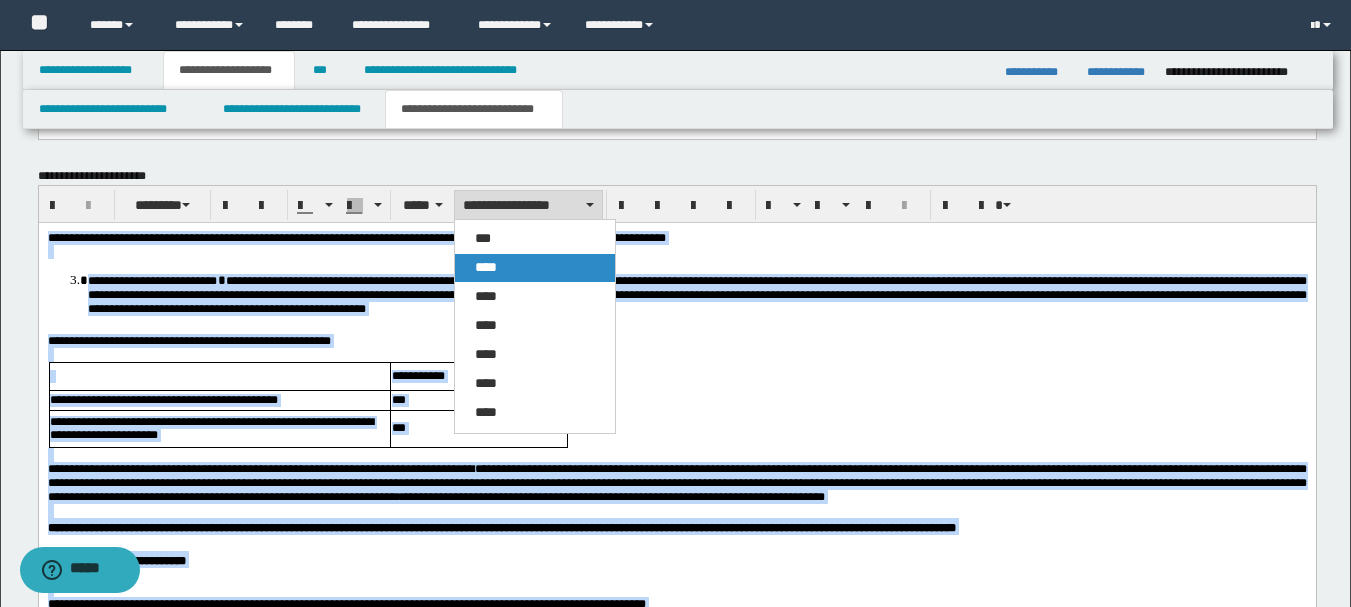 click on "****" at bounding box center (486, 267) 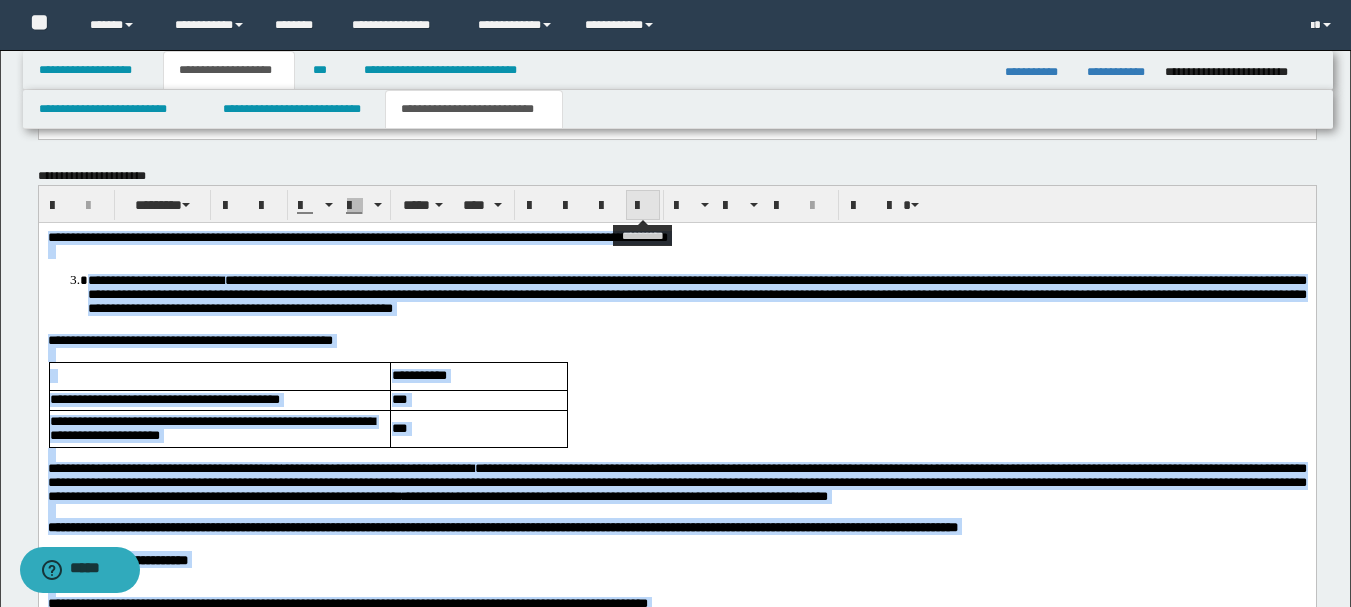 click at bounding box center [643, 206] 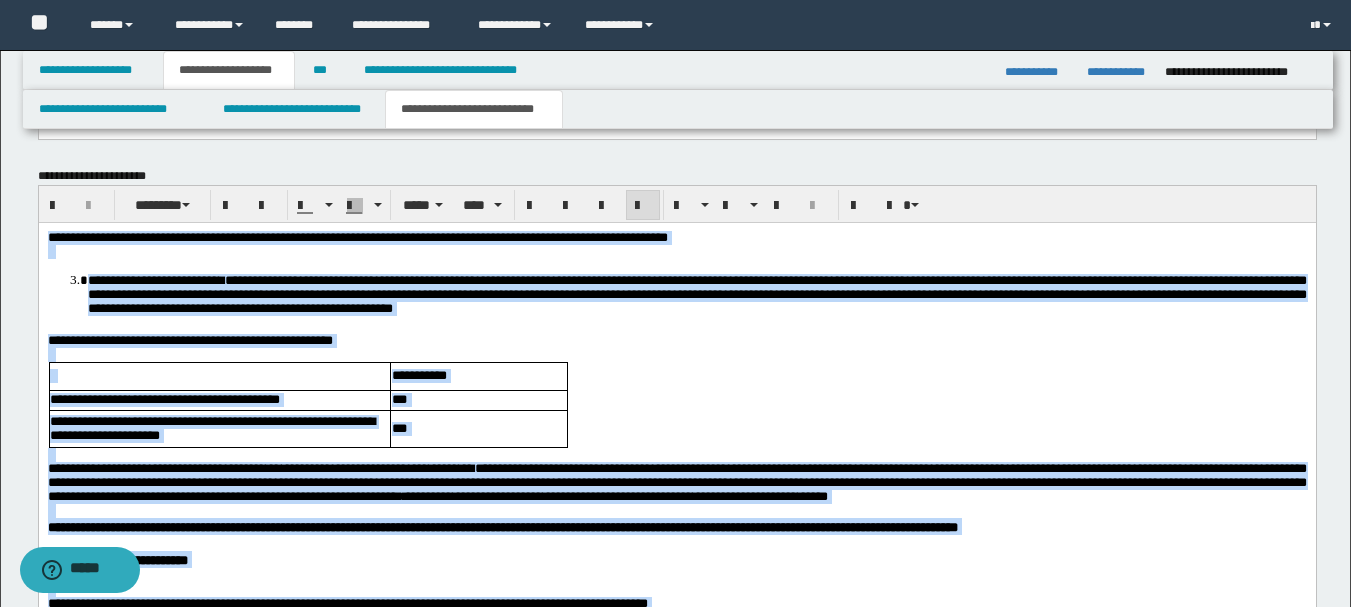 click at bounding box center [643, 206] 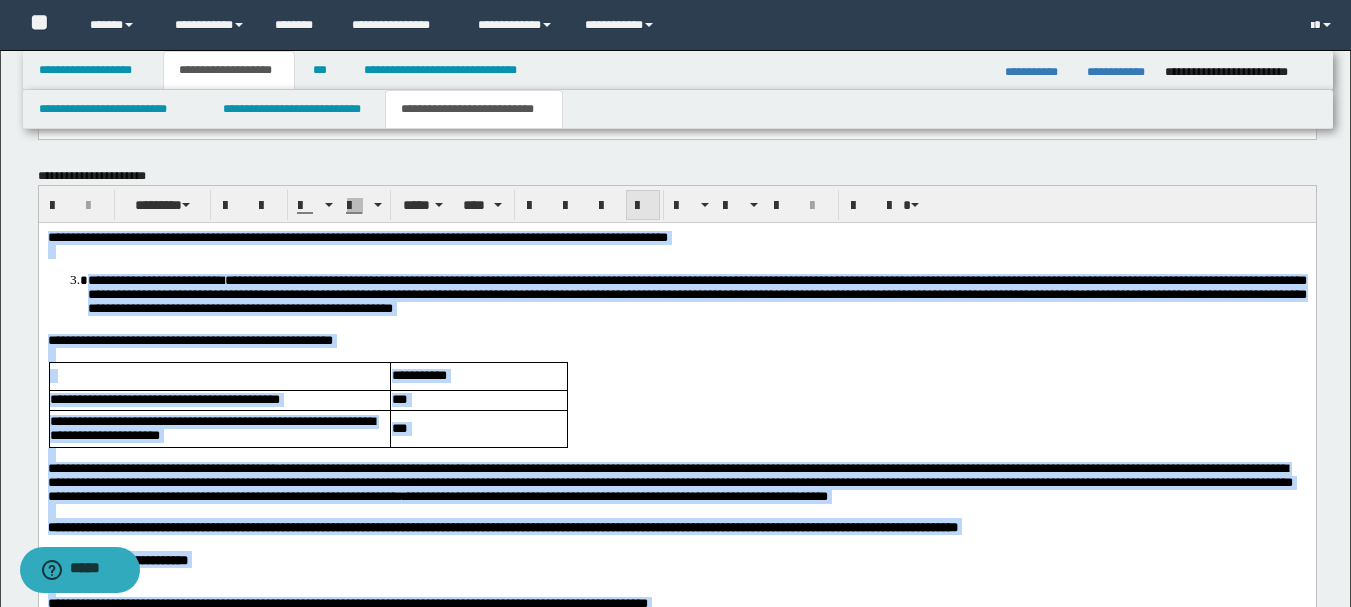 click at bounding box center (643, 206) 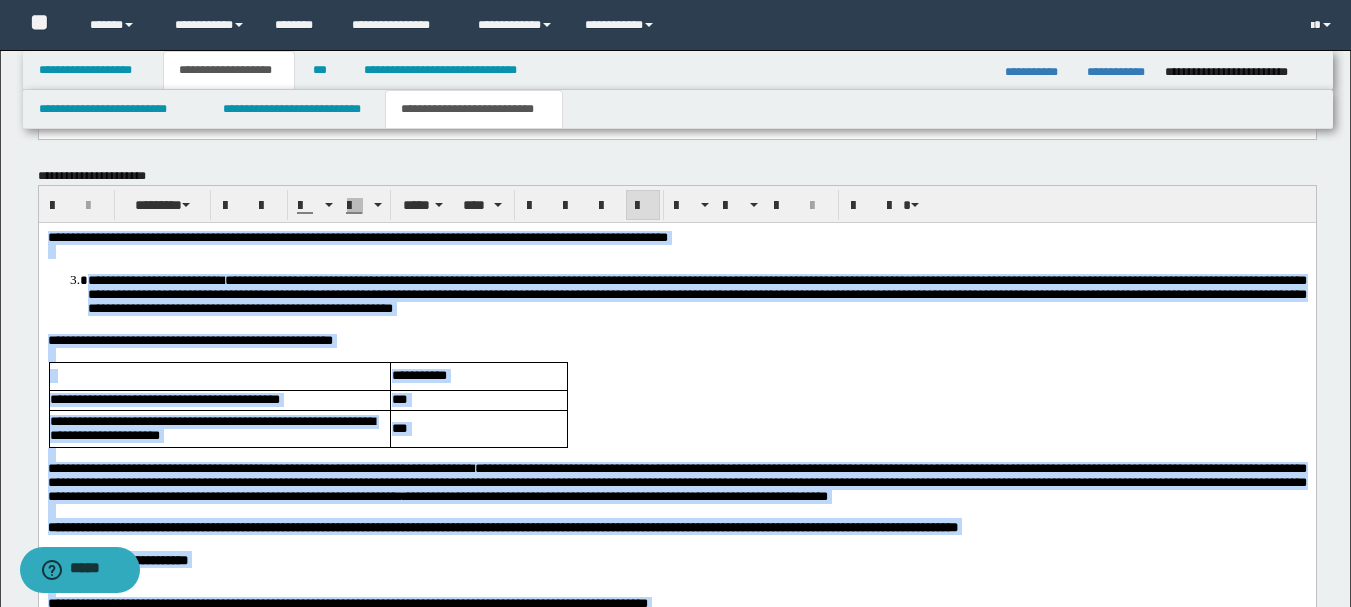 click at bounding box center (643, 206) 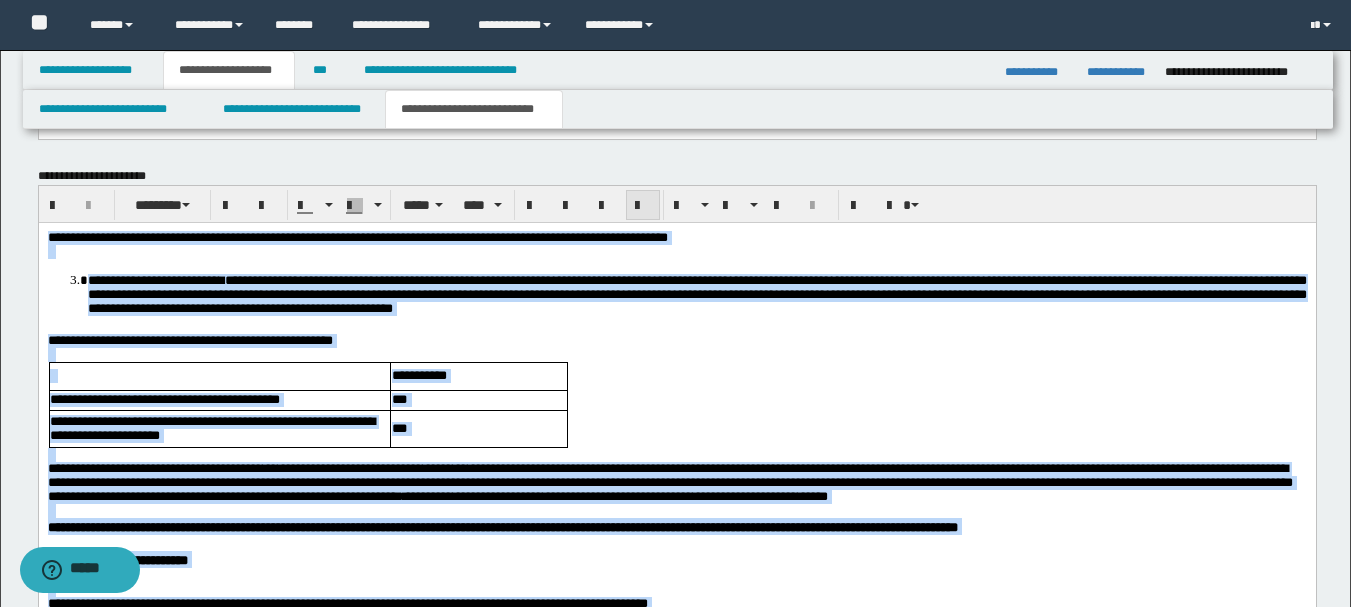click at bounding box center [643, 206] 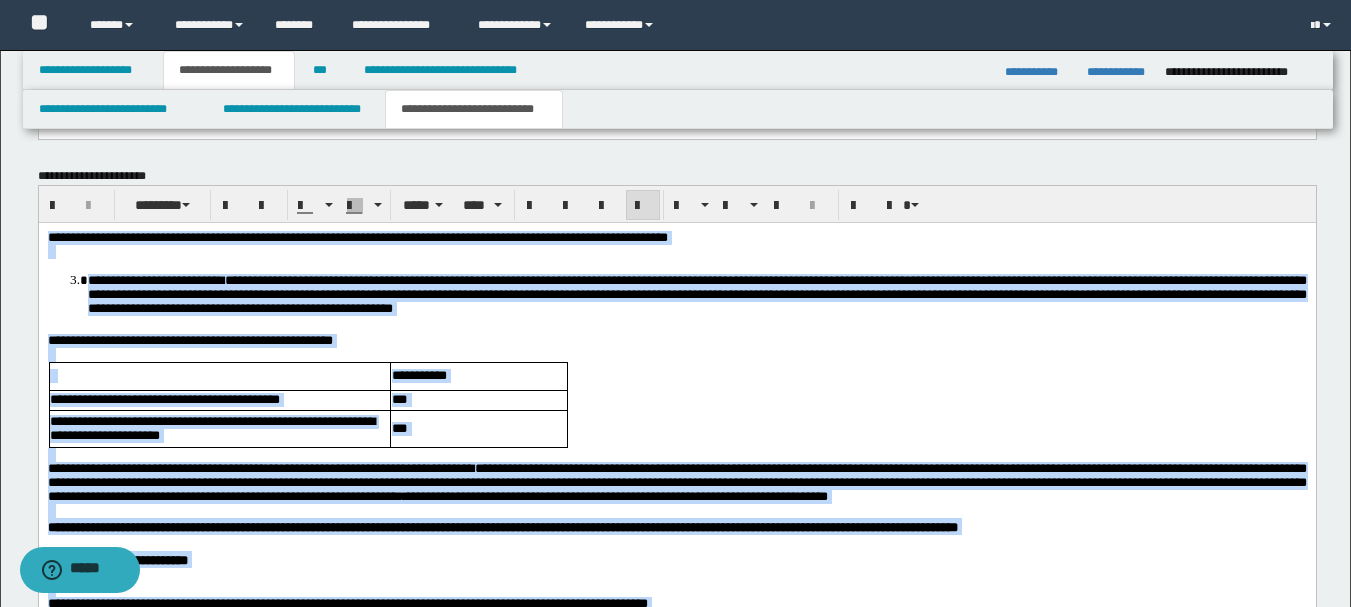 click on "**********" at bounding box center [676, 508] 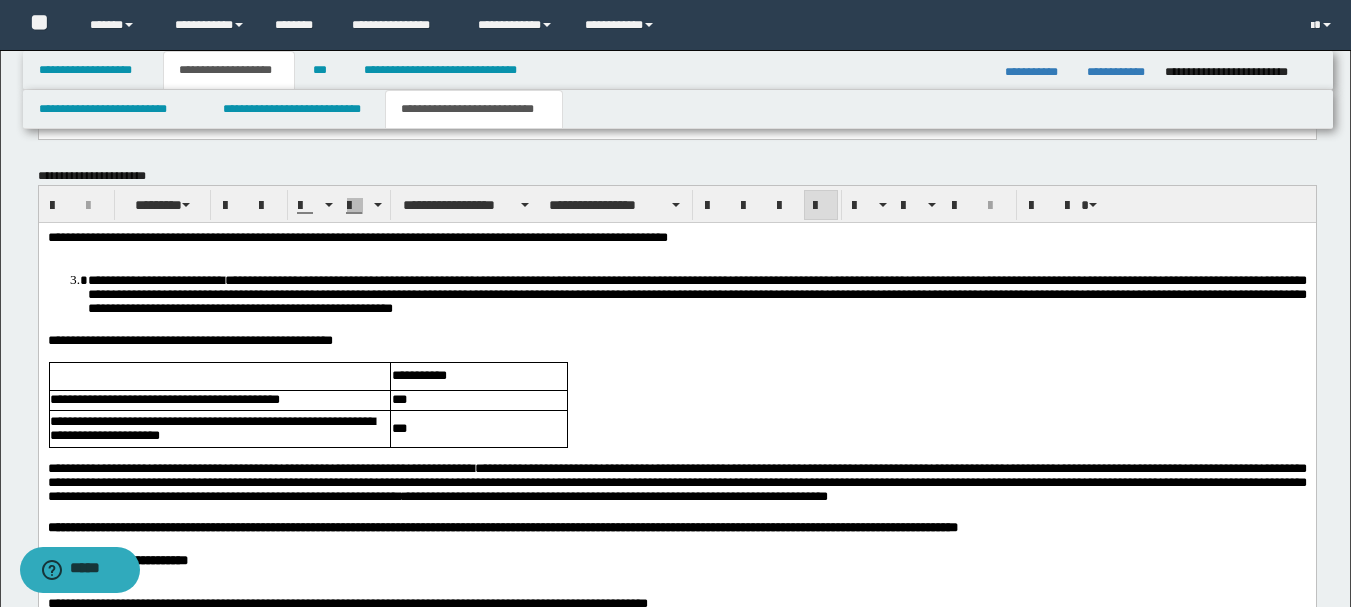 scroll, scrollTop: 2789, scrollLeft: 0, axis: vertical 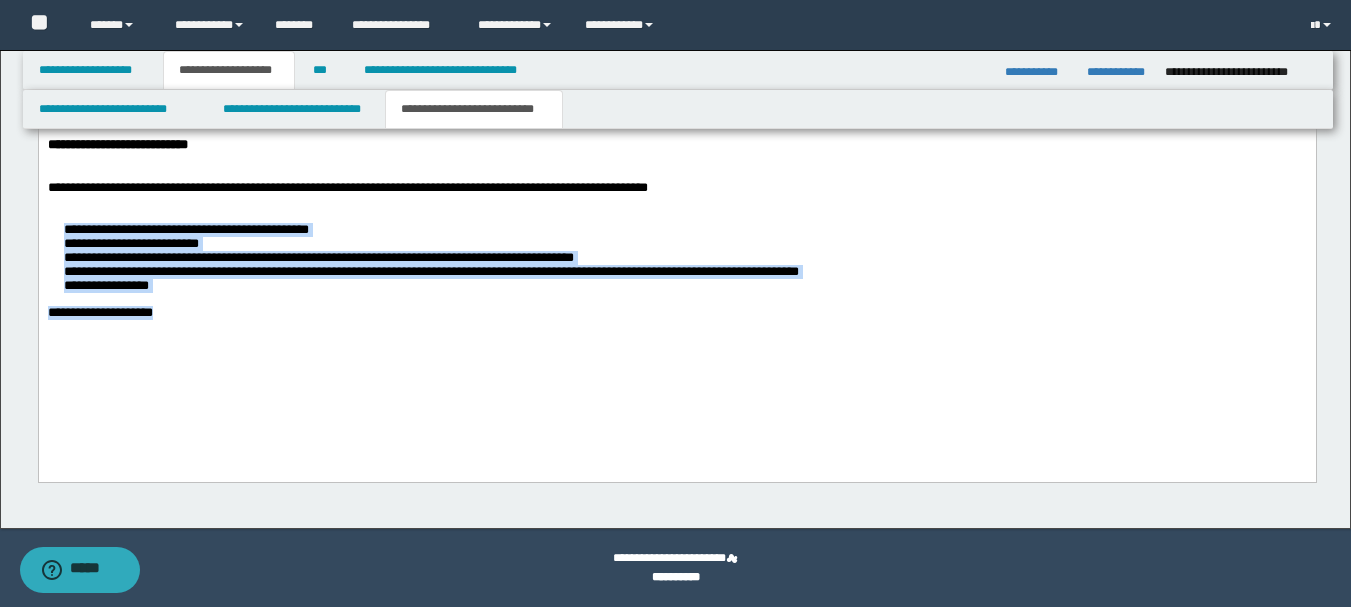 drag, startPoint x: 184, startPoint y: 368, endPoint x: 64, endPoint y: 267, distance: 156.84706 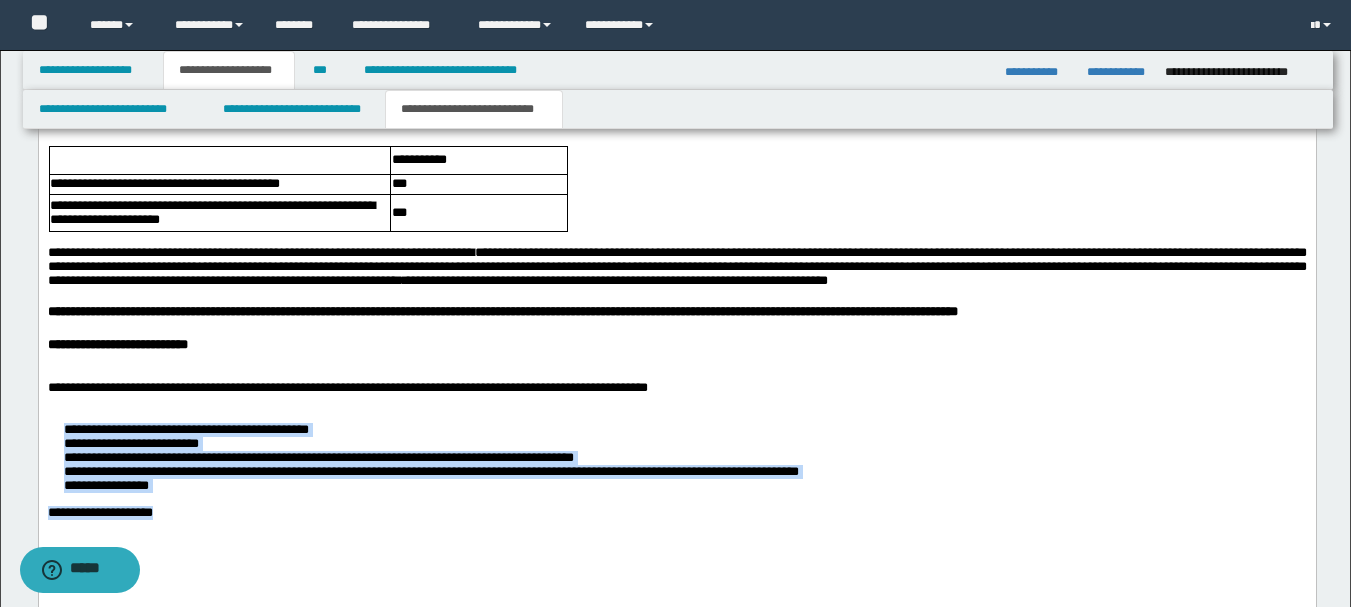 scroll, scrollTop: 2389, scrollLeft: 0, axis: vertical 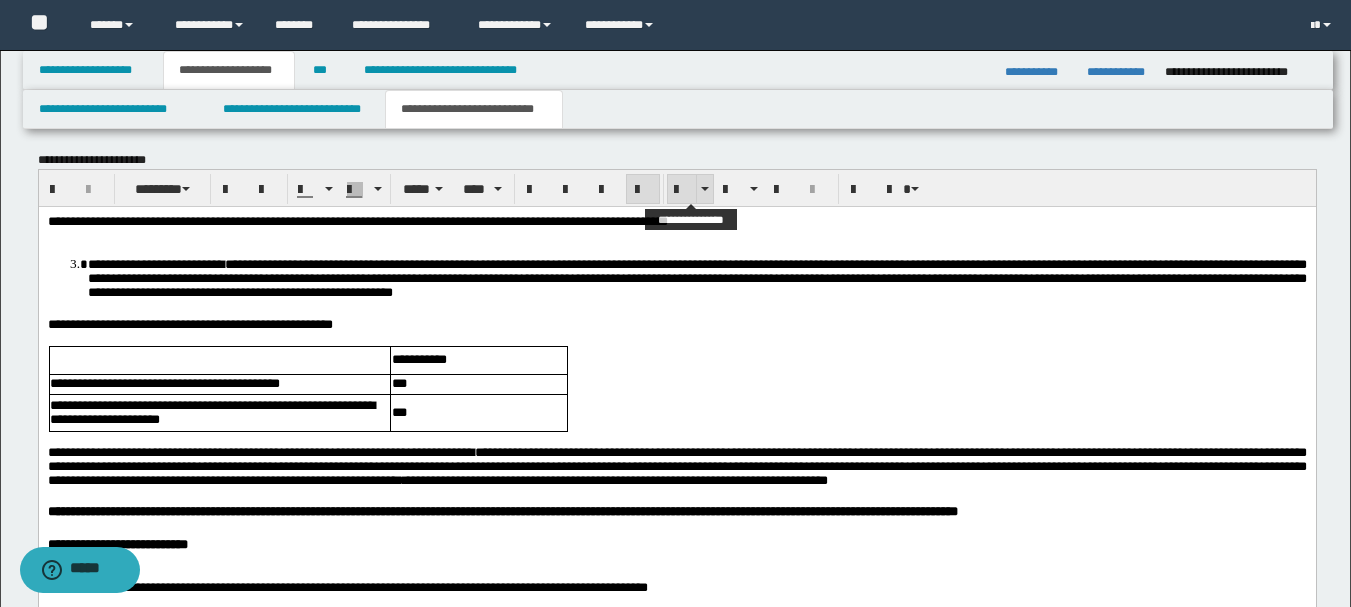 click at bounding box center [682, 190] 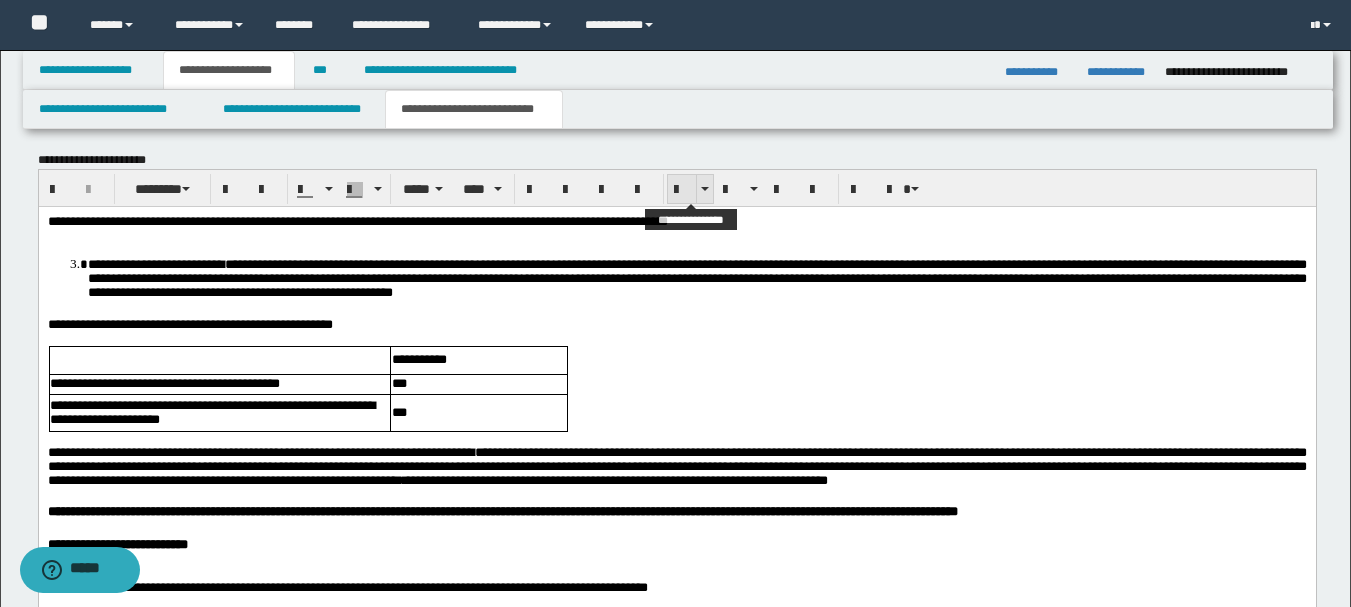 click at bounding box center (682, 190) 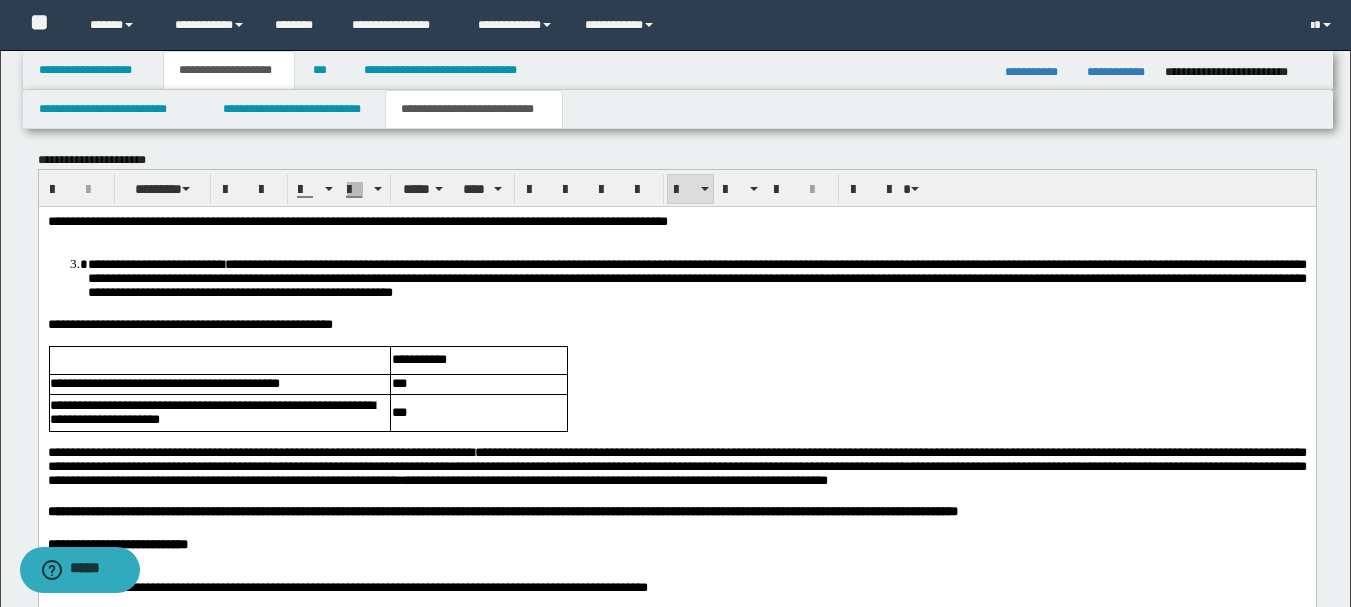 scroll, scrollTop: 2789, scrollLeft: 0, axis: vertical 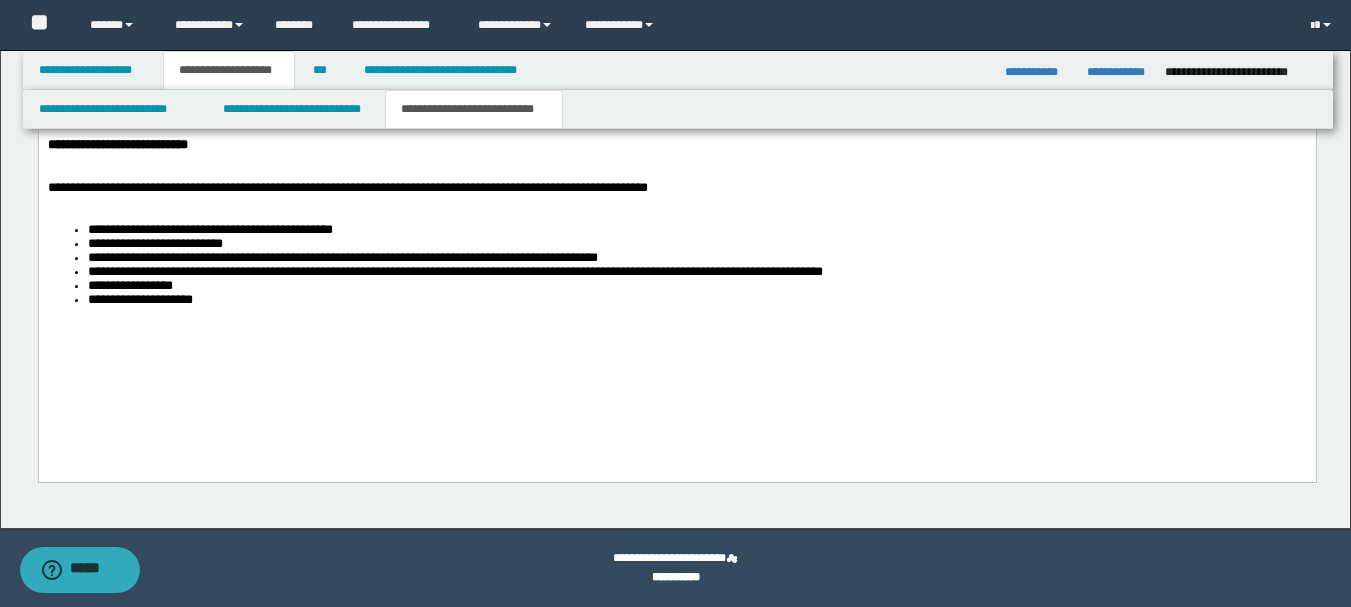 click on "**********" at bounding box center [696, 301] 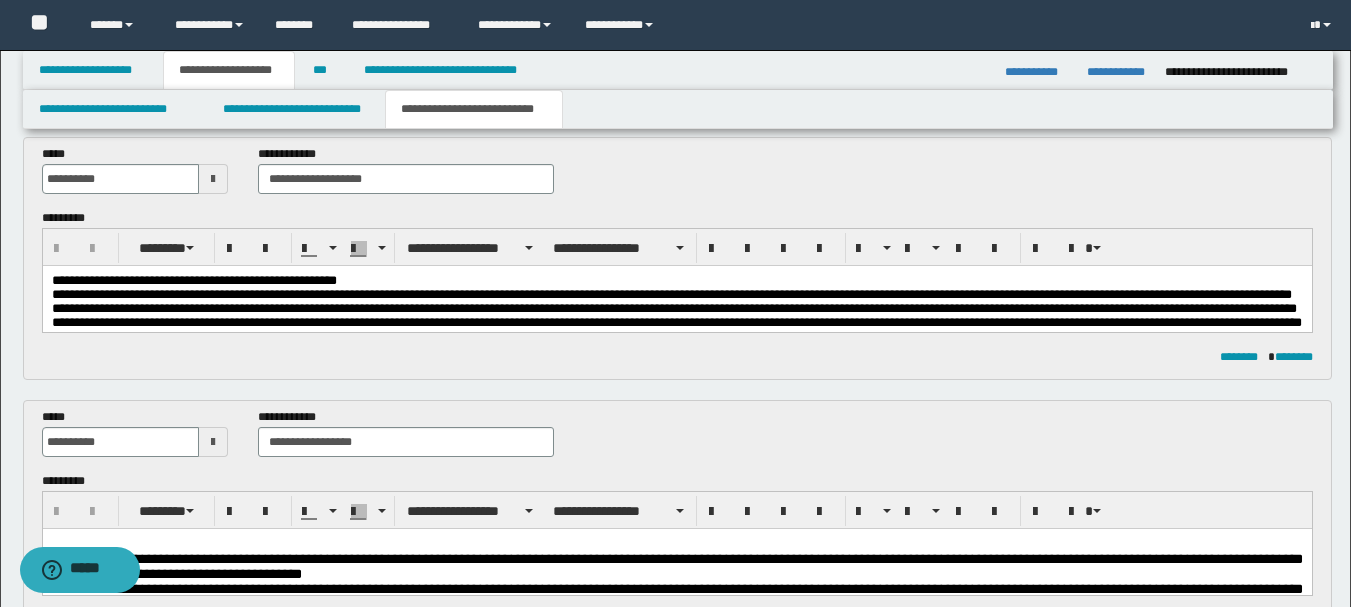 scroll, scrollTop: 0, scrollLeft: 0, axis: both 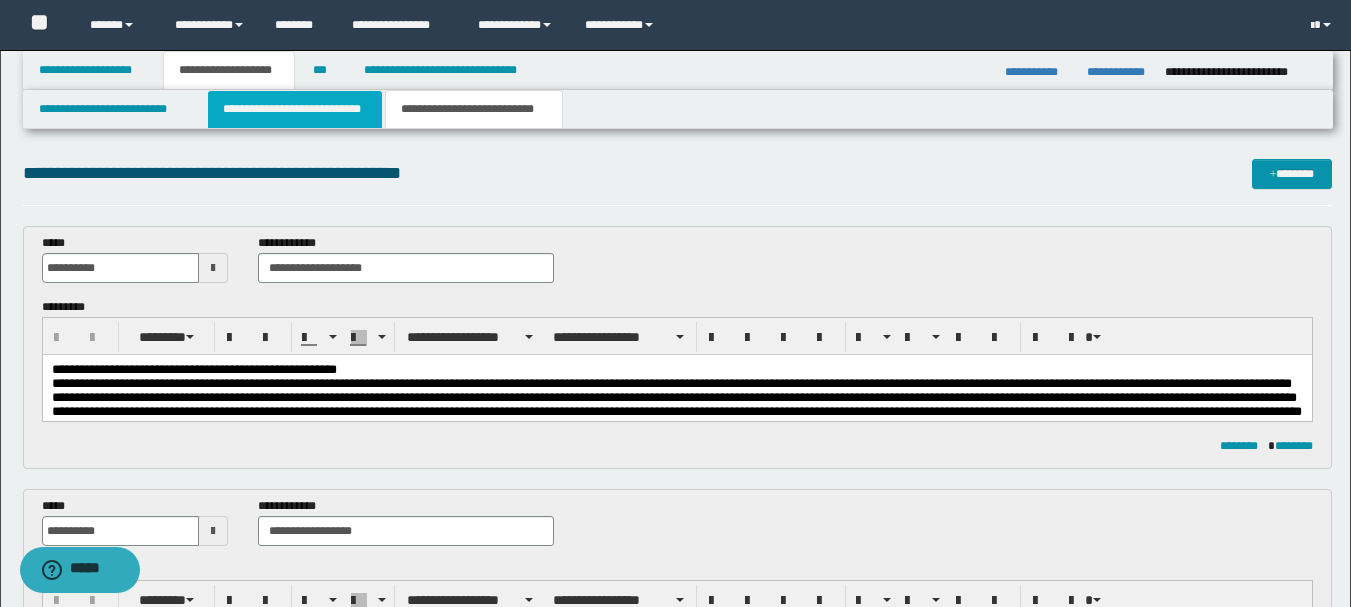 click on "**********" at bounding box center [295, 109] 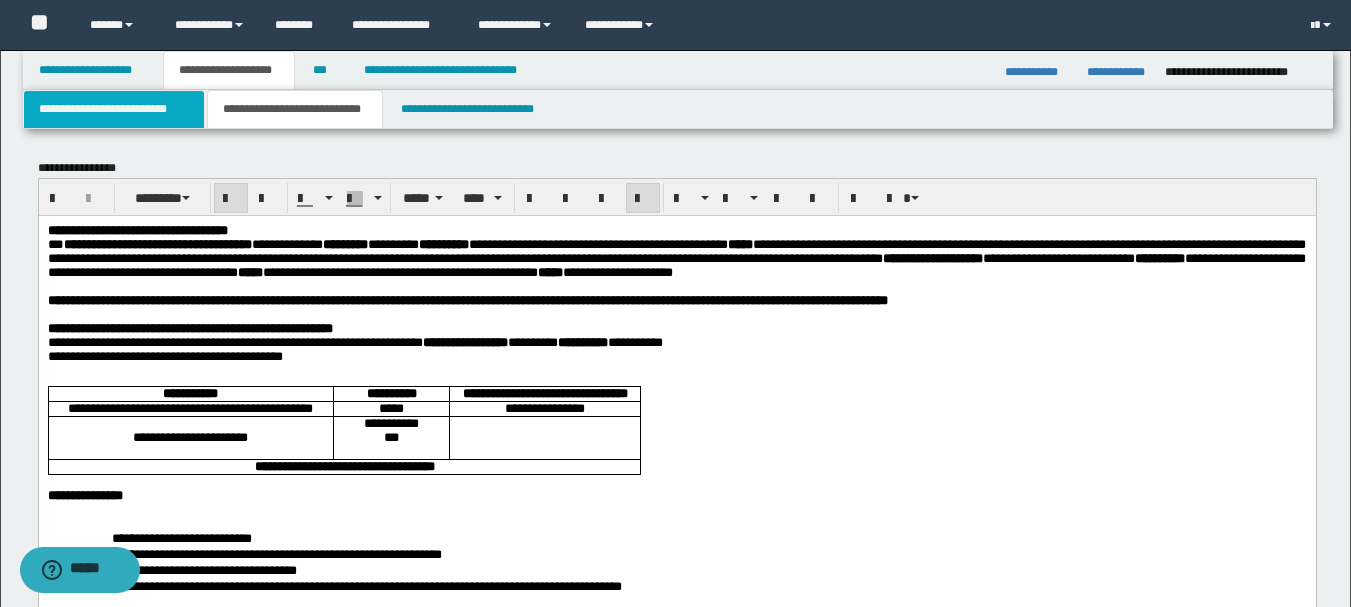 click on "**********" at bounding box center [114, 109] 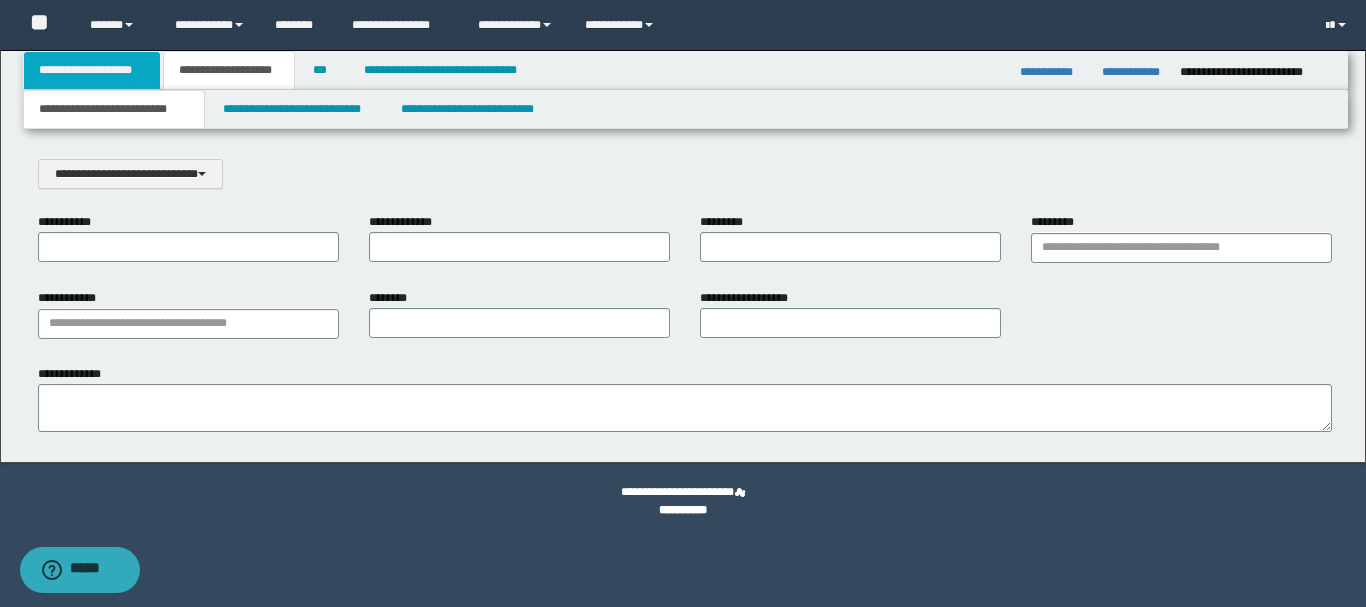 click on "**********" at bounding box center [92, 70] 